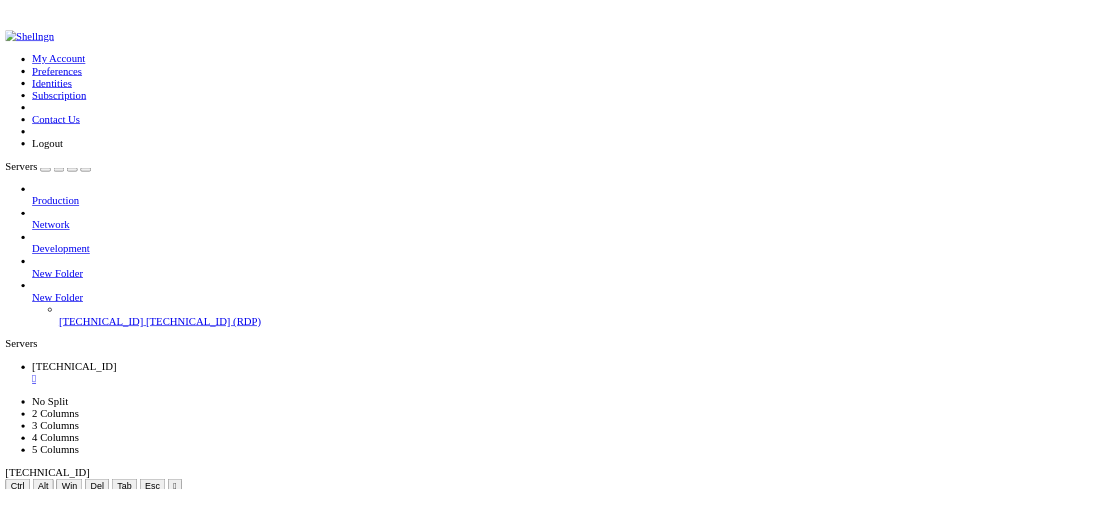 scroll, scrollTop: 0, scrollLeft: 0, axis: both 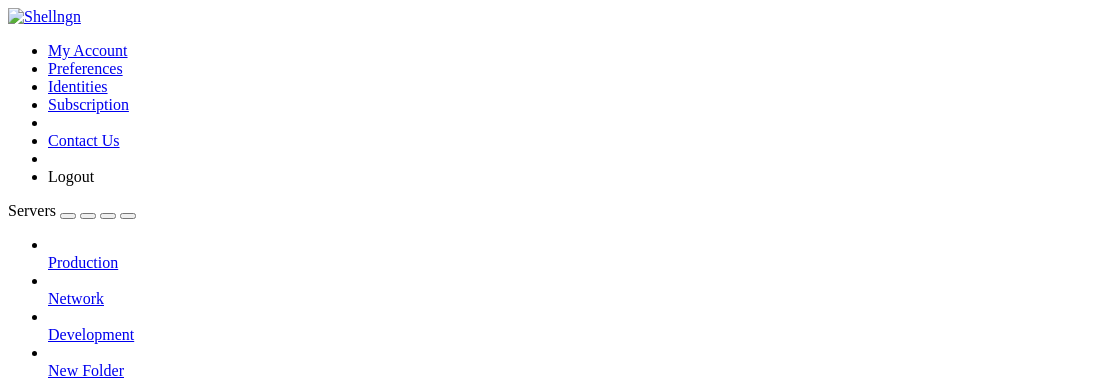 click at bounding box center (342, 1113) 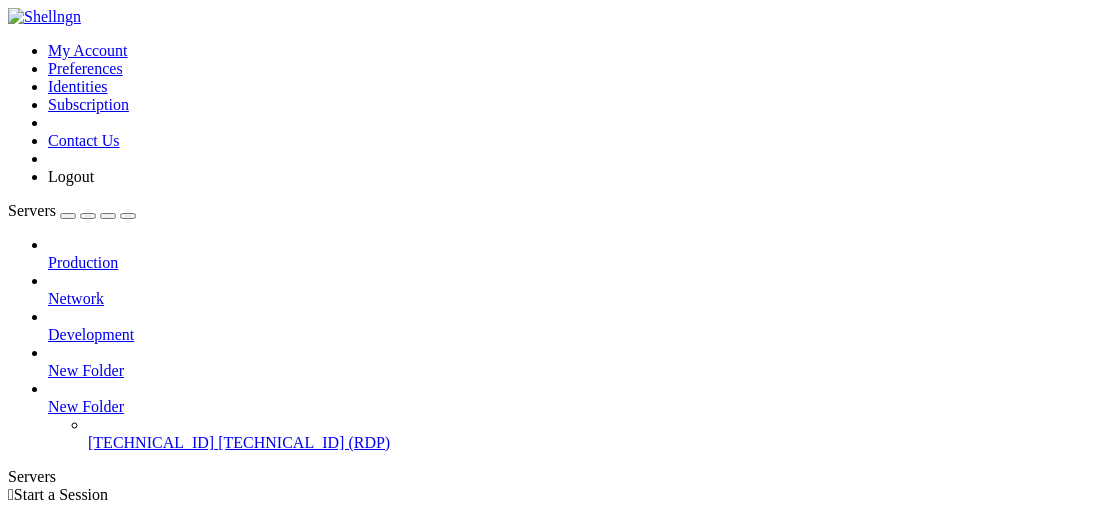 click on "  Start a Session
Select a server to start a session via SSH, SFTP, RDP, VNC or Telnet.   -or-
Add Server" at bounding box center (558, 540) 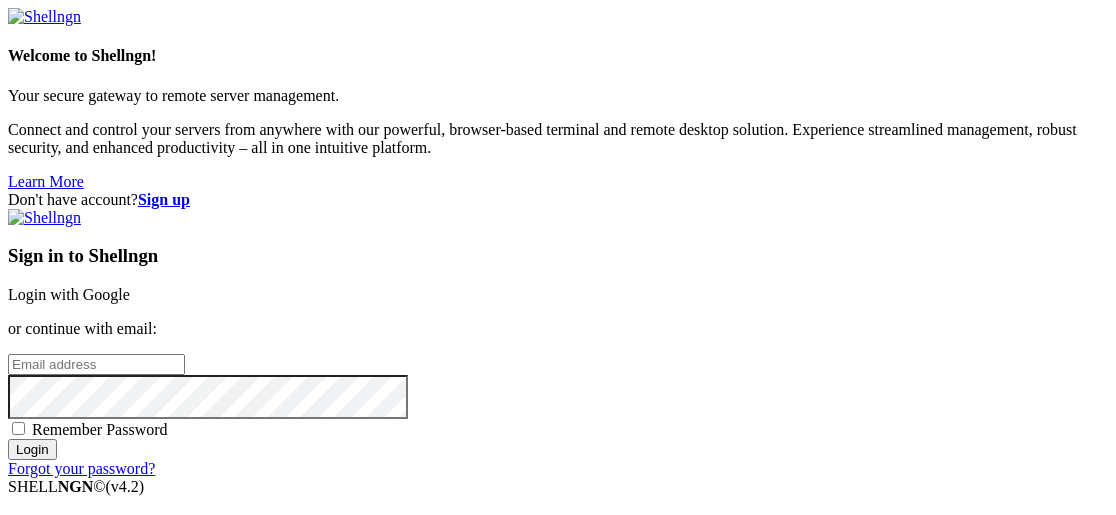 scroll, scrollTop: 0, scrollLeft: 0, axis: both 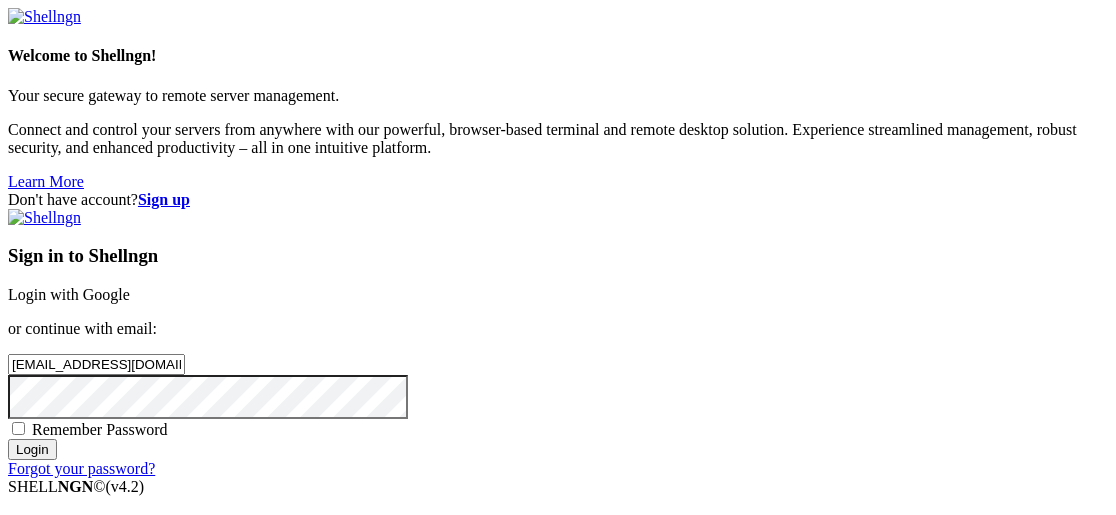 click on "Login" at bounding box center (32, 449) 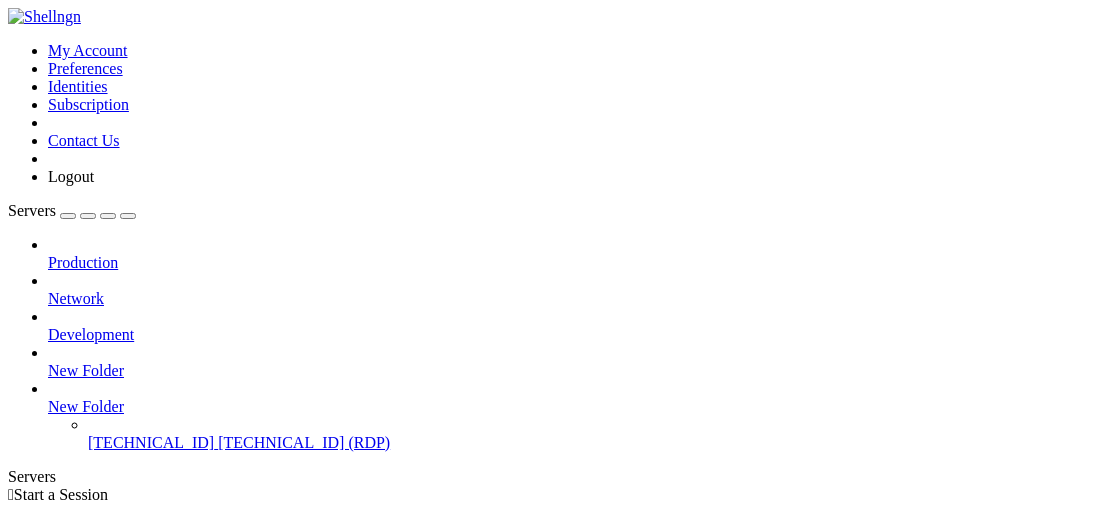 click on "Connect" at bounding box center (139, 637) 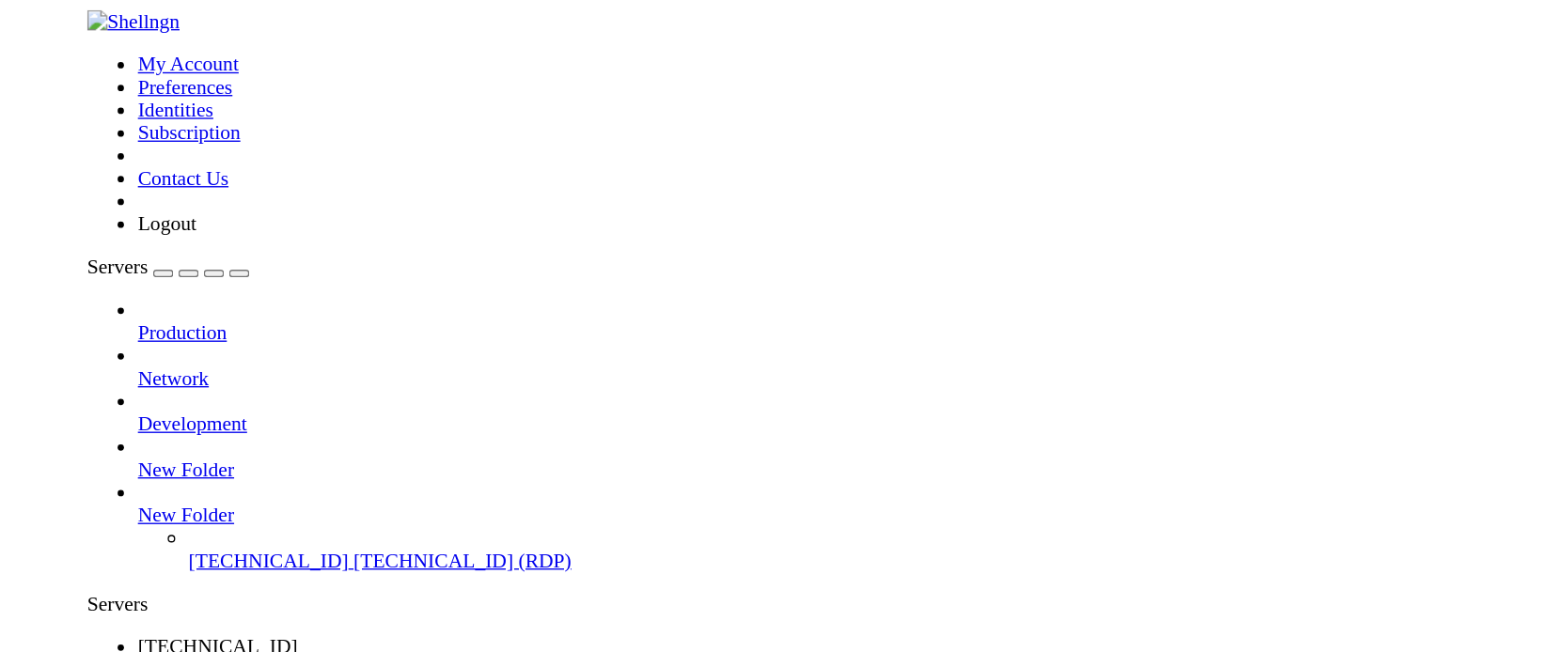 scroll, scrollTop: 0, scrollLeft: 0, axis: both 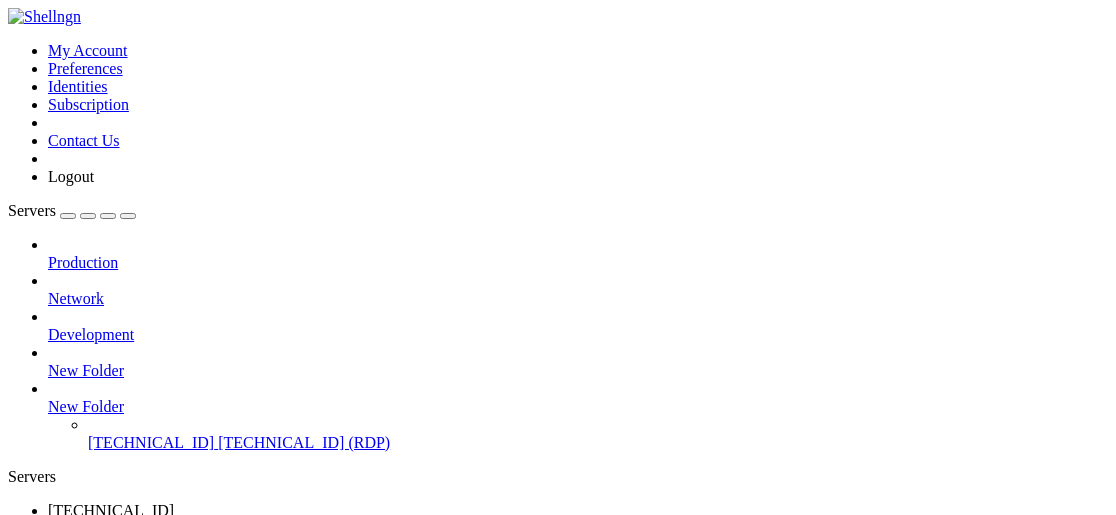 click on "Production   Network   Development   New Folder   New Folder   [TECHNICAL_ID]
[TECHNICAL_ID] (RDP)" at bounding box center (558, 344) 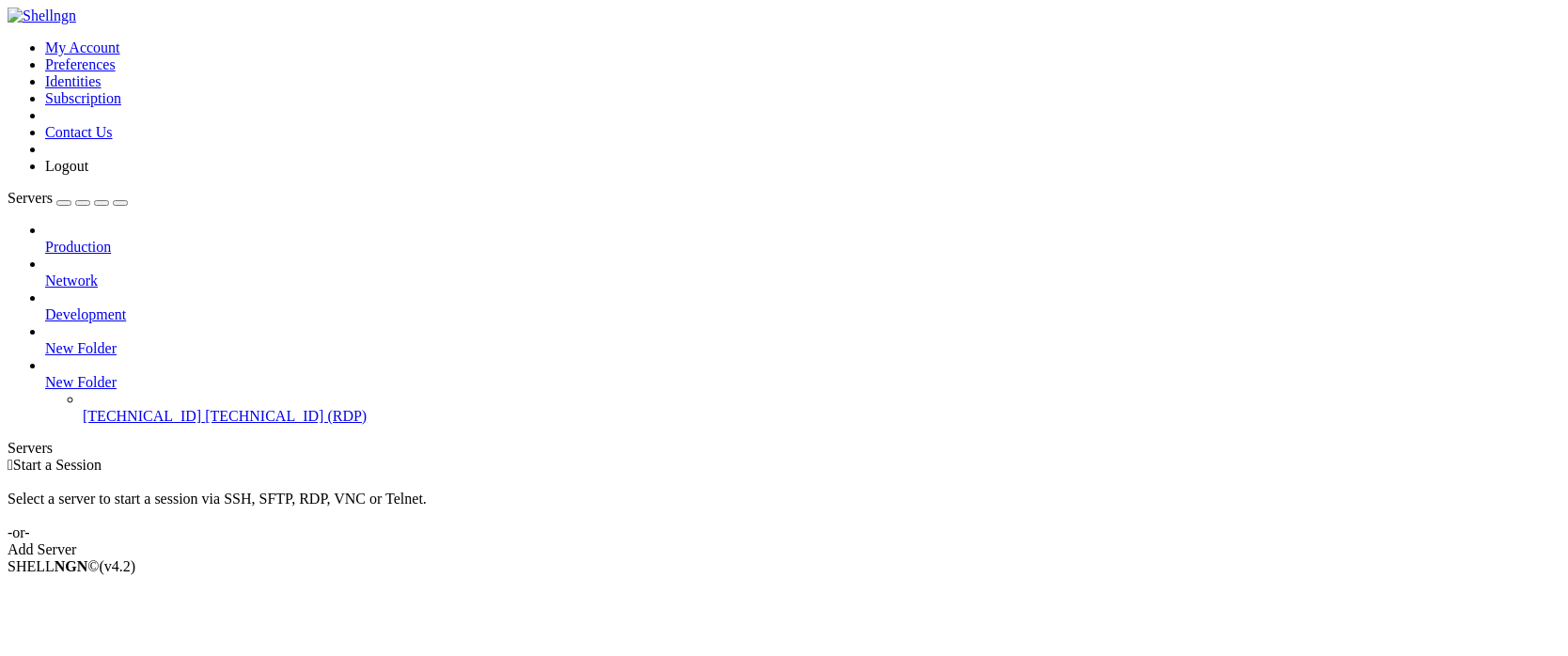 click on "Select a server to start a session via SSH, SFTP, RDP, VNC or Telnet.   -or-" at bounding box center [784, 508] 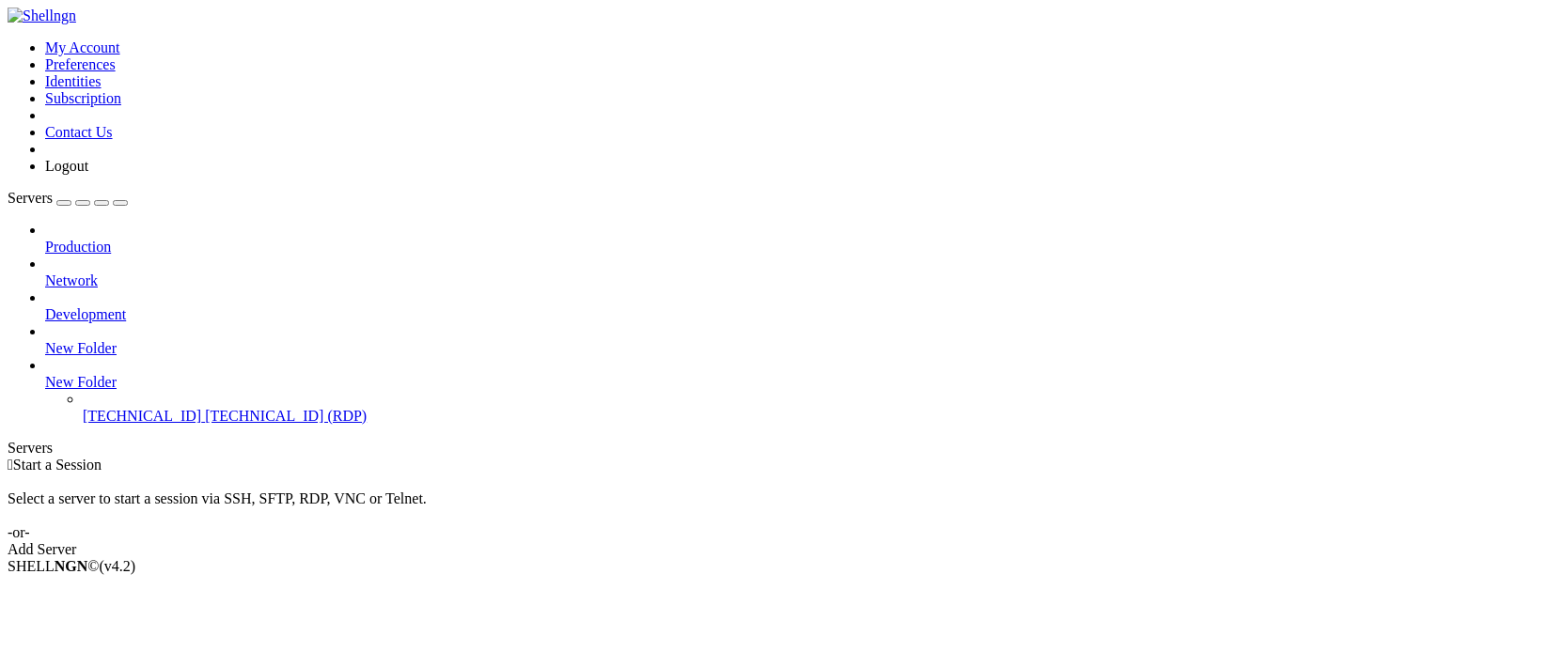 click on "  Start a Session" at bounding box center [784, 465] 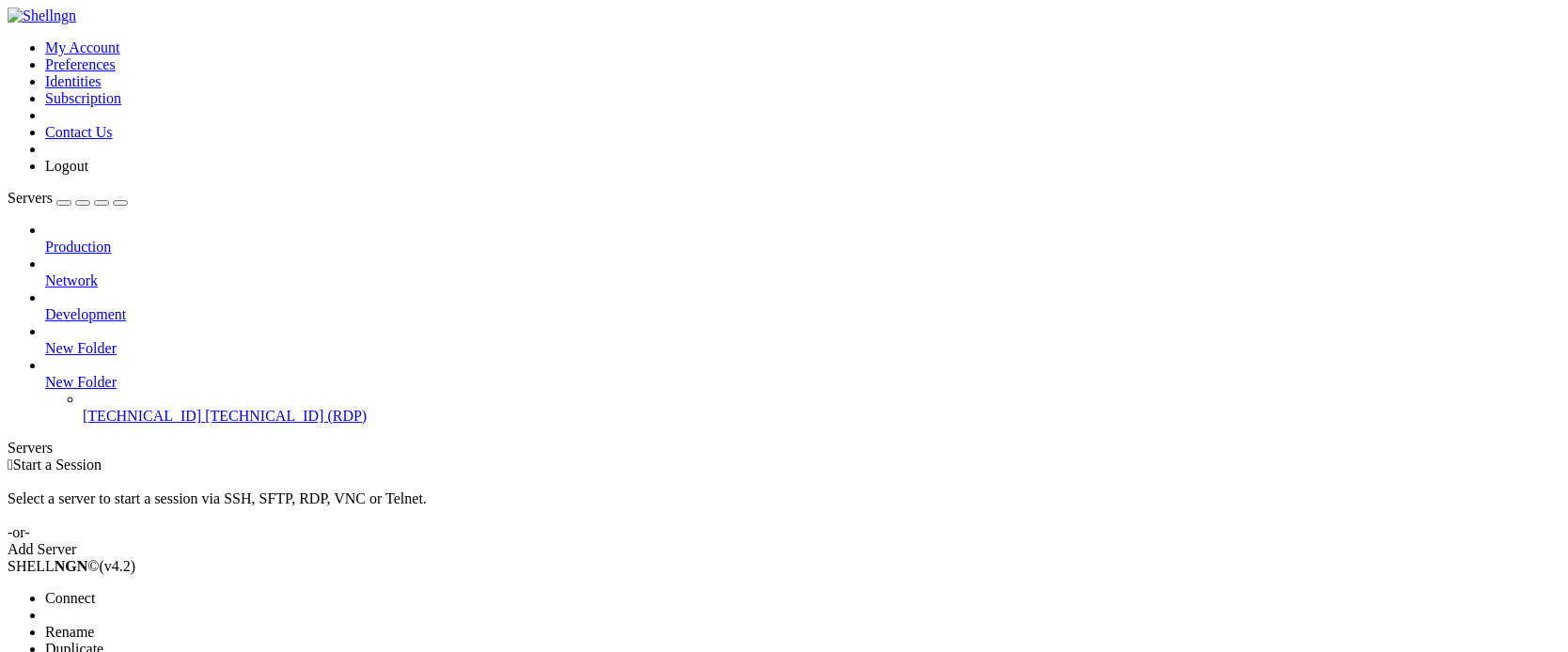 click on "Connect" at bounding box center [70, 598] 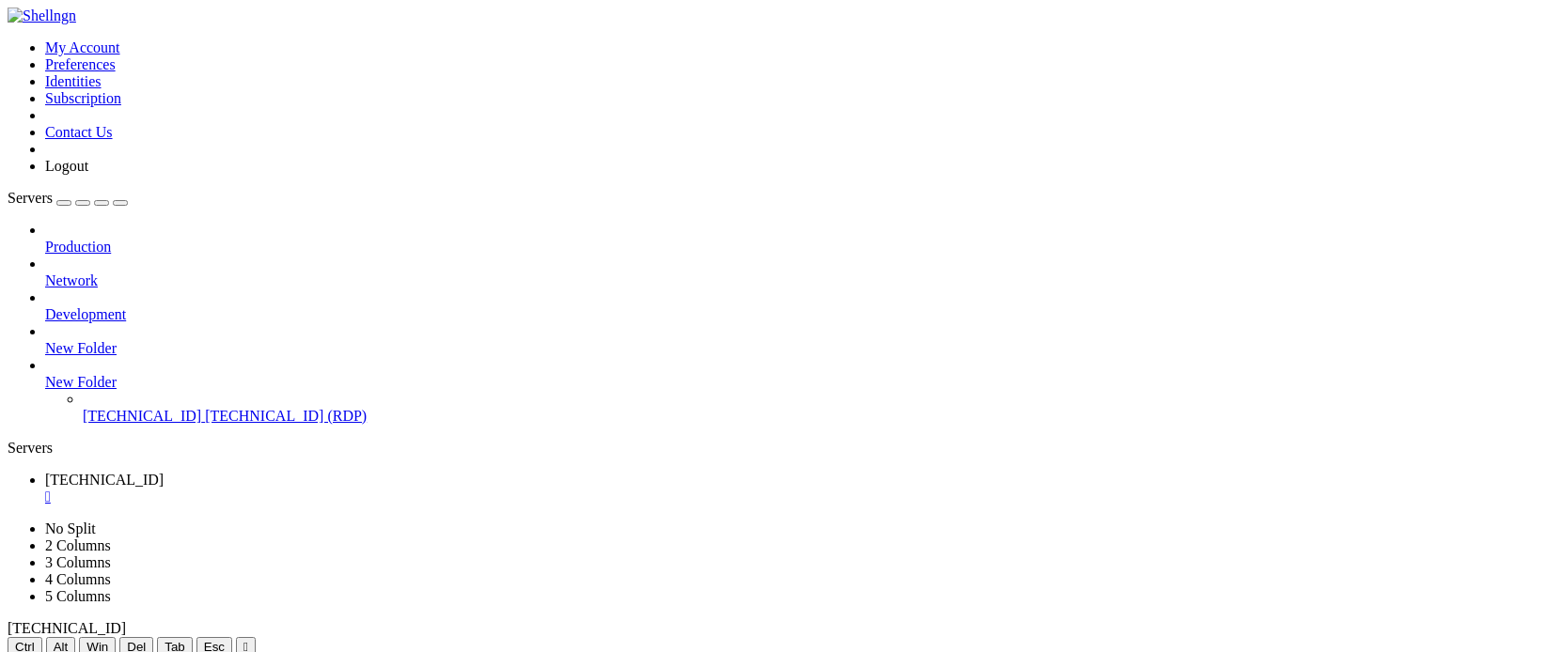 scroll, scrollTop: 0, scrollLeft: 0, axis: both 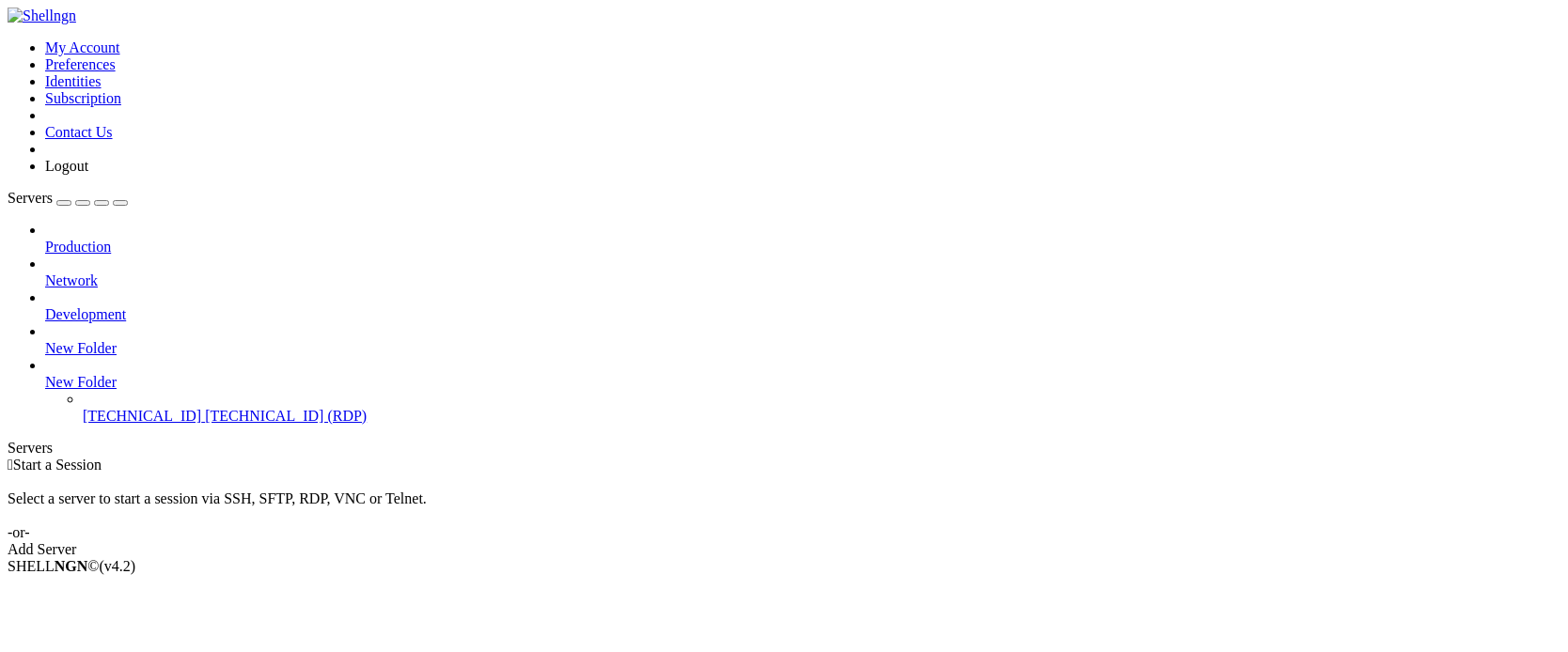 click on "  Start a Session
Select a server to start a session via SSH, SFTP, RDP, VNC or Telnet.   -or-
Add Server" at bounding box center [784, 507] 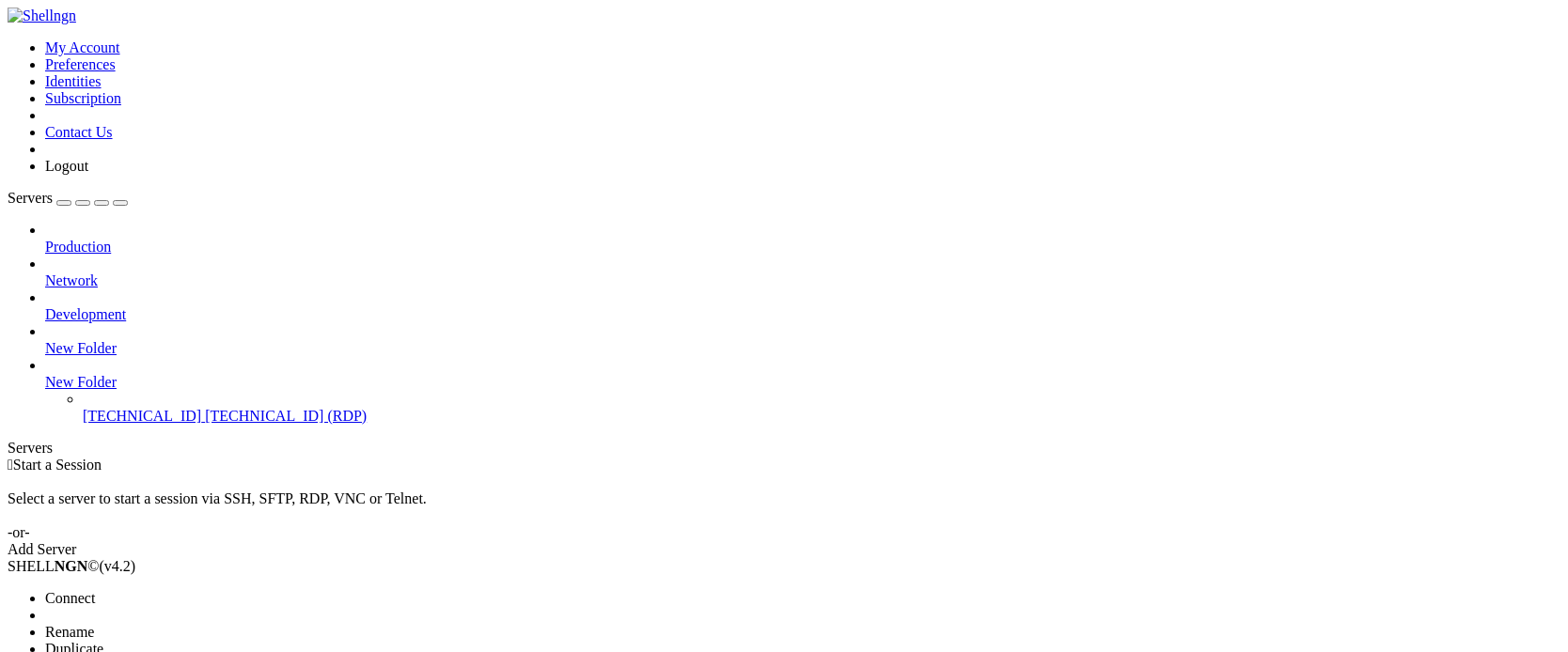 click on "Connect" at bounding box center [70, 598] 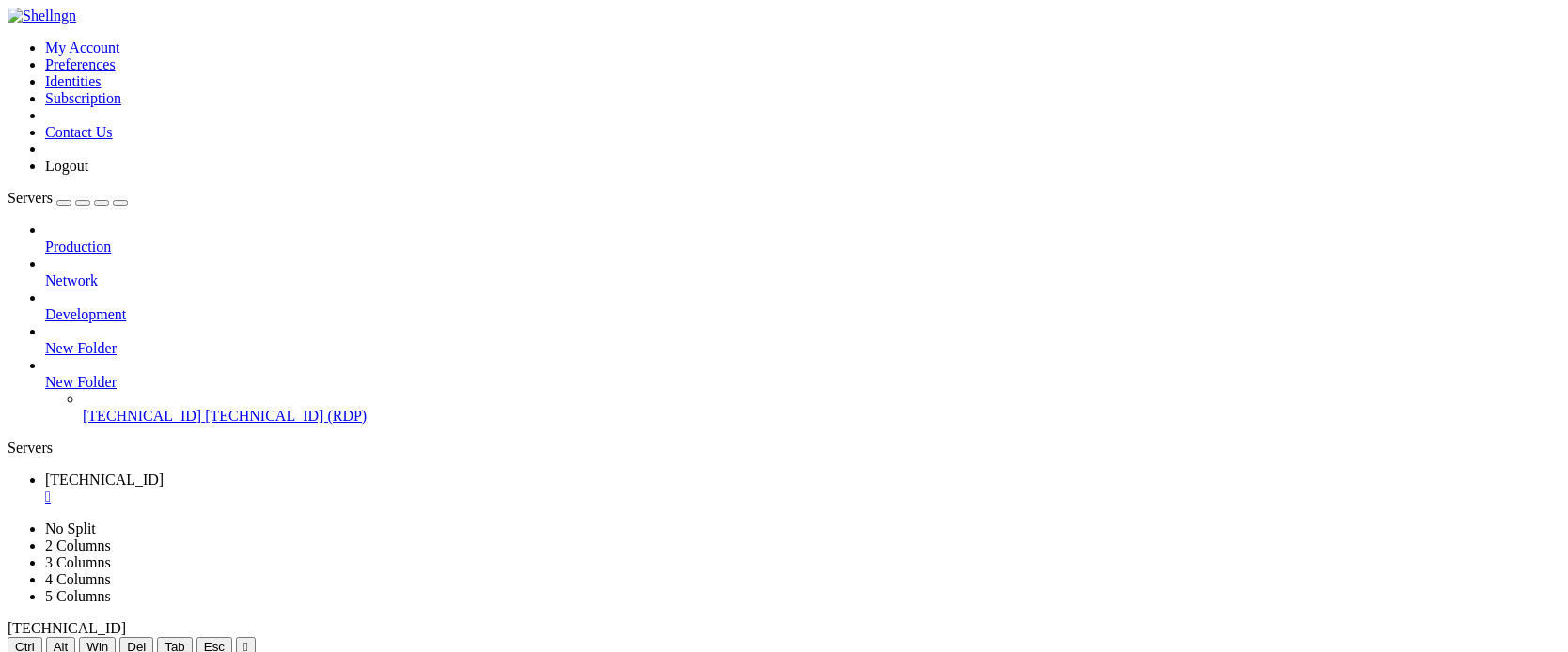 scroll, scrollTop: 0, scrollLeft: 0, axis: both 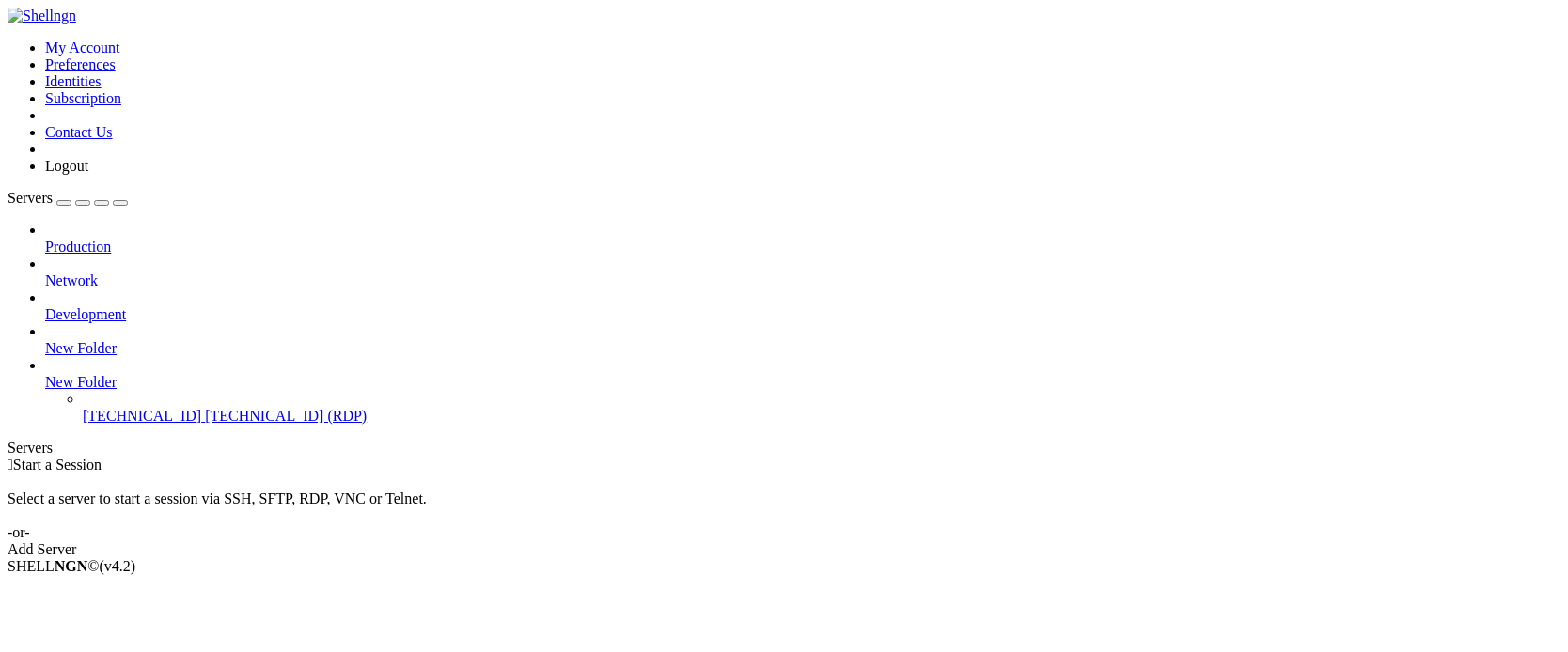 click on "  Start a Session
Select a server to start a session via SSH, SFTP, RDP, VNC or Telnet.   -or-
Add Server" at bounding box center (784, 507) 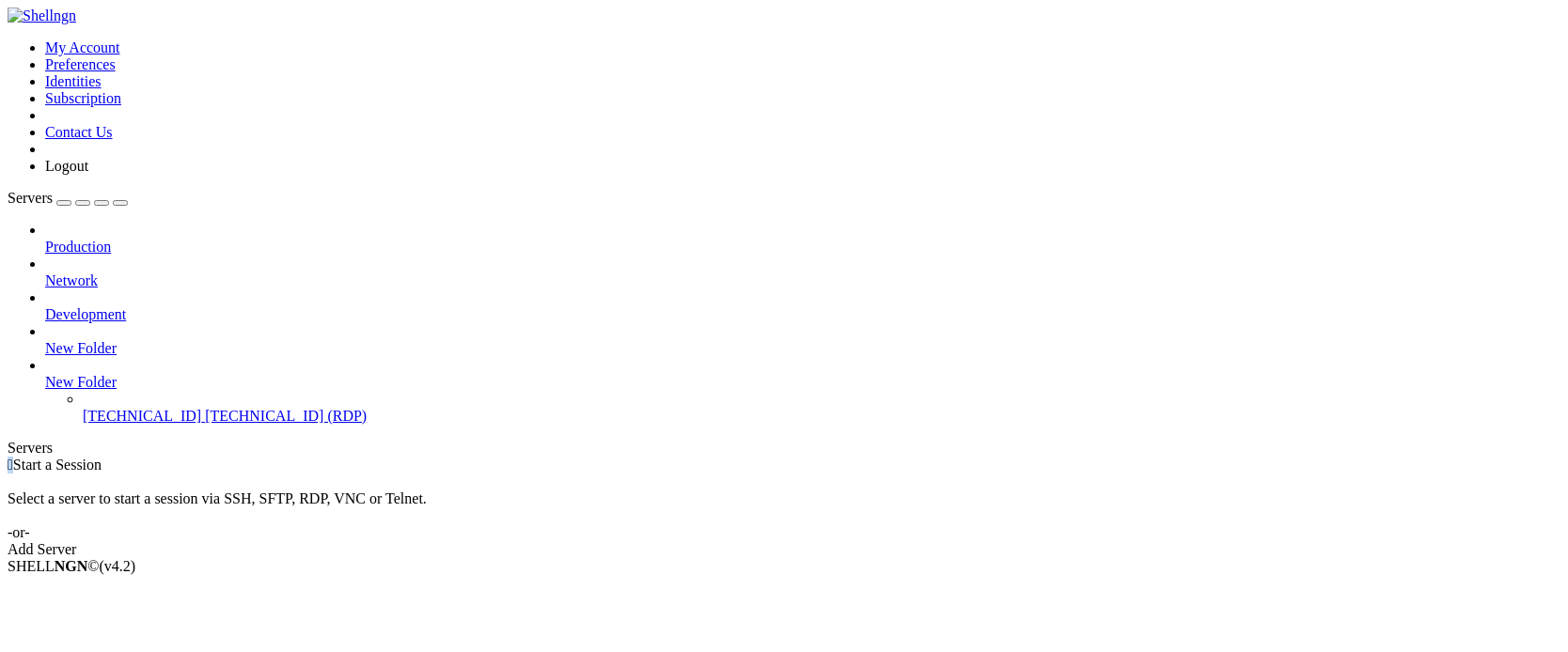 click on "  Start a Session
Select a server to start a session via SSH, SFTP, RDP, VNC or Telnet.   -or-
Add Server" at bounding box center (784, 507) 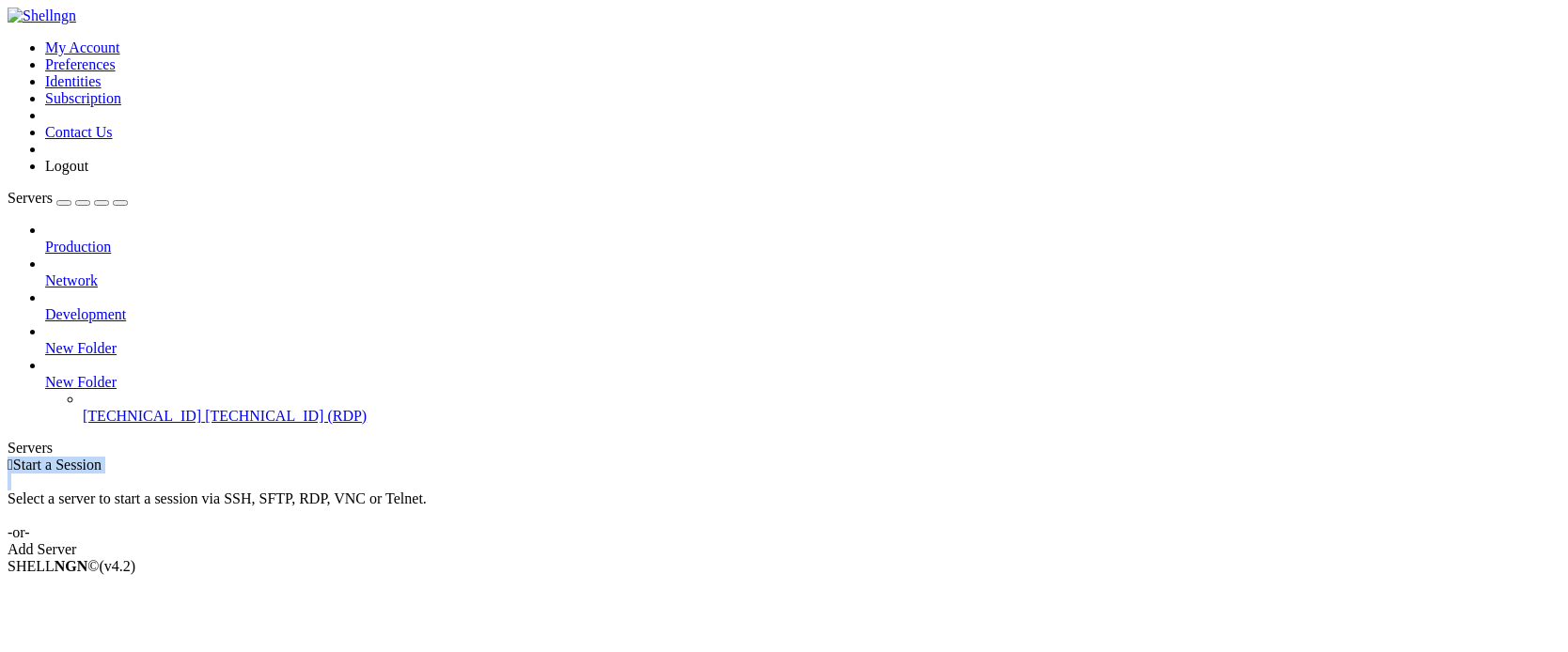 click on "  Start a Session
Select a server to start a session via SSH, SFTP, RDP, VNC or Telnet.   -or-
Add Server" at bounding box center (784, 507) 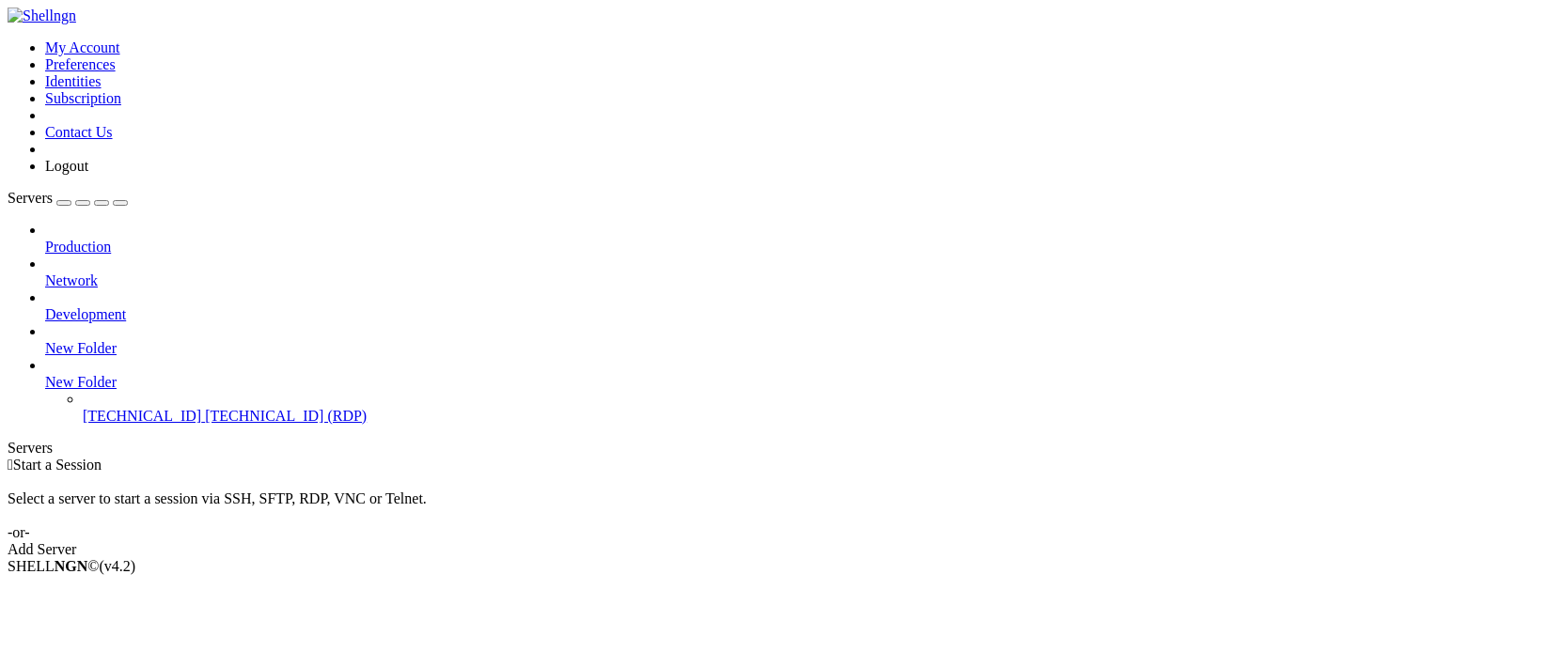 click on "  Start a Session
Select a server to start a session via SSH, SFTP, RDP, VNC or Telnet.   -or-
Add Server" at bounding box center [784, 507] 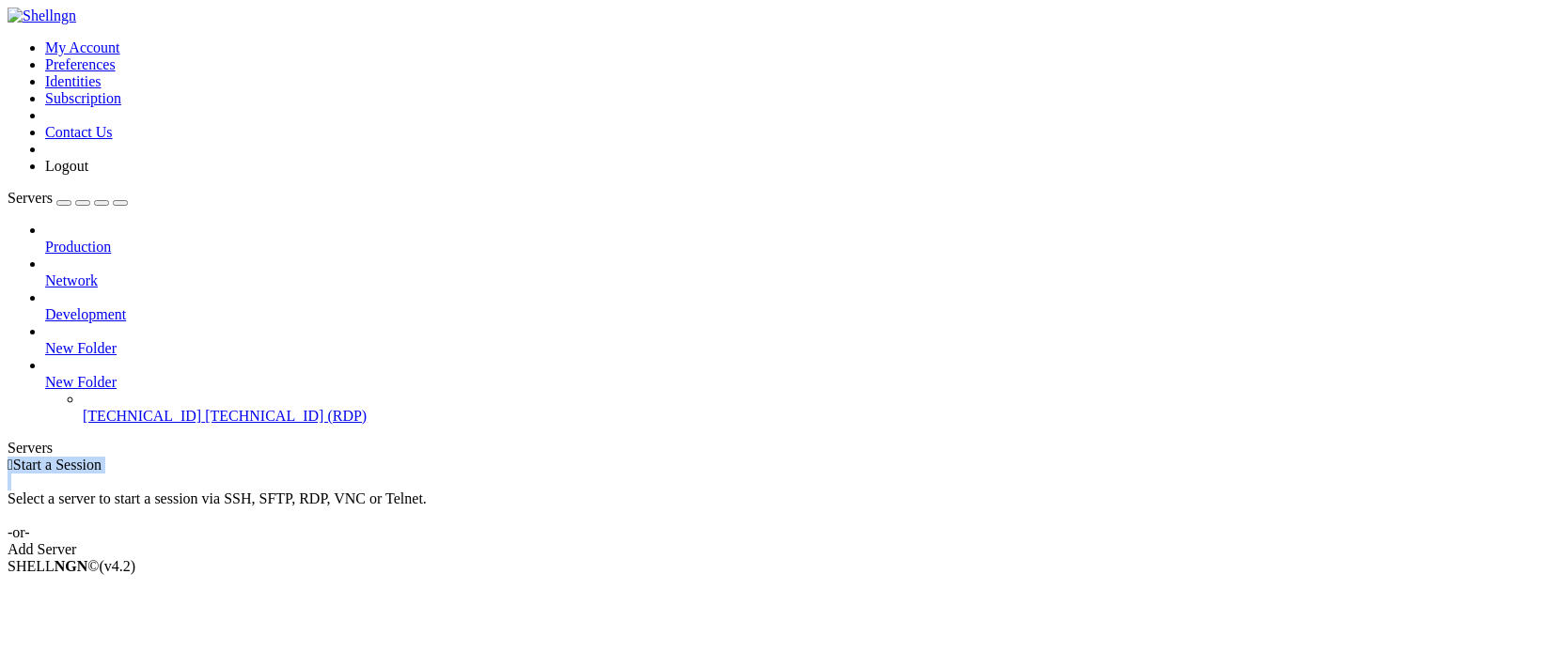 click on "  Start a Session
Select a server to start a session via SSH, SFTP, RDP, VNC or Telnet.   -or-
Add Server" at bounding box center [784, 507] 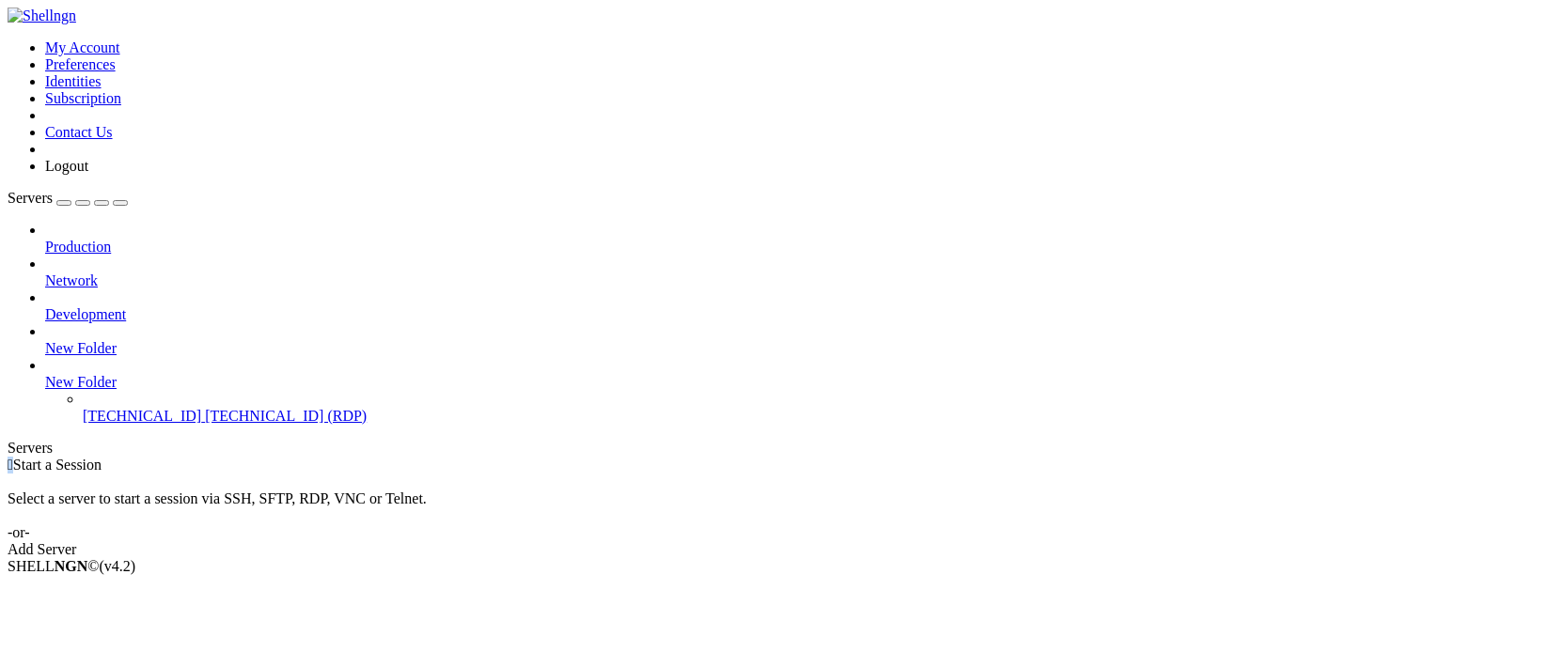 click on "  Start a Session
Select a server to start a session via SSH, SFTP, RDP, VNC or Telnet.   -or-
Add Server" at bounding box center (784, 507) 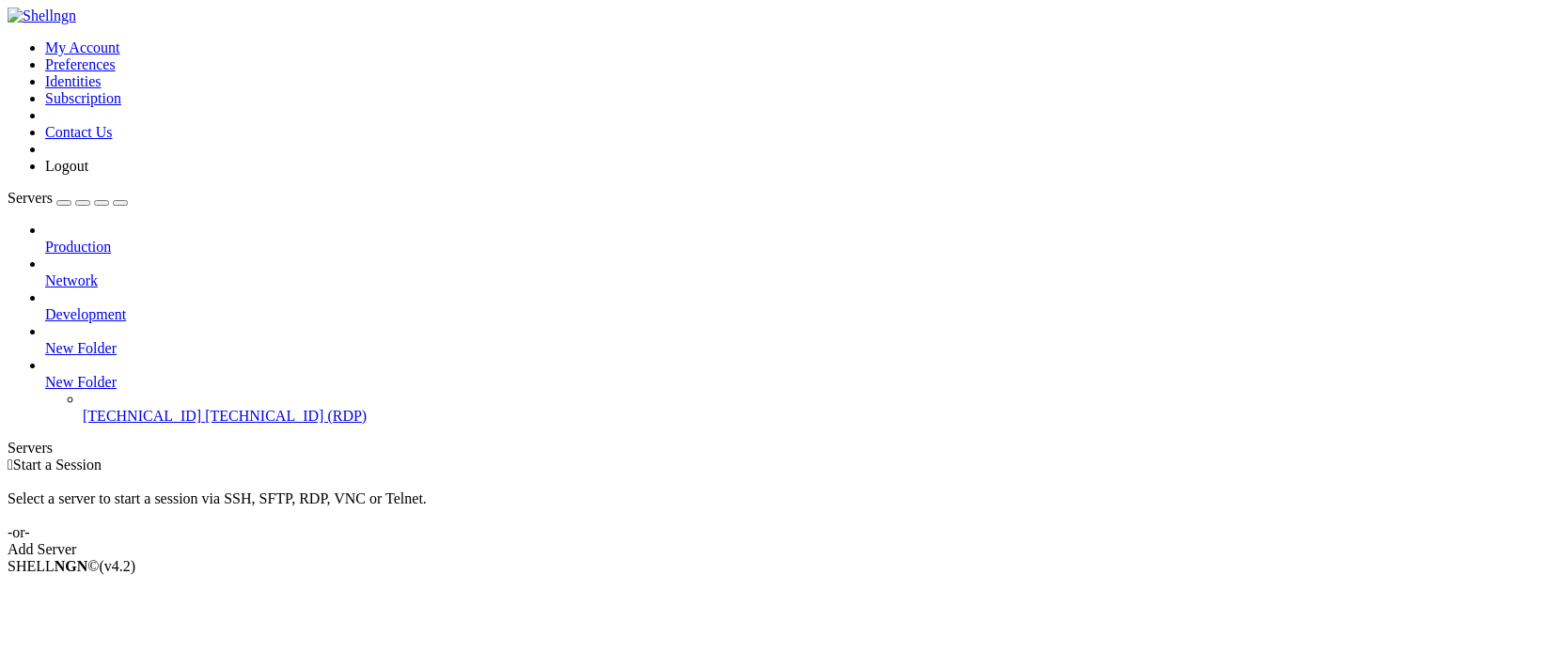 click on "  Start a Session
Select a server to start a session via SSH, SFTP, RDP, VNC or Telnet.   -or-
Add Server" at bounding box center [784, 507] 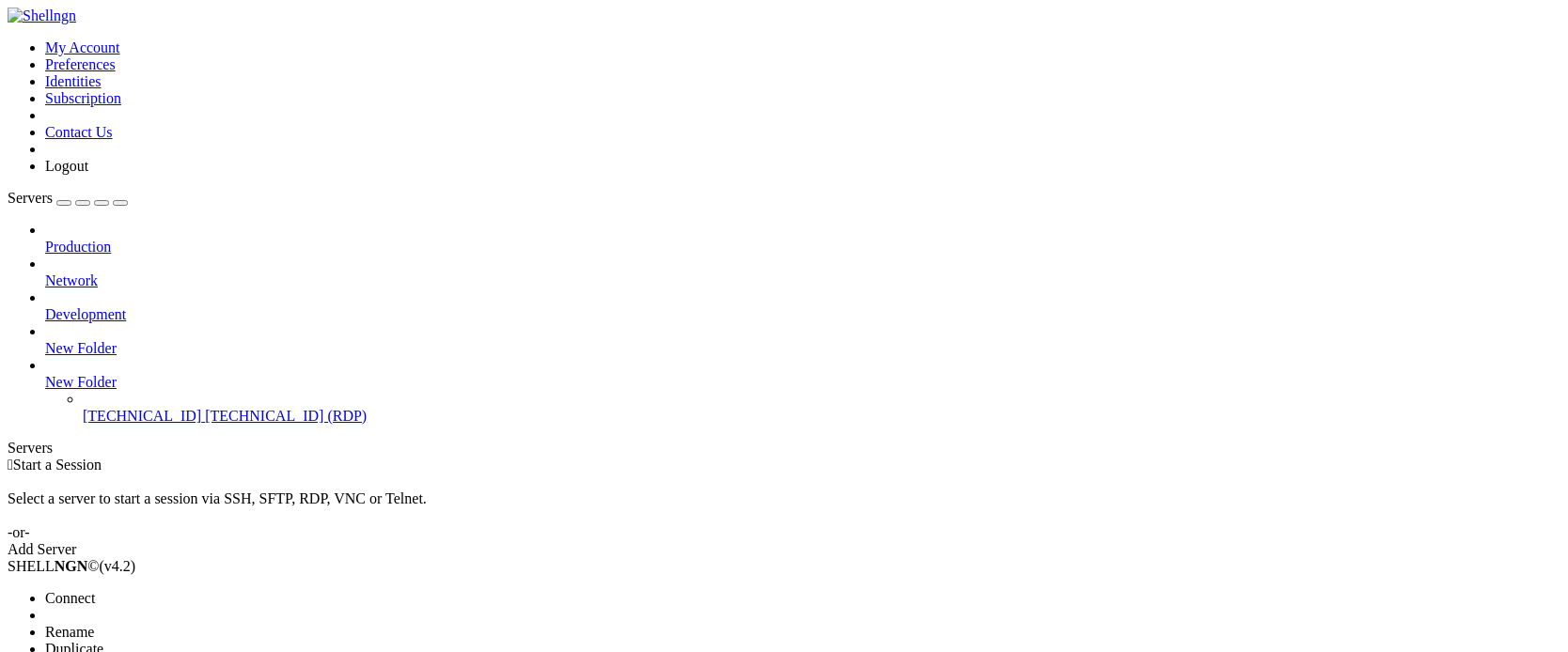 click on "Connect" at bounding box center [70, 598] 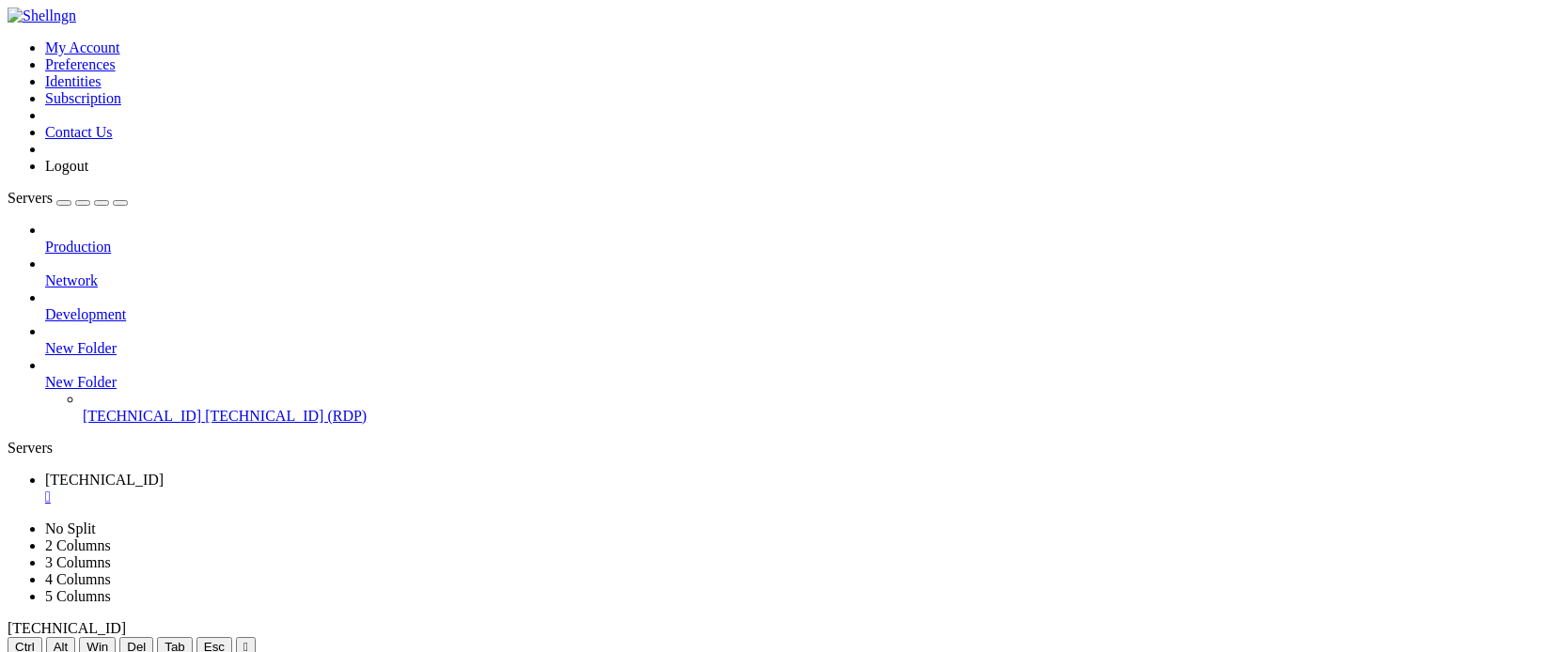 scroll, scrollTop: 0, scrollLeft: 0, axis: both 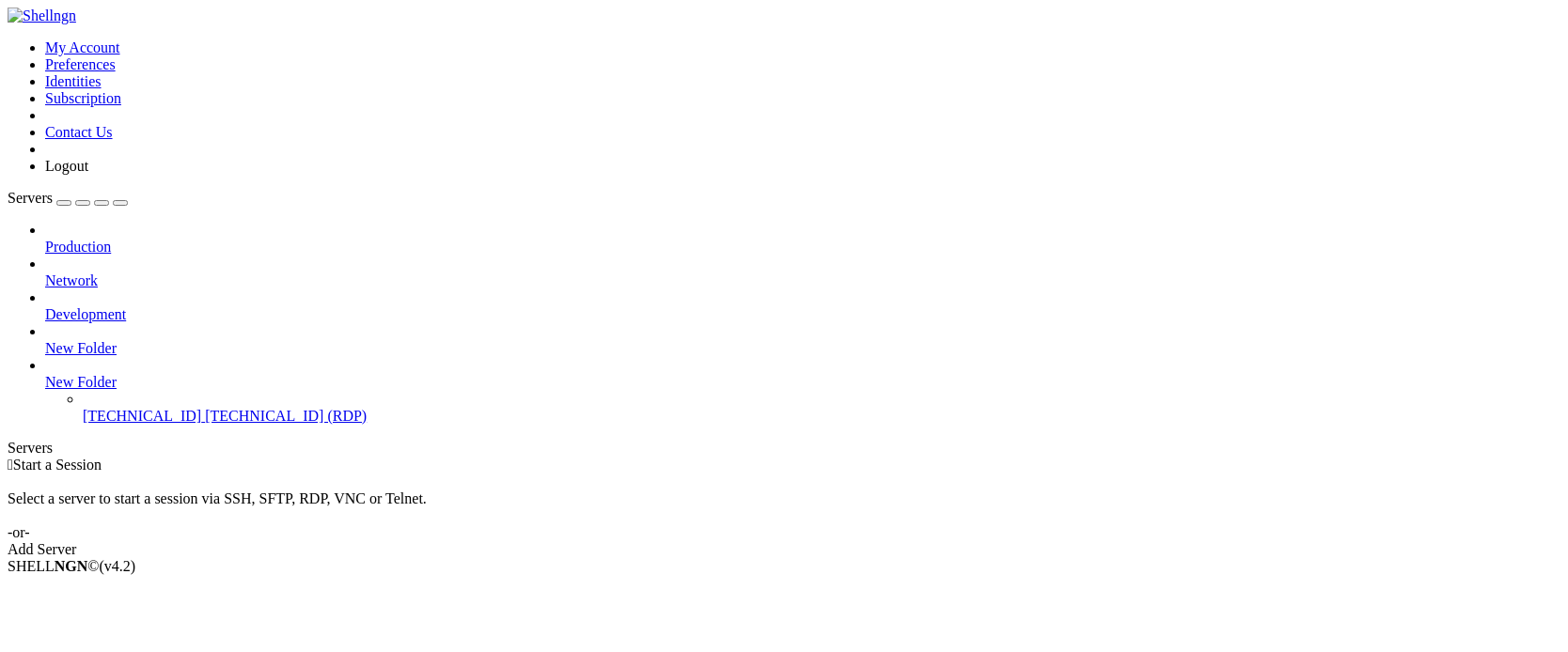 click on "  Start a Session
Select a server to start a session via SSH, SFTP, RDP, VNC or Telnet.   -or-
Add Server" at bounding box center (784, 507) 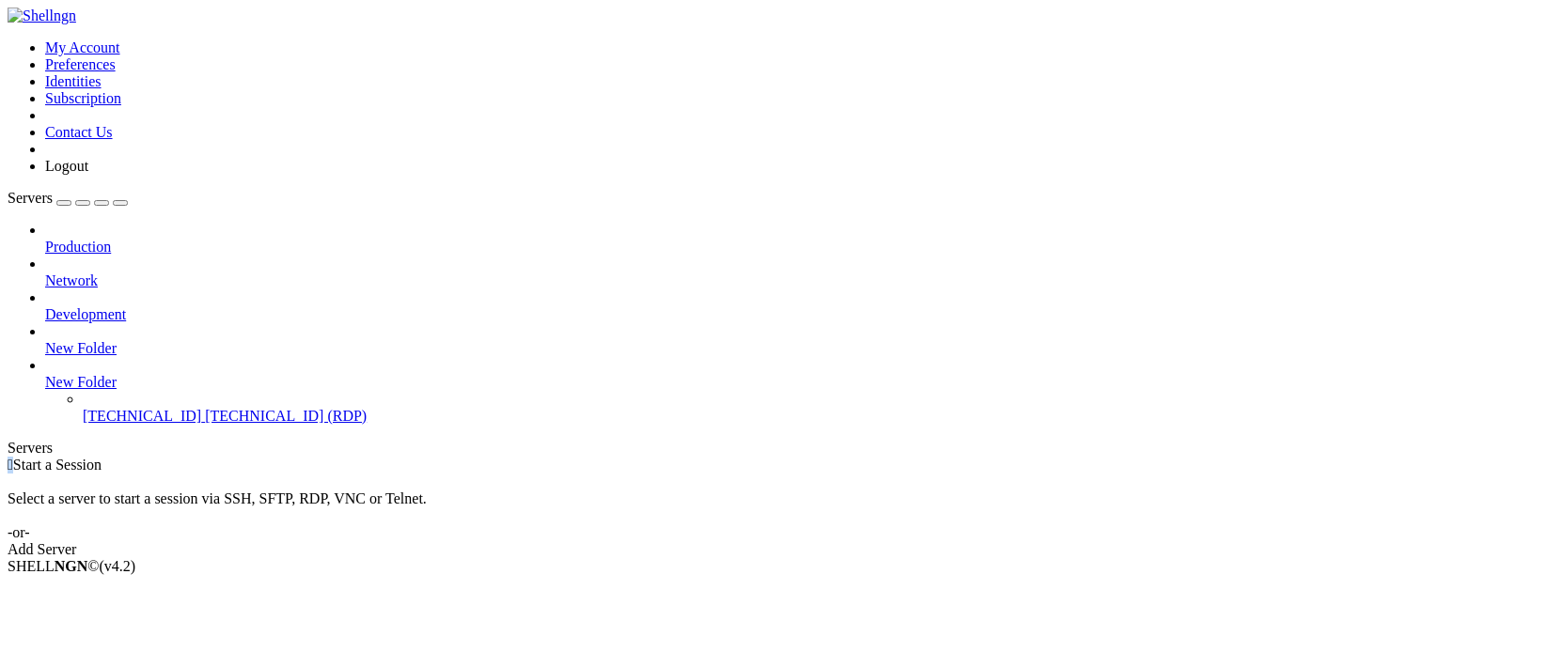 click on "  Start a Session
Select a server to start a session via SSH, SFTP, RDP, VNC or Telnet.   -or-
Add Server" at bounding box center [784, 507] 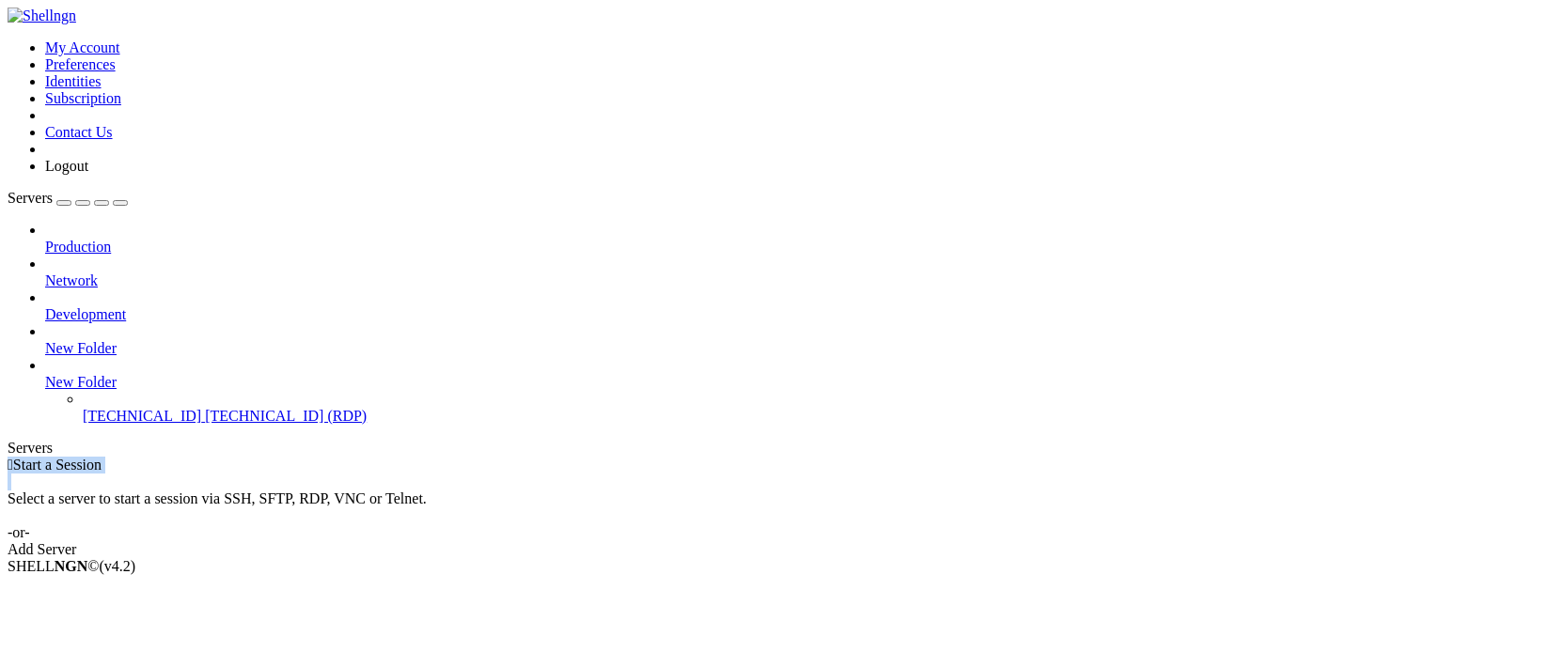 click on "  Start a Session
Select a server to start a session via SSH, SFTP, RDP, VNC or Telnet.   -or-
Add Server" at bounding box center (784, 507) 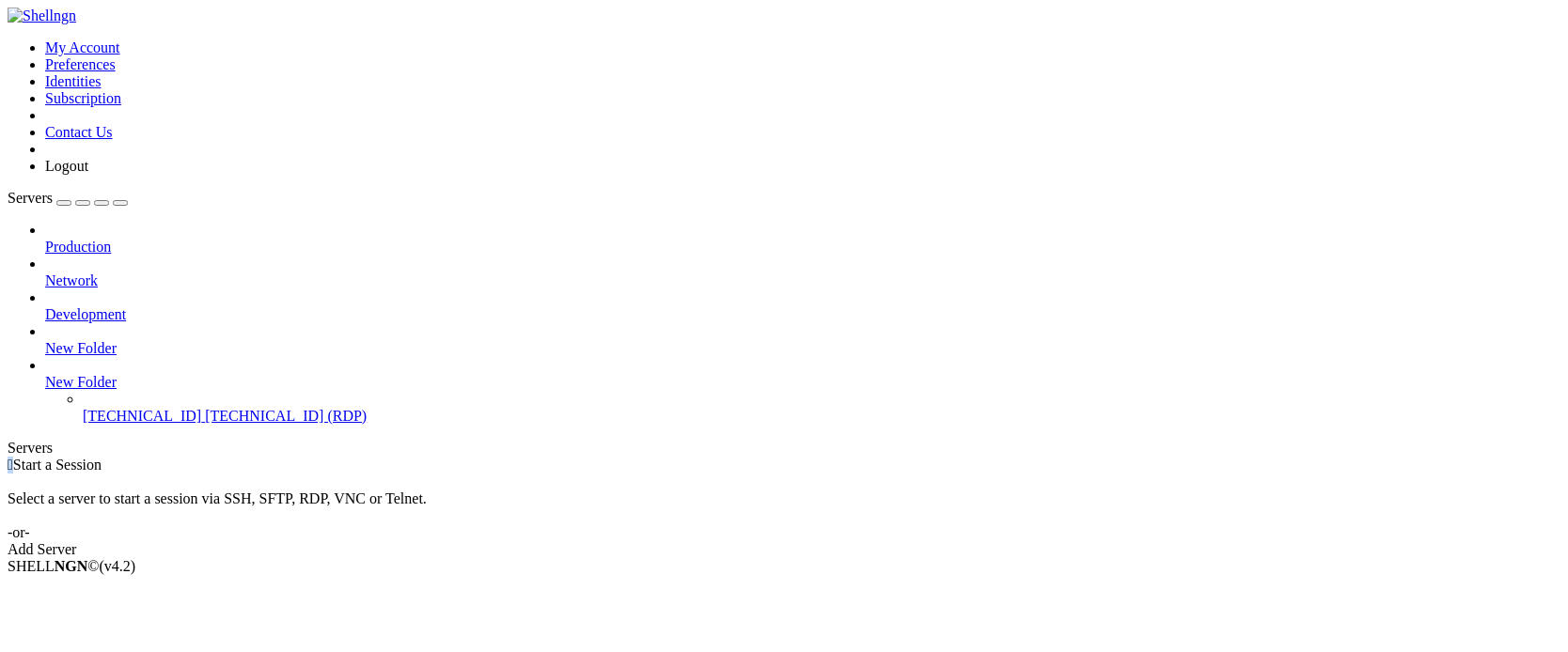 click on "  Start a Session
Select a server to start a session via SSH, SFTP, RDP, VNC or Telnet.   -or-
Add Server" at bounding box center [784, 507] 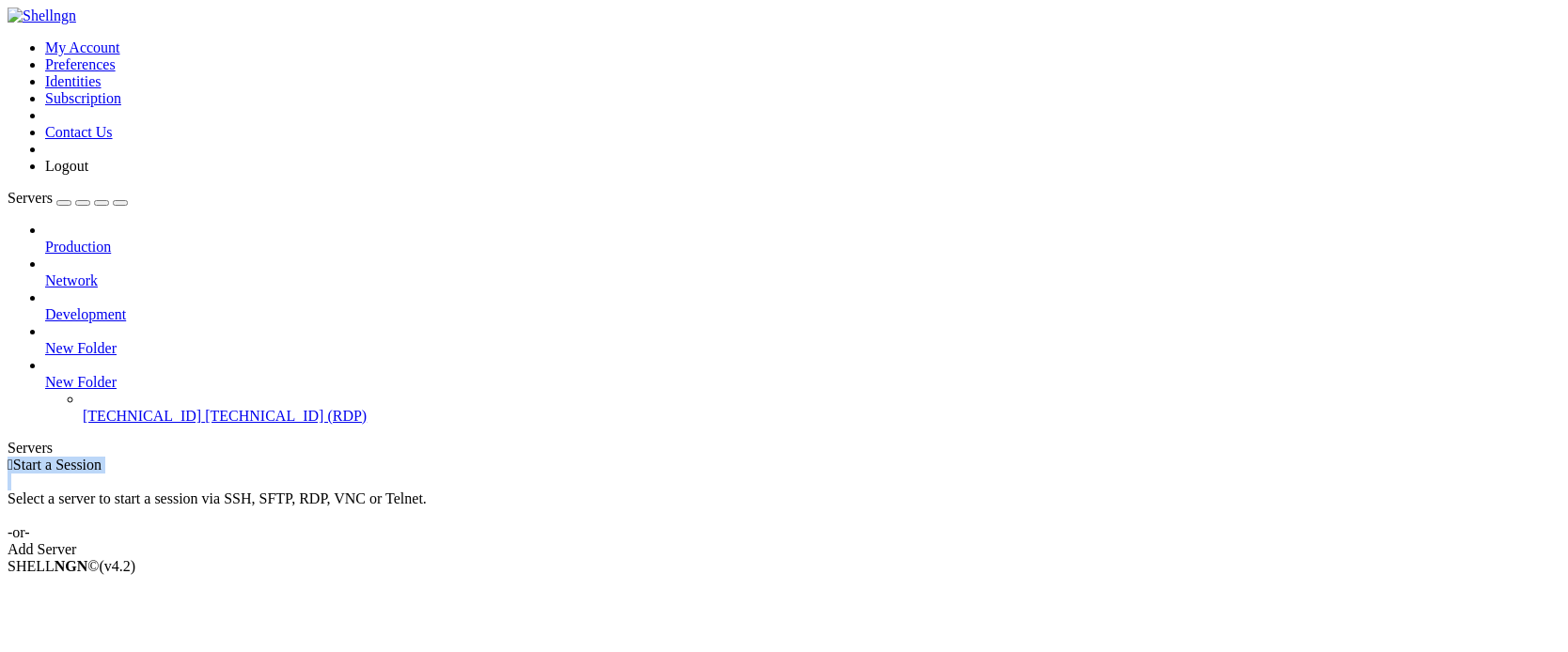 click on "  Start a Session
Select a server to start a session via SSH, SFTP, RDP, VNC or Telnet.   -or-
Add Server" at bounding box center (784, 507) 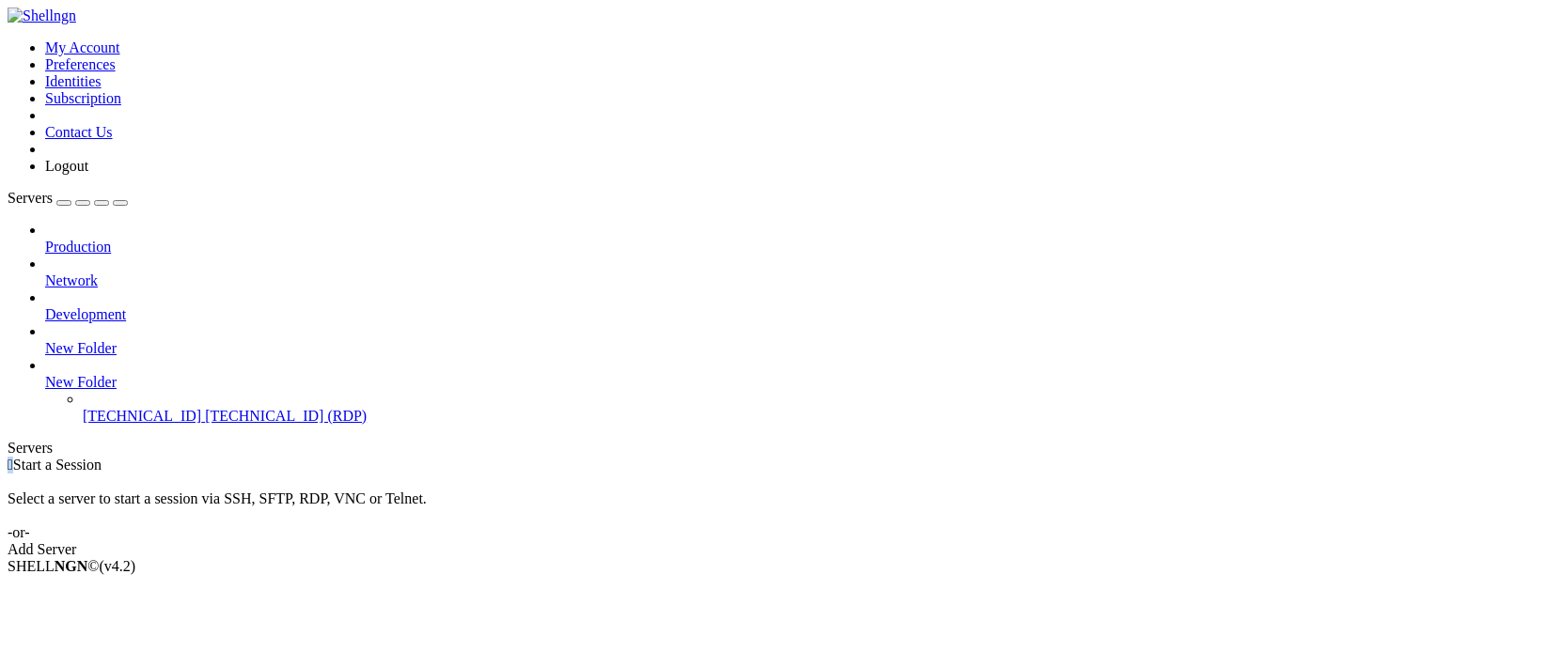 click on "  Start a Session
Select a server to start a session via SSH, SFTP, RDP, VNC or Telnet.   -or-
Add Server" at bounding box center [784, 507] 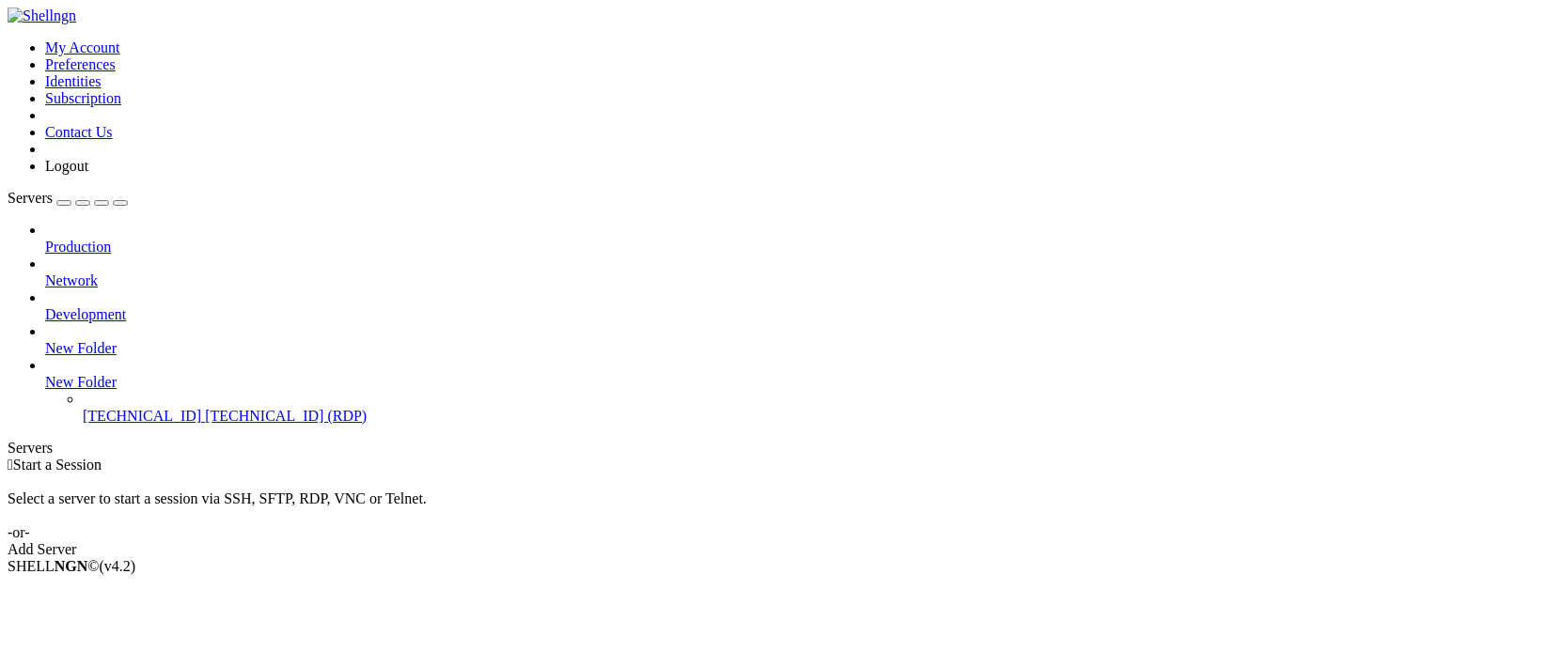 click on "  Start a Session
Select a server to start a session via SSH, SFTP, RDP, VNC or Telnet.   -or-
Add Server" at bounding box center [784, 507] 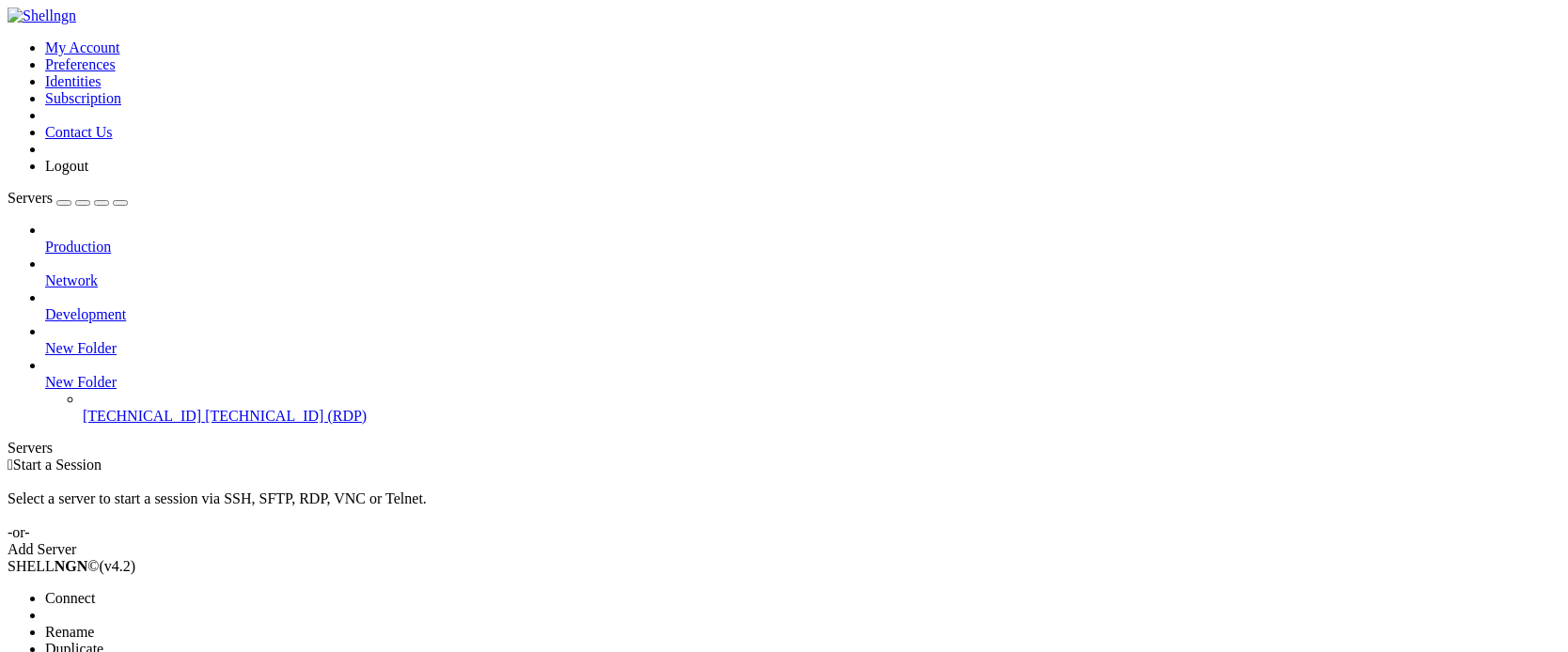 click on "Connect" at bounding box center (70, 598) 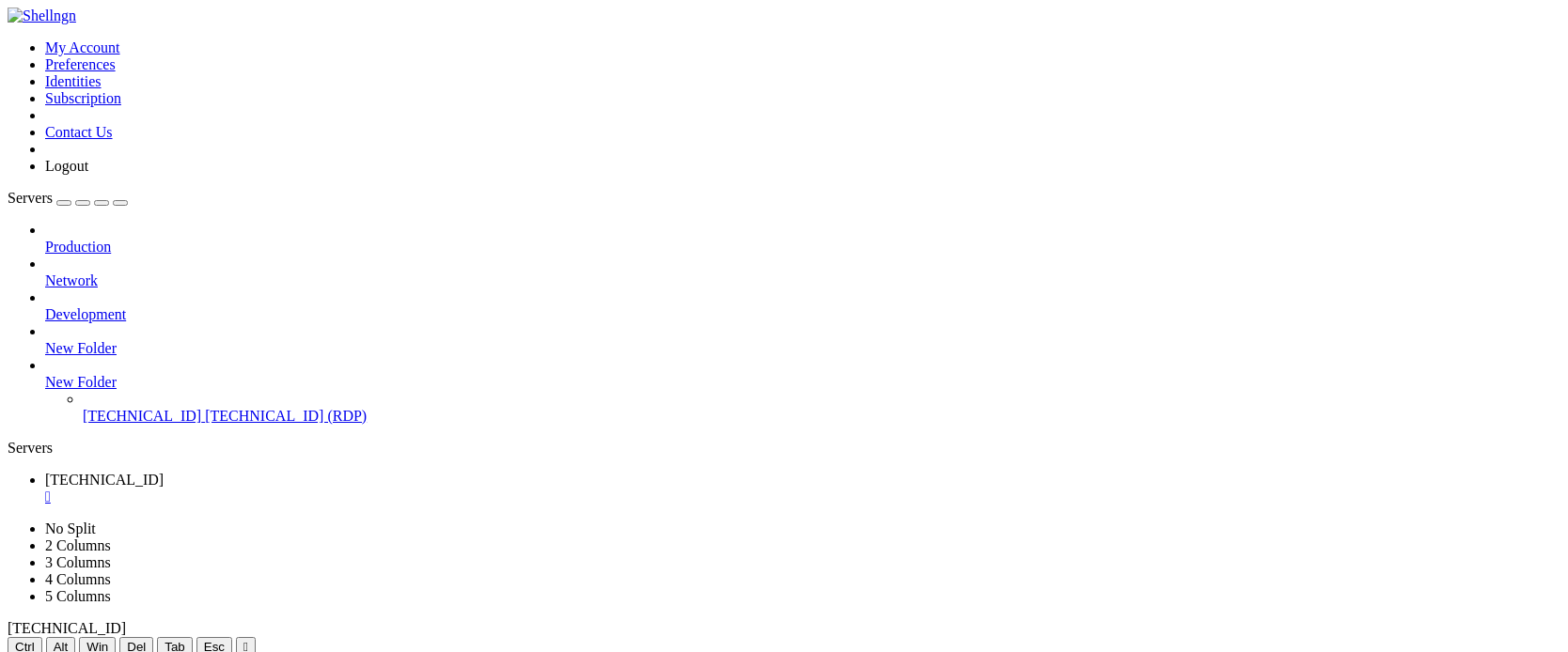scroll, scrollTop: 0, scrollLeft: 0, axis: both 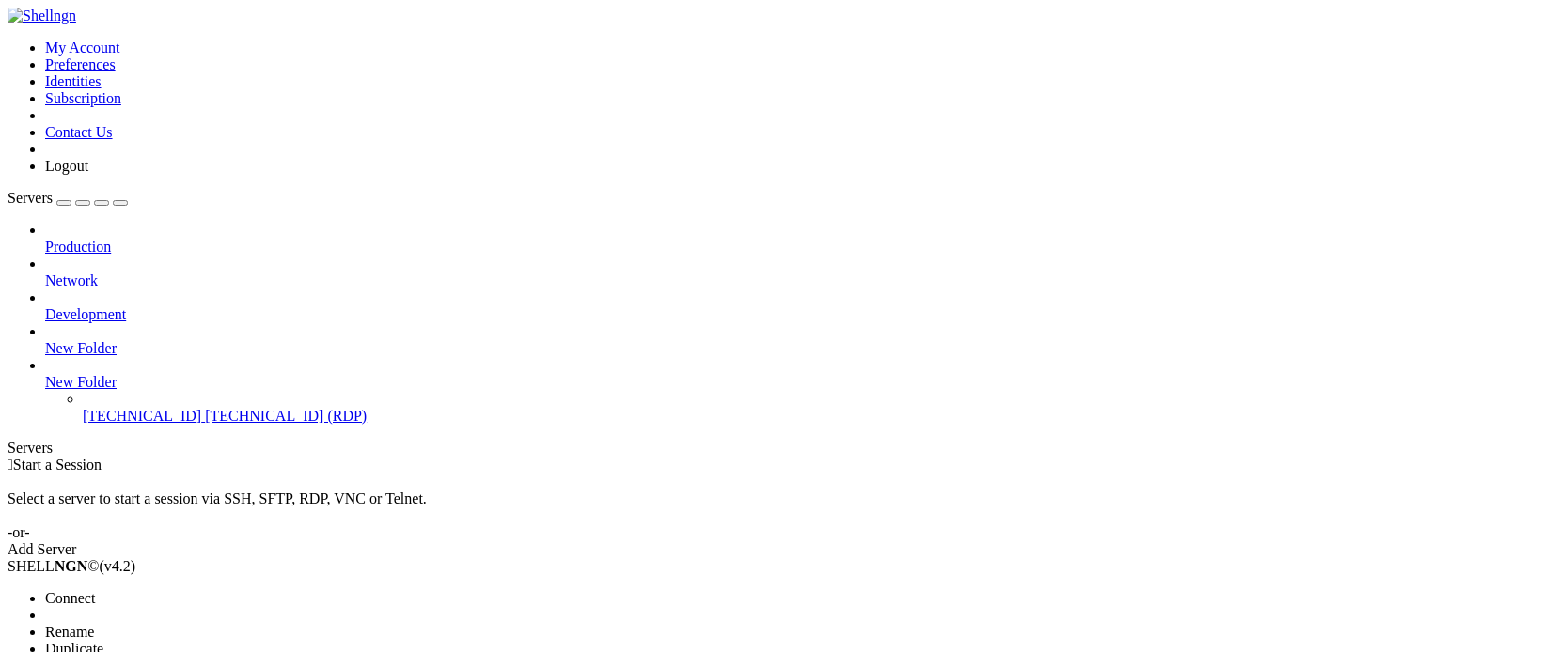 click on "Connect" at bounding box center (70, 598) 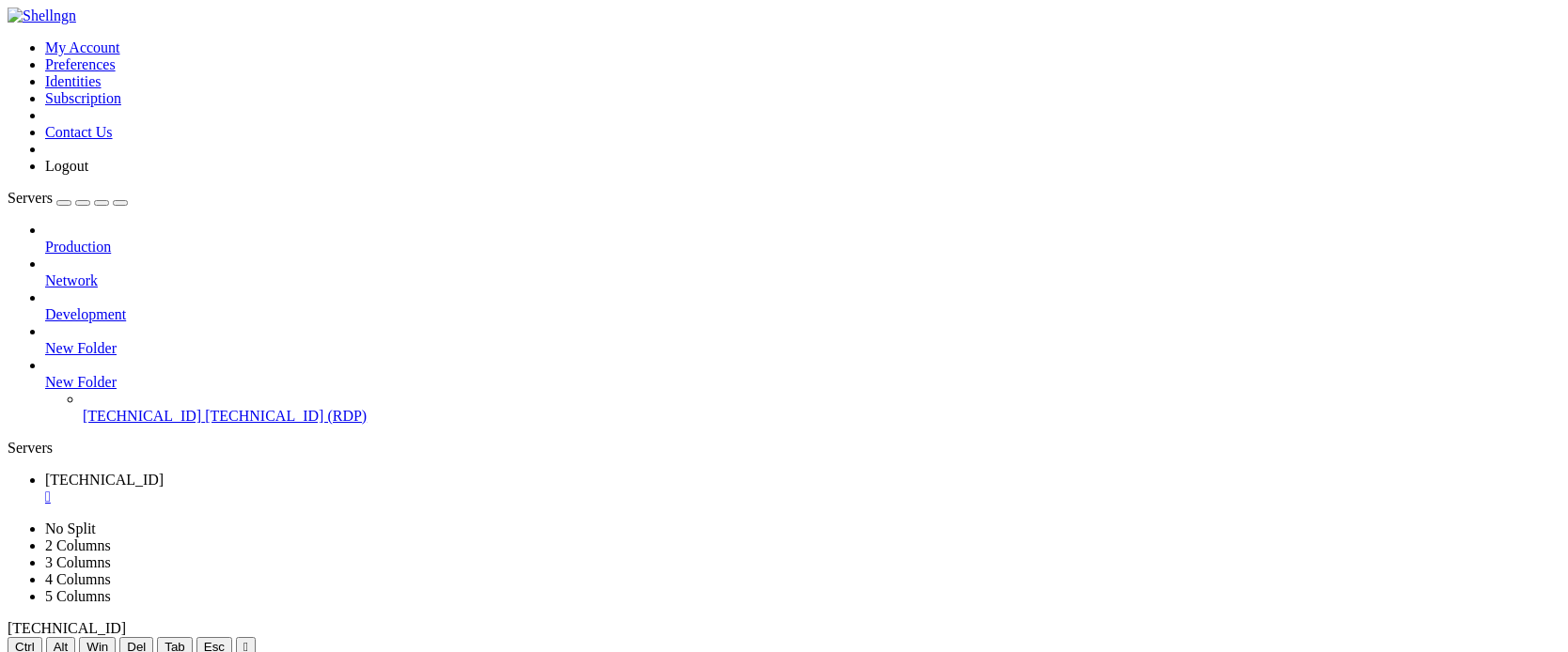 scroll, scrollTop: 0, scrollLeft: 0, axis: both 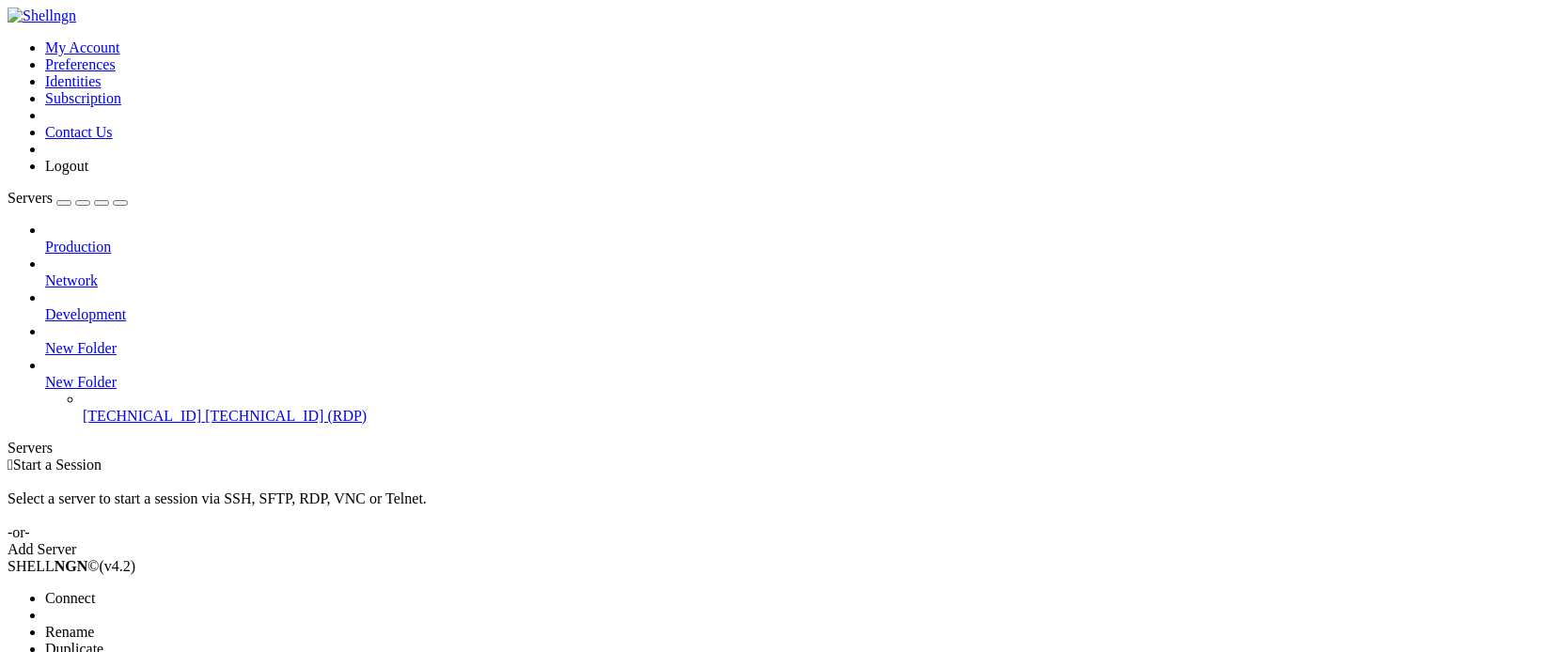 click on "Connect" at bounding box center [70, 598] 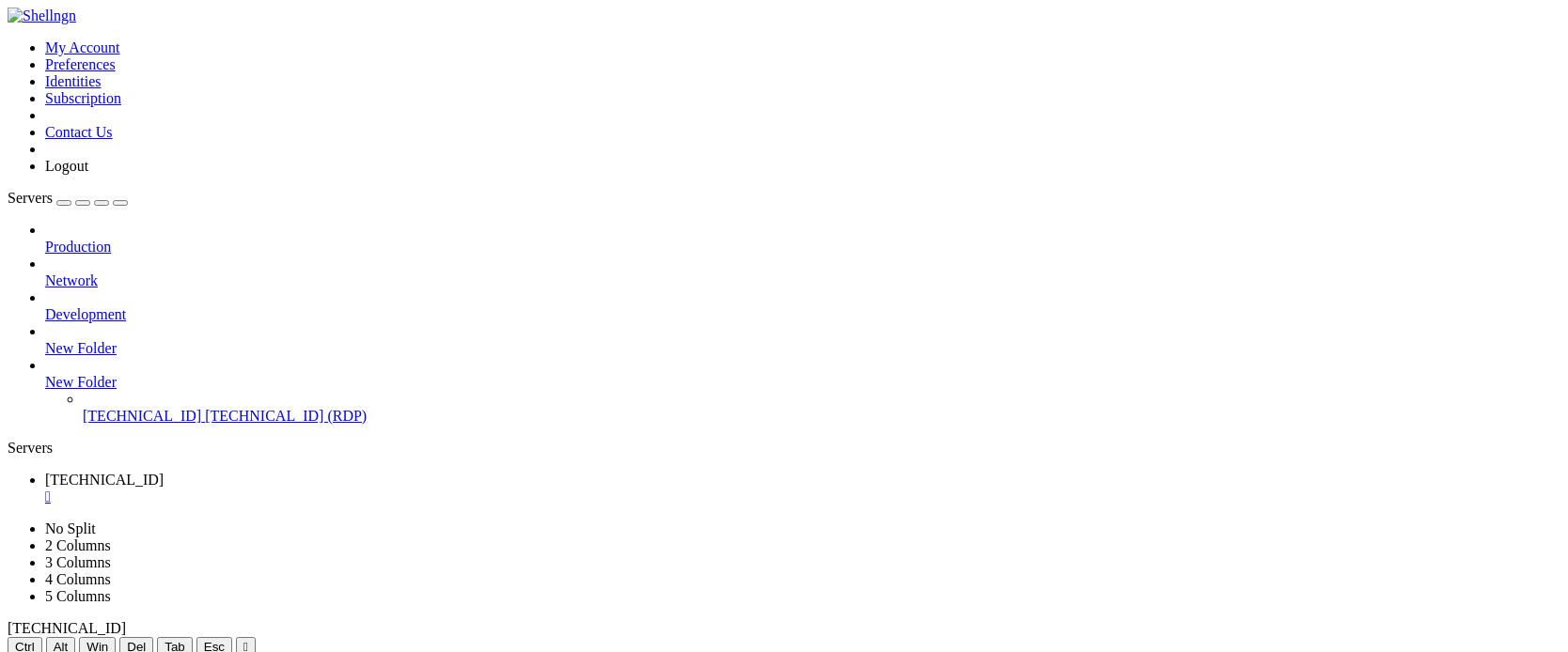 scroll, scrollTop: 0, scrollLeft: 0, axis: both 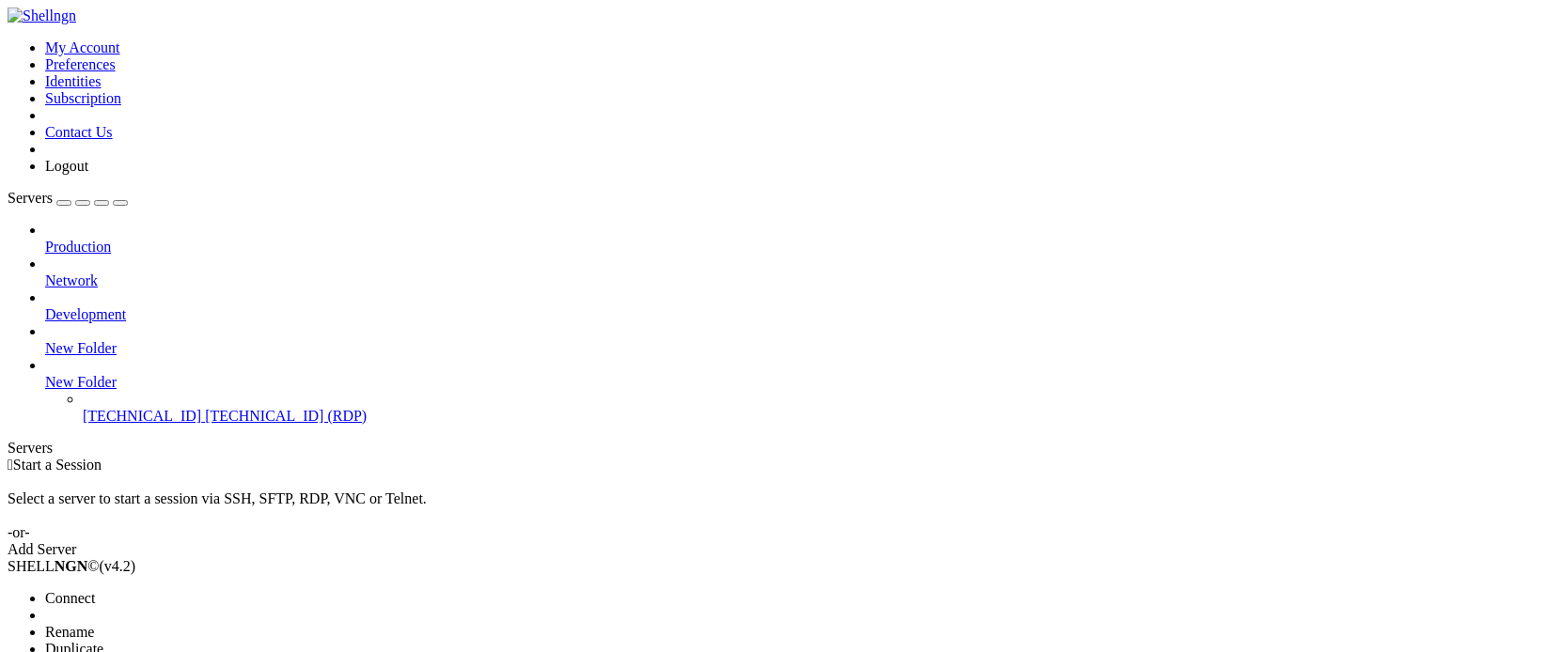 click on "Connect" at bounding box center [70, 598] 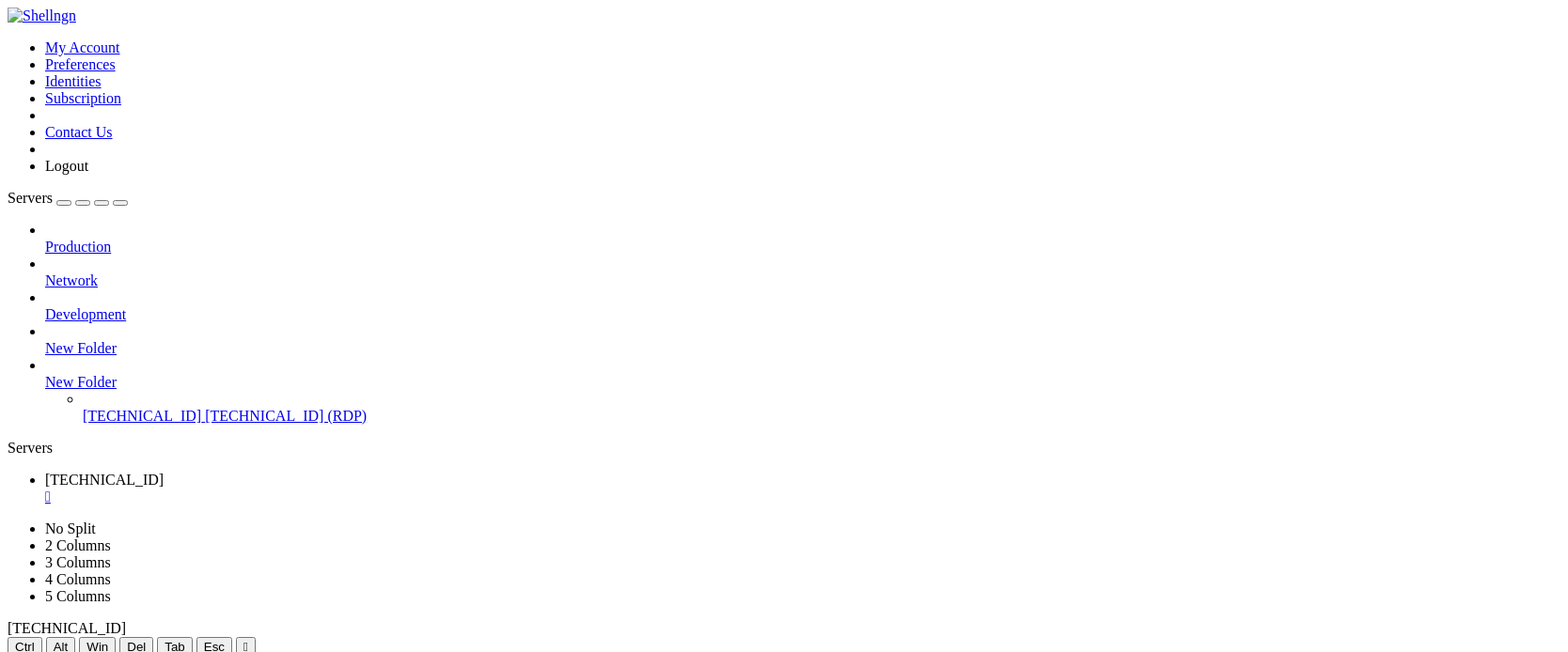 scroll, scrollTop: 0, scrollLeft: 0, axis: both 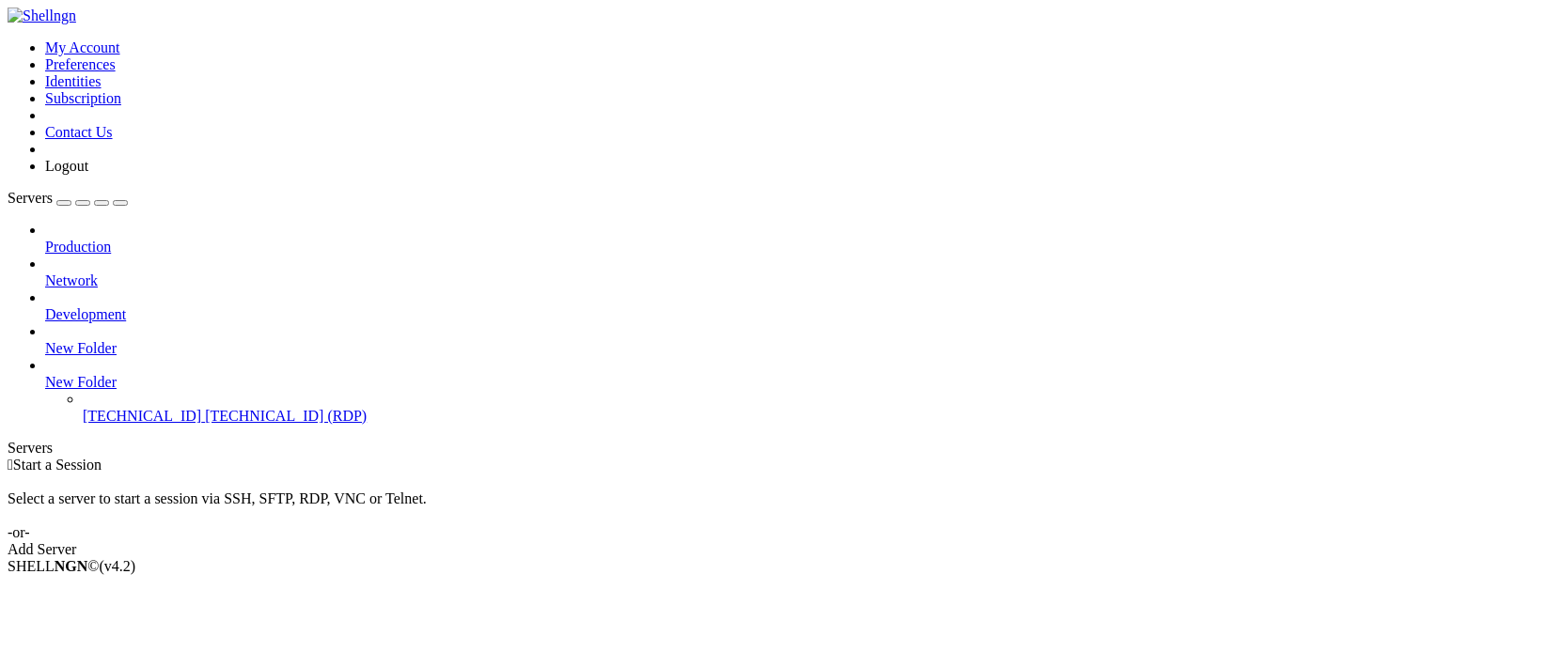 click on "  Start a Session
Select a server to start a session via SSH, SFTP, RDP, VNC or Telnet.   -or-
Add Server" at bounding box center [784, 507] 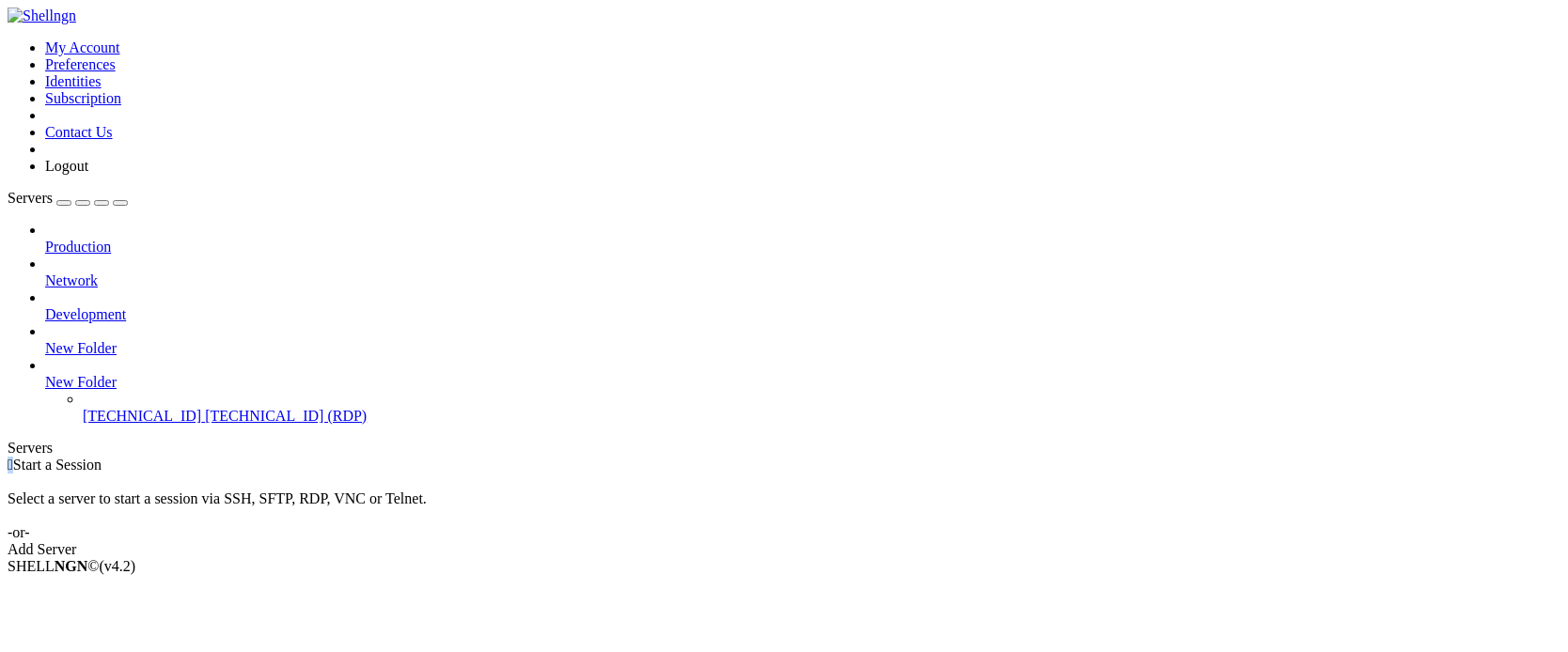 click on "  Start a Session
Select a server to start a session via SSH, SFTP, RDP, VNC or Telnet.   -or-
Add Server" at bounding box center (784, 507) 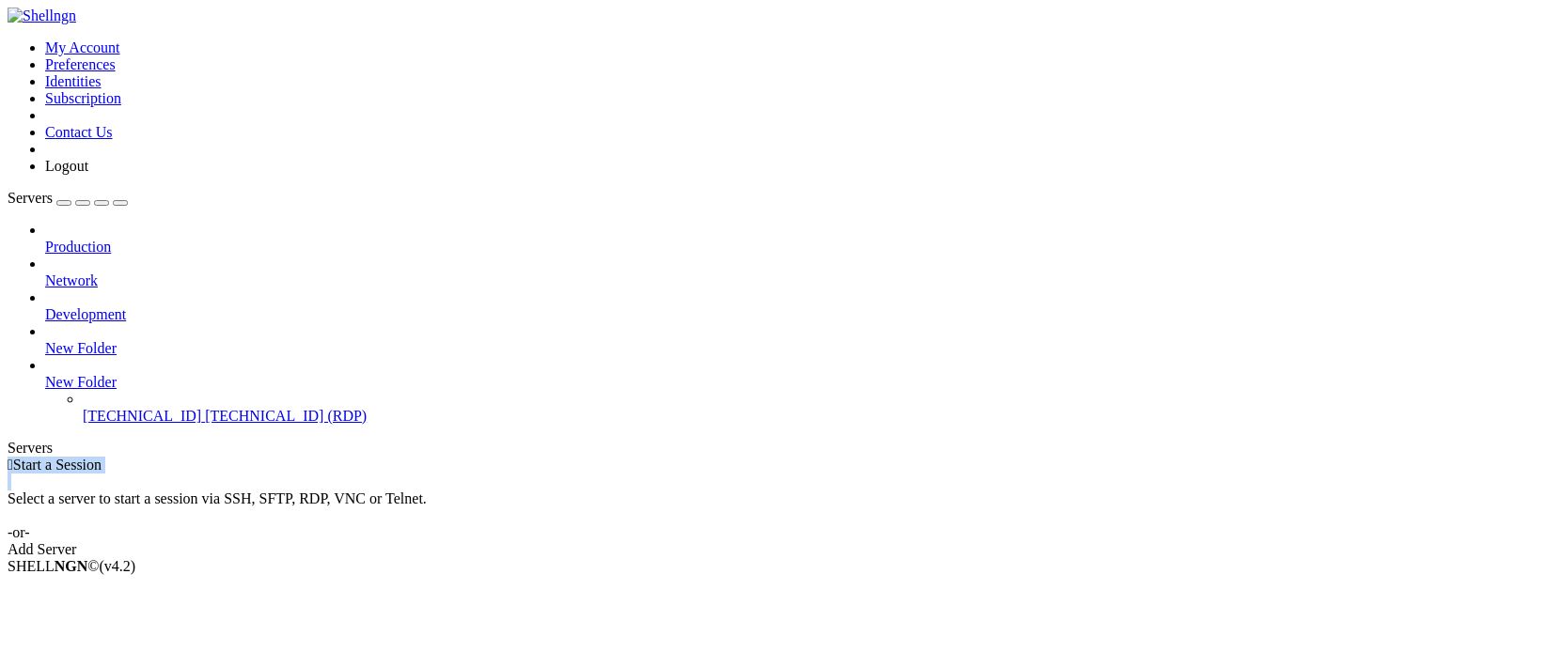 click on "  Start a Session
Select a server to start a session via SSH, SFTP, RDP, VNC or Telnet.   -or-
Add Server" at bounding box center [784, 507] 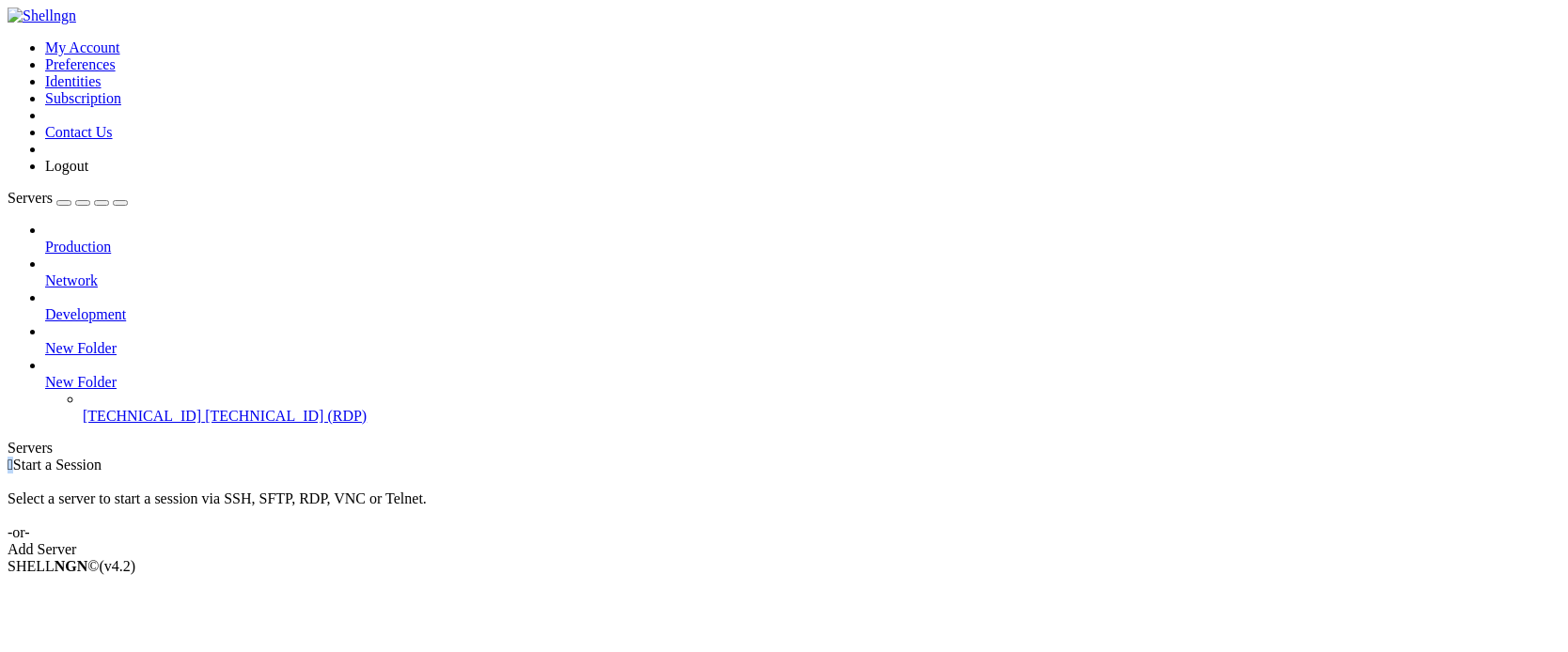 click on "  Start a Session
Select a server to start a session via SSH, SFTP, RDP, VNC or Telnet.   -or-
Add Server" at bounding box center (784, 507) 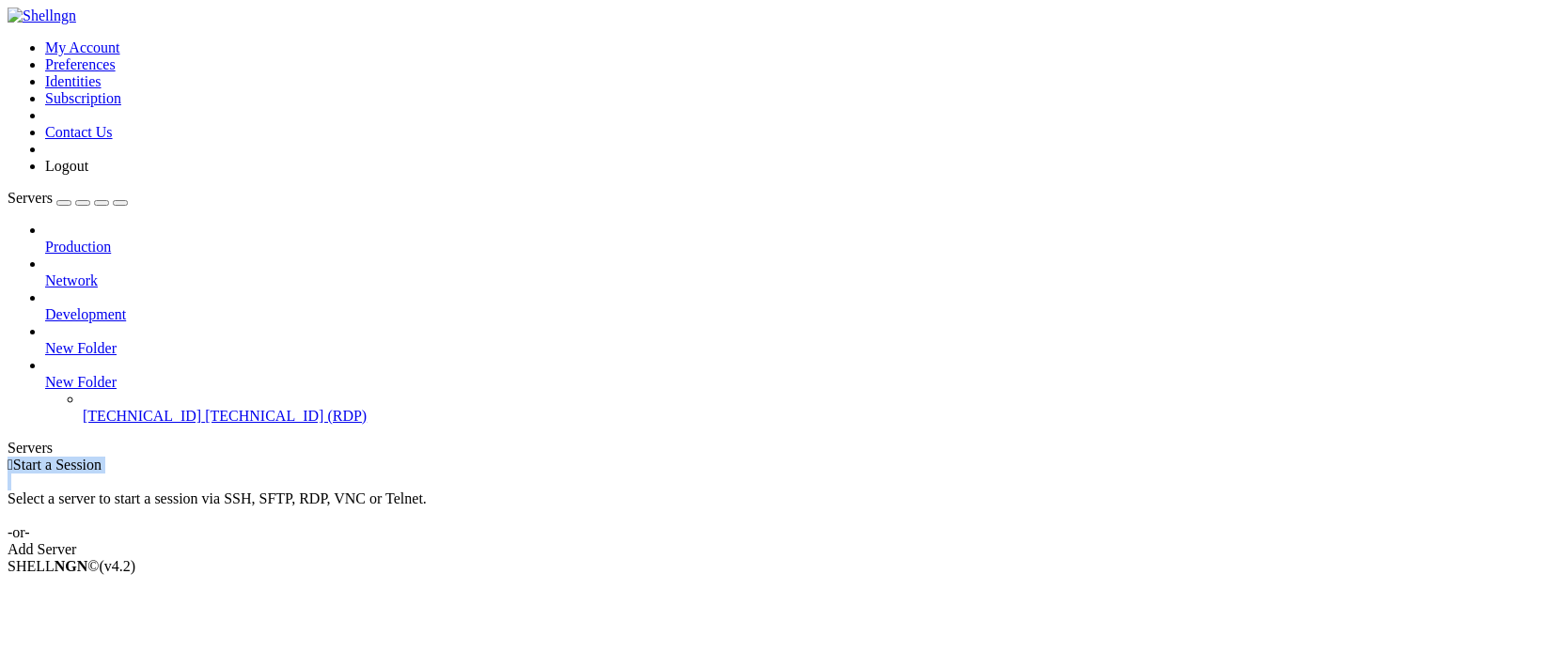 click on "  Start a Session
Select a server to start a session via SSH, SFTP, RDP, VNC or Telnet.   -or-
Add Server" at bounding box center [784, 507] 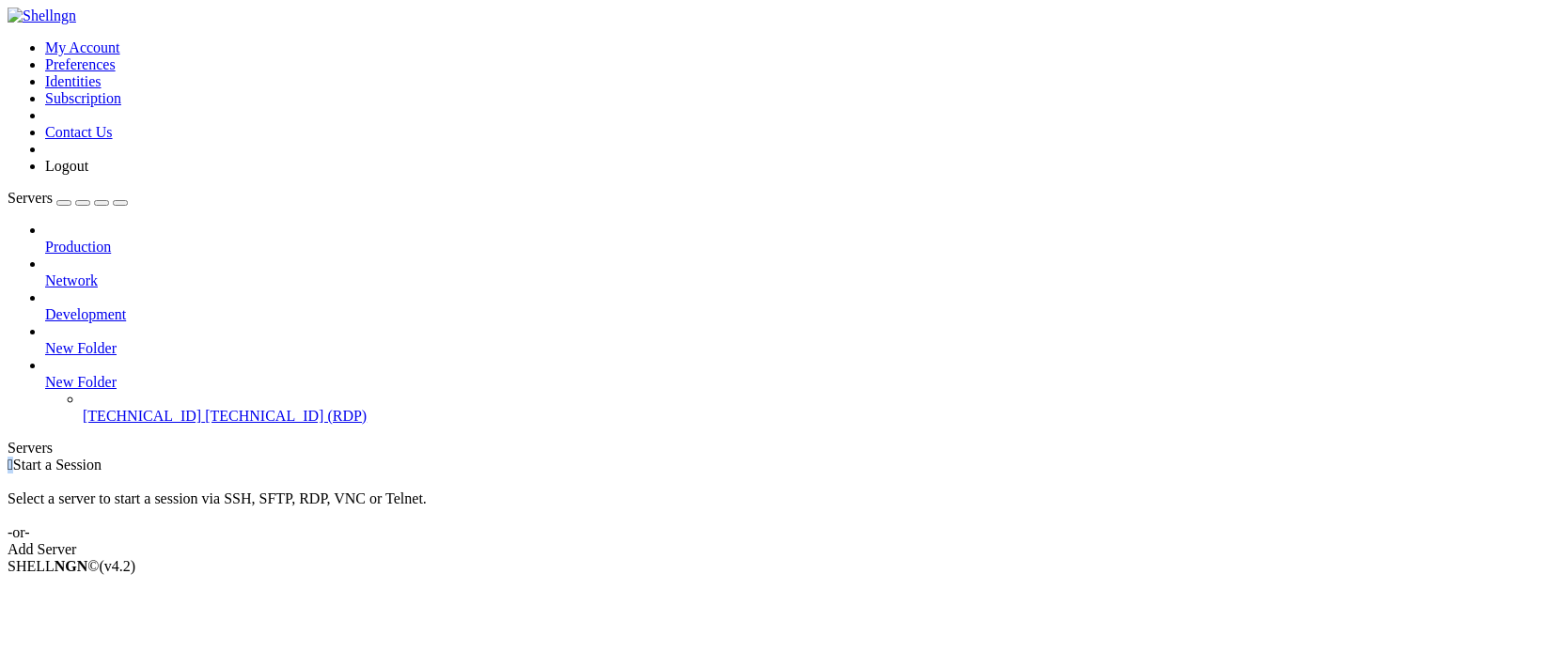click on "  Start a Session
Select a server to start a session via SSH, SFTP, RDP, VNC or Telnet.   -or-
Add Server" at bounding box center (784, 507) 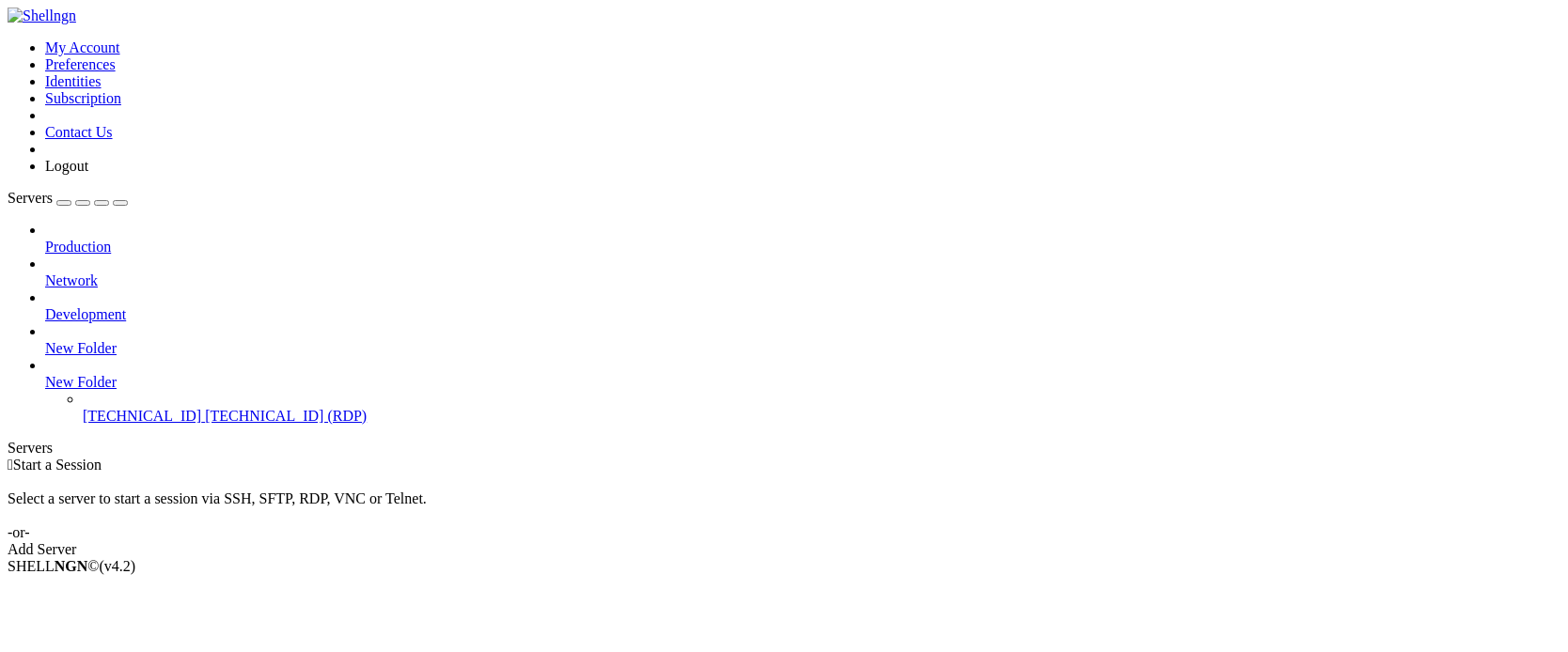 click on "  Start a Session
Select a server to start a session via SSH, SFTP, RDP, VNC or Telnet.   -or-
Add Server" at bounding box center (784, 507) 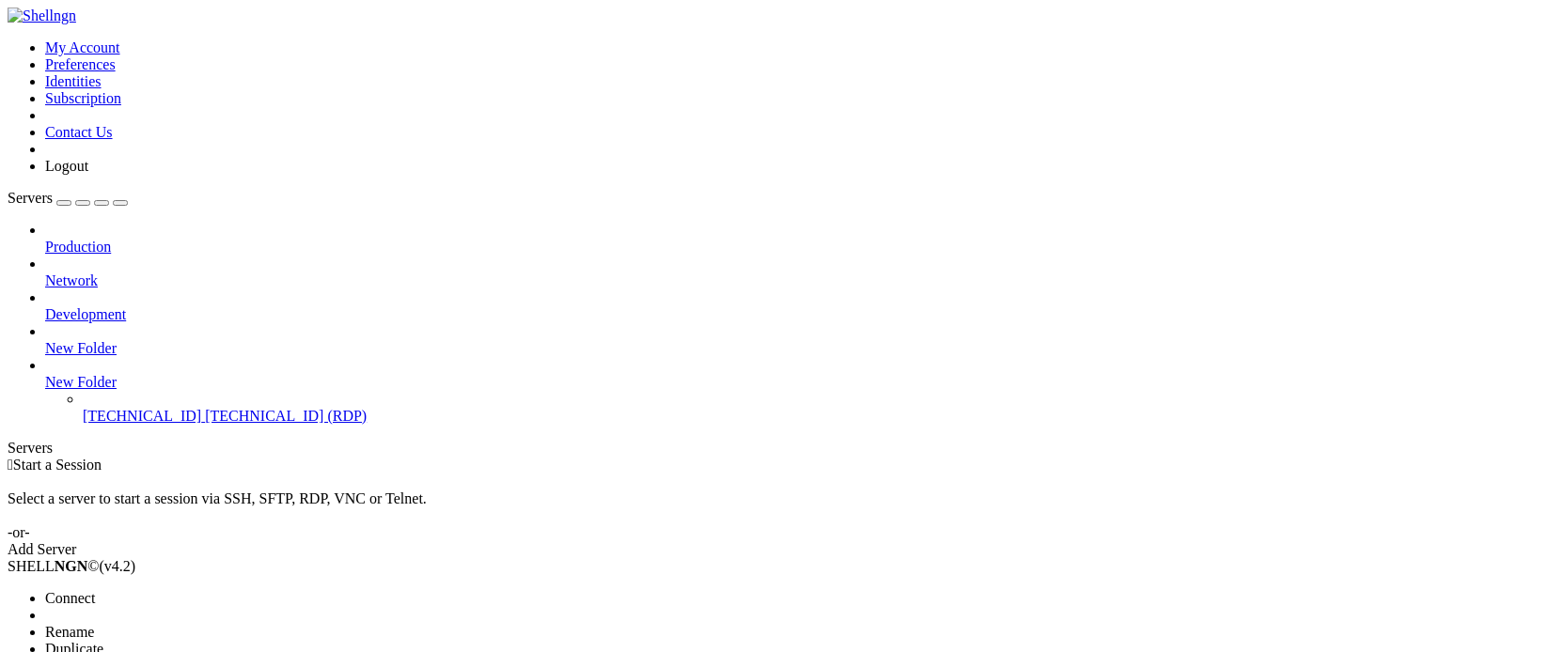 click on "Connect" at bounding box center [70, 598] 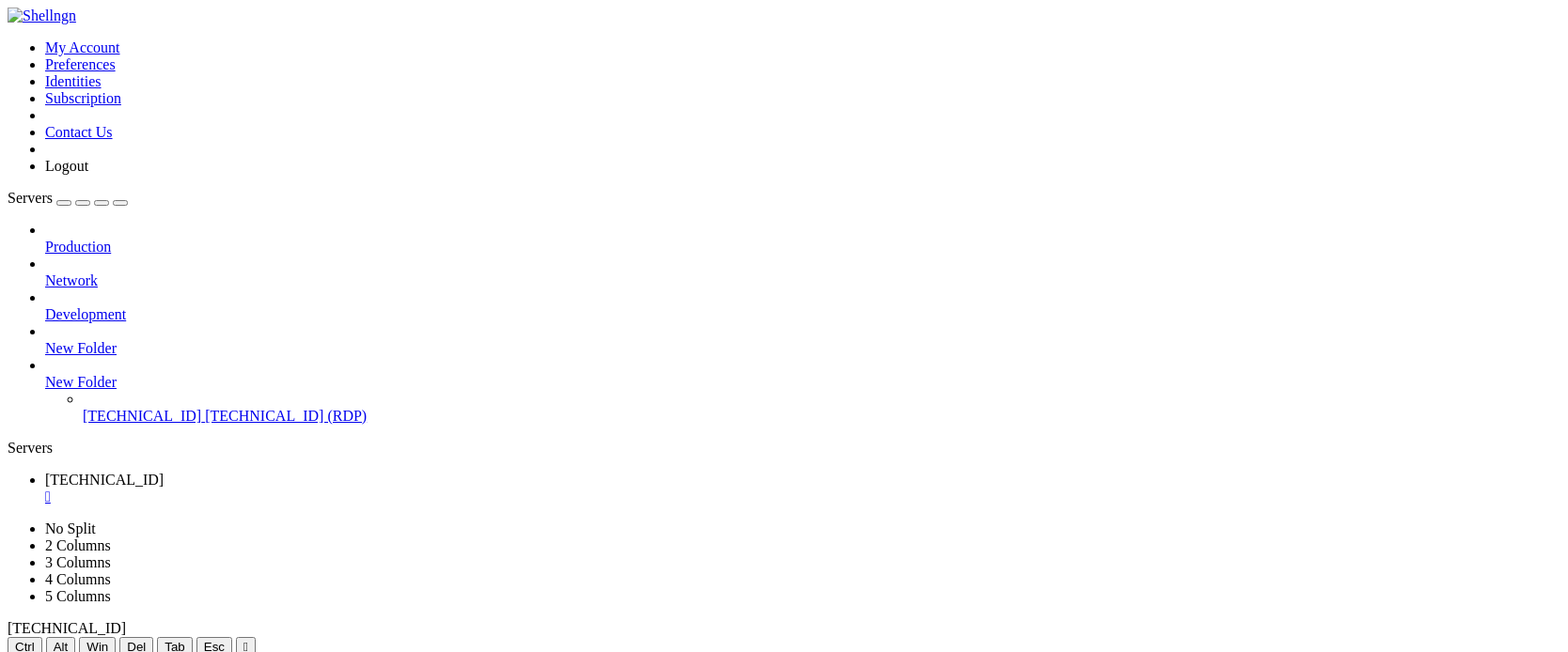 scroll, scrollTop: 0, scrollLeft: 0, axis: both 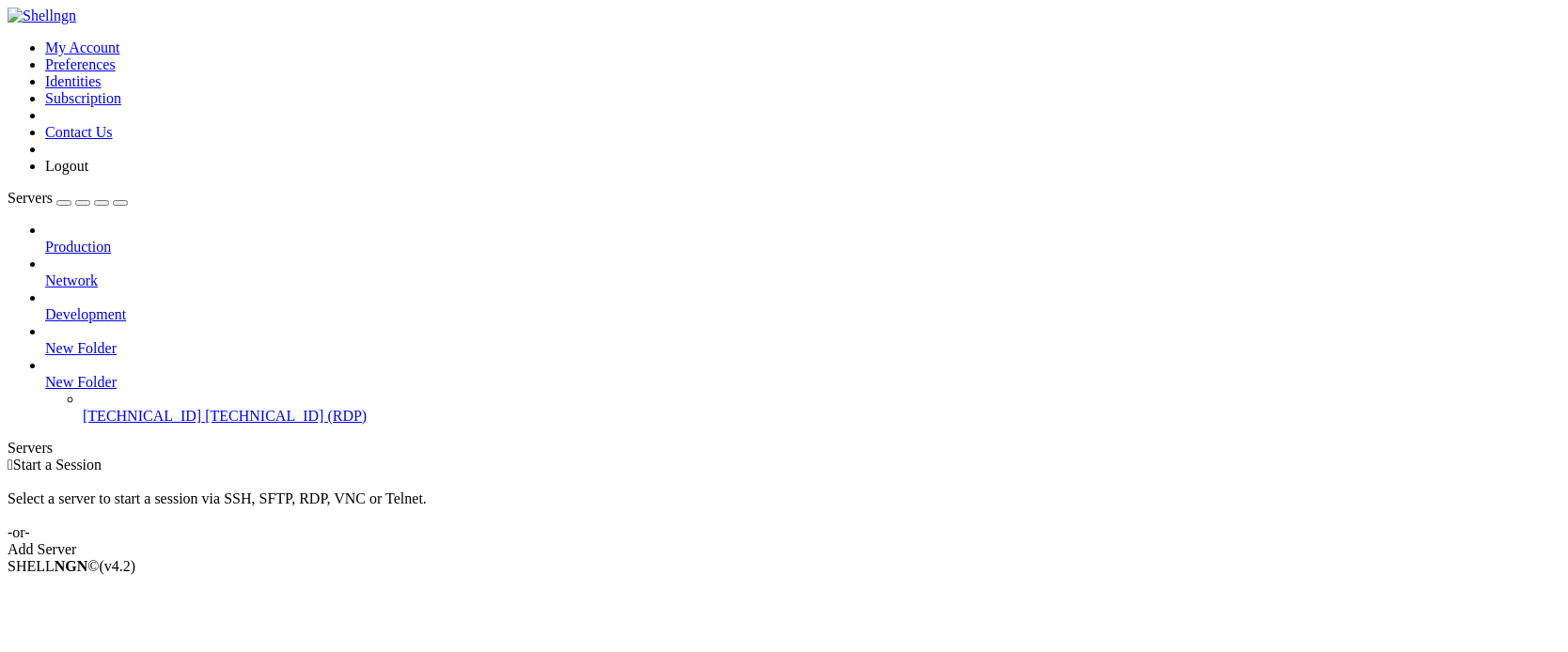 click on "  Start a Session
Select a server to start a session via SSH, SFTP, RDP, VNC or Telnet.   -or-
Add Server" at bounding box center [784, 507] 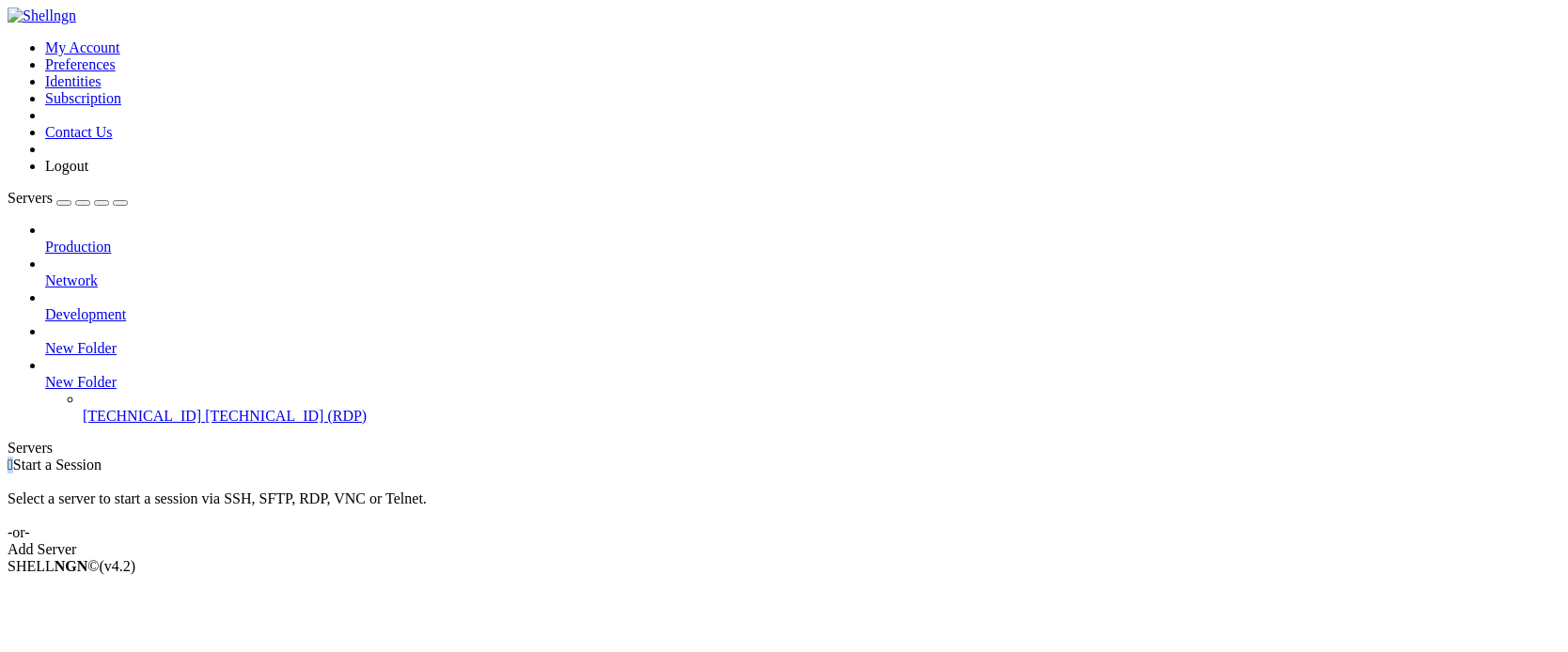 click on "  Start a Session
Select a server to start a session via SSH, SFTP, RDP, VNC or Telnet.   -or-
Add Server" at bounding box center [784, 507] 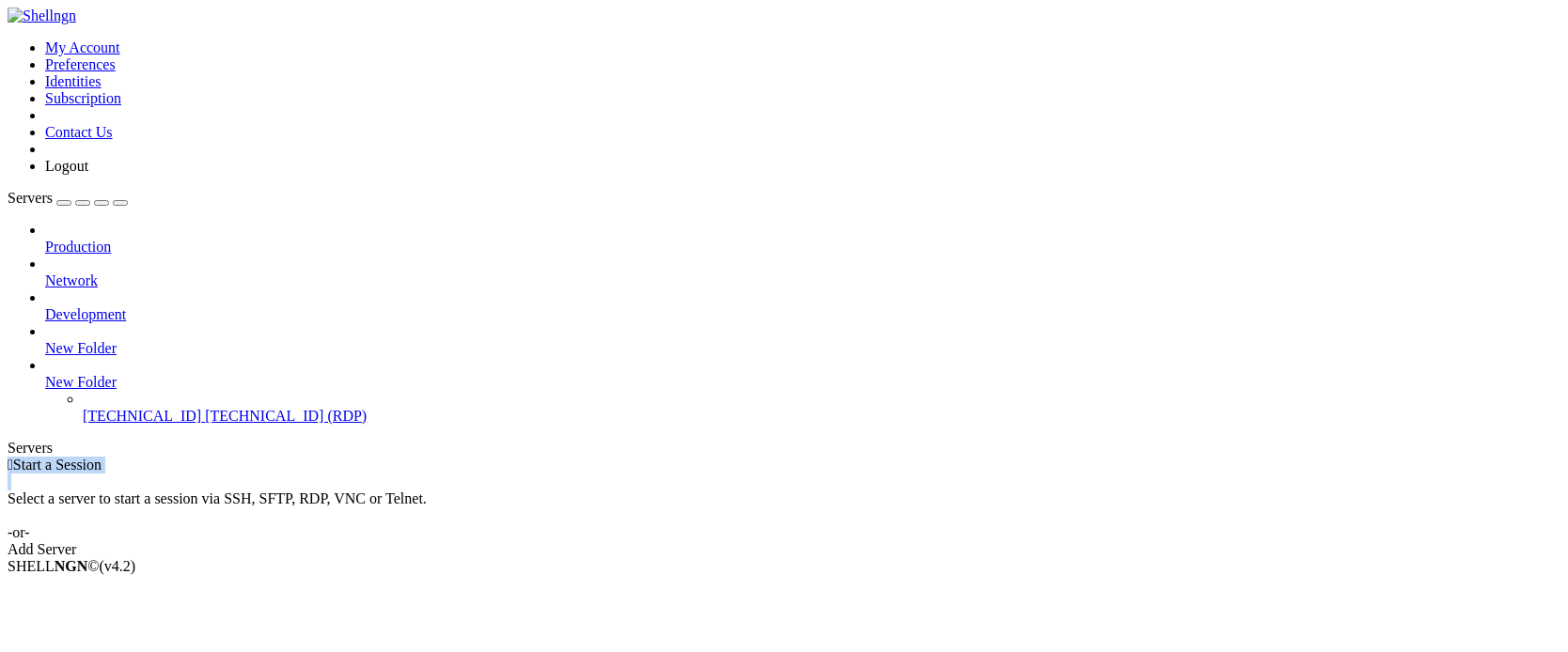 click on "  Start a Session
Select a server to start a session via SSH, SFTP, RDP, VNC or Telnet.   -or-
Add Server" at bounding box center (784, 507) 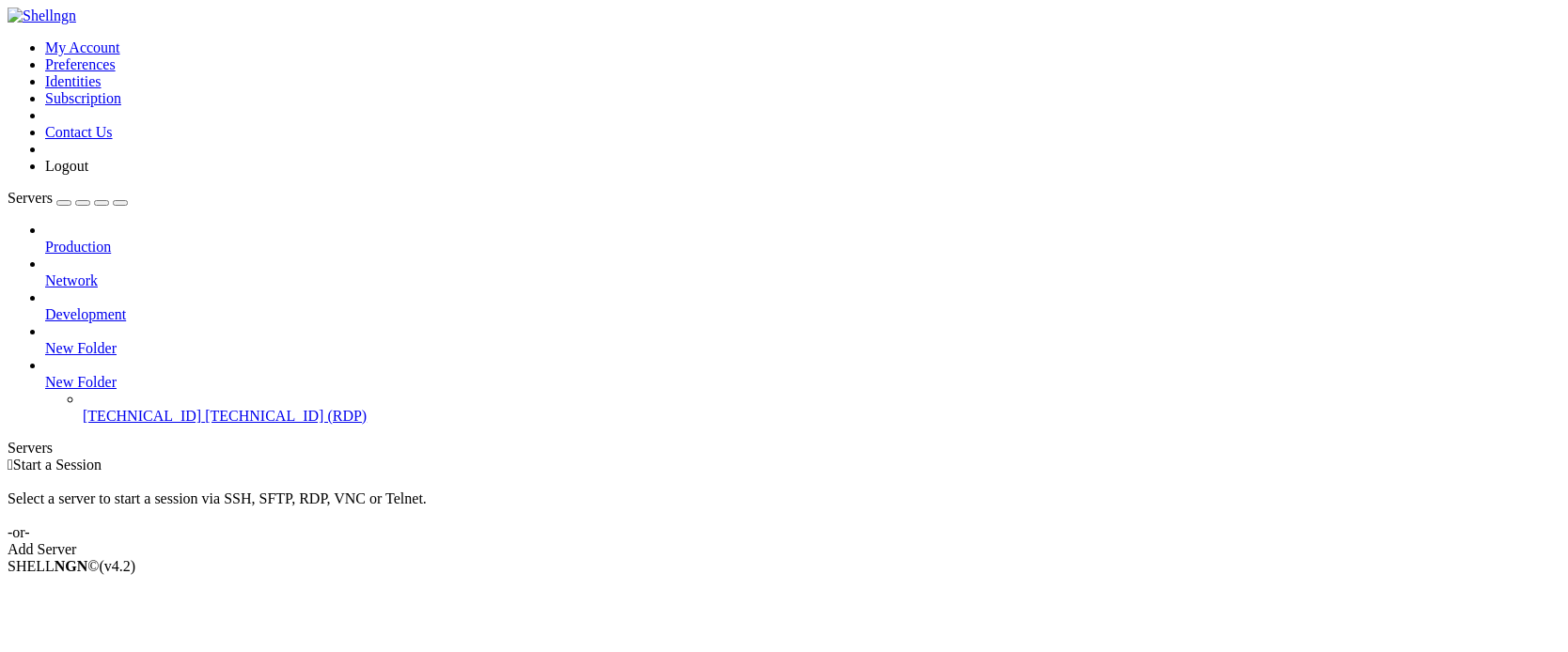 click on "Production   Network   Development   New Folder   New Folder   [TECHNICAL_ID]
[TECHNICAL_ID] (RDP)" at bounding box center [784, 323] 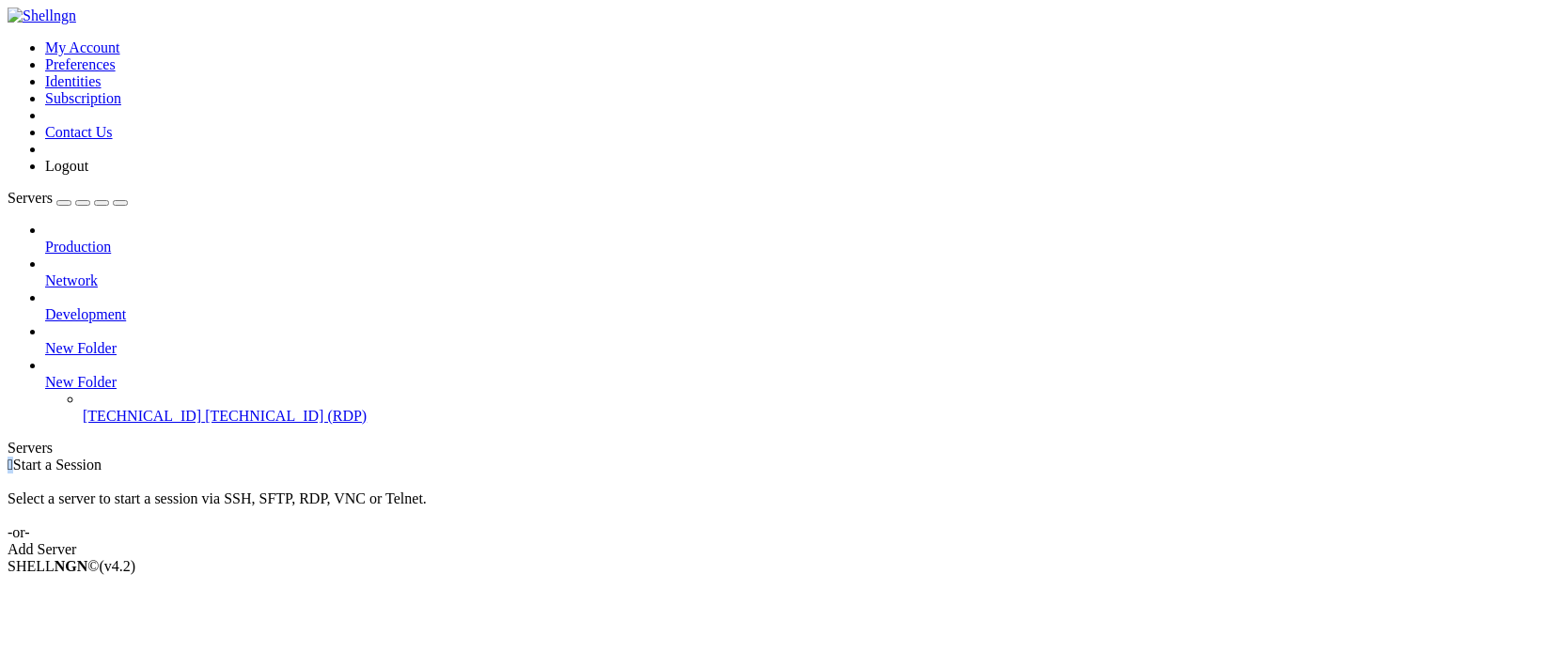 click on "  Start a Session
Select a server to start a session via SSH, SFTP, RDP, VNC or Telnet.   -or-
Add Server" at bounding box center [784, 507] 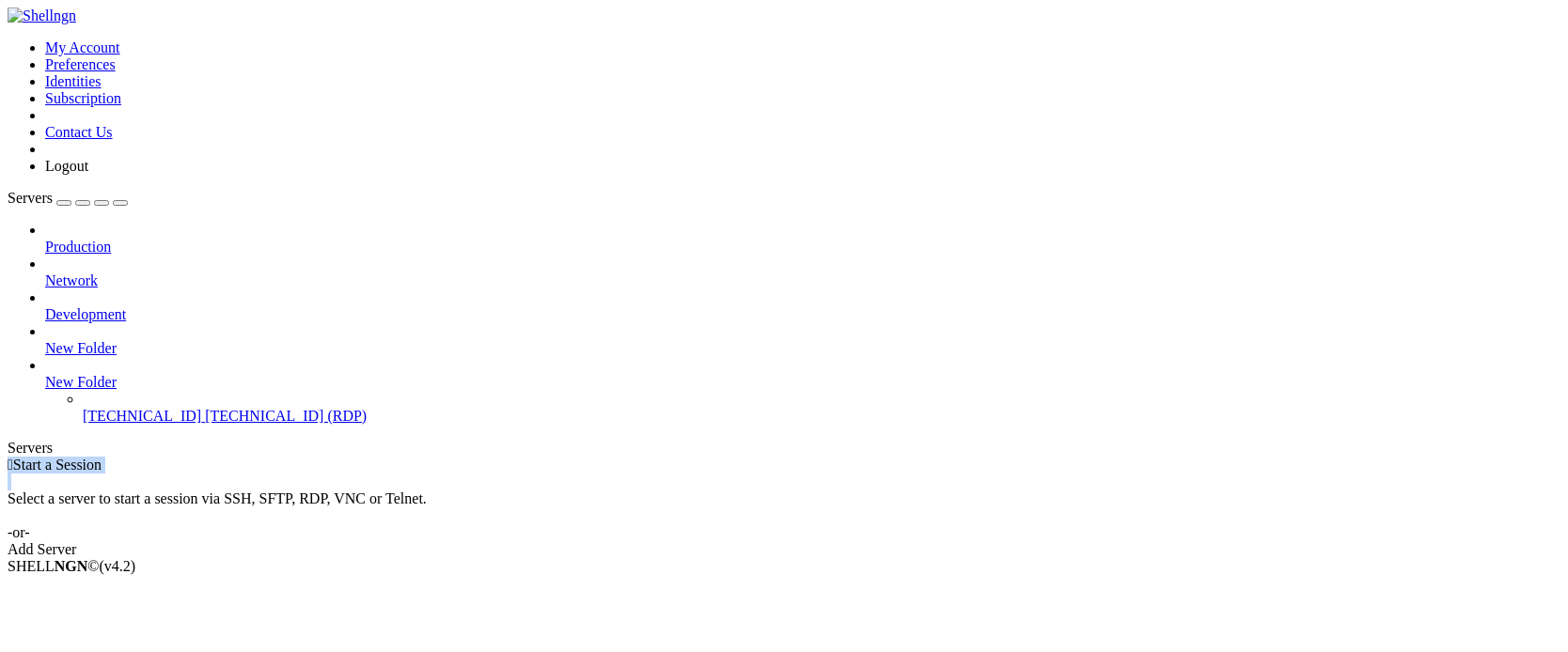 click on "  Start a Session
Select a server to start a session via SSH, SFTP, RDP, VNC or Telnet.   -or-
Add Server" at bounding box center (784, 507) 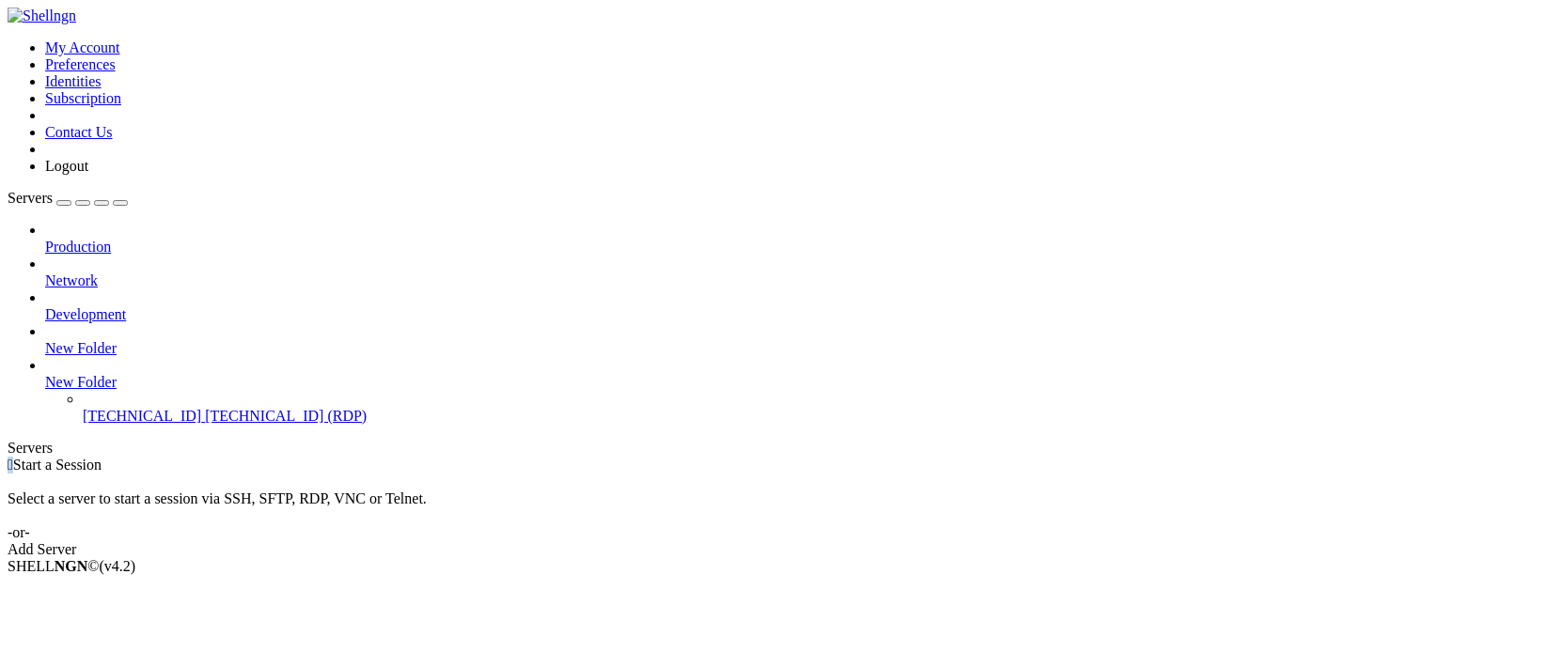 click on "  Start a Session
Select a server to start a session via SSH, SFTP, RDP, VNC or Telnet.   -or-
Add Server" at bounding box center (784, 507) 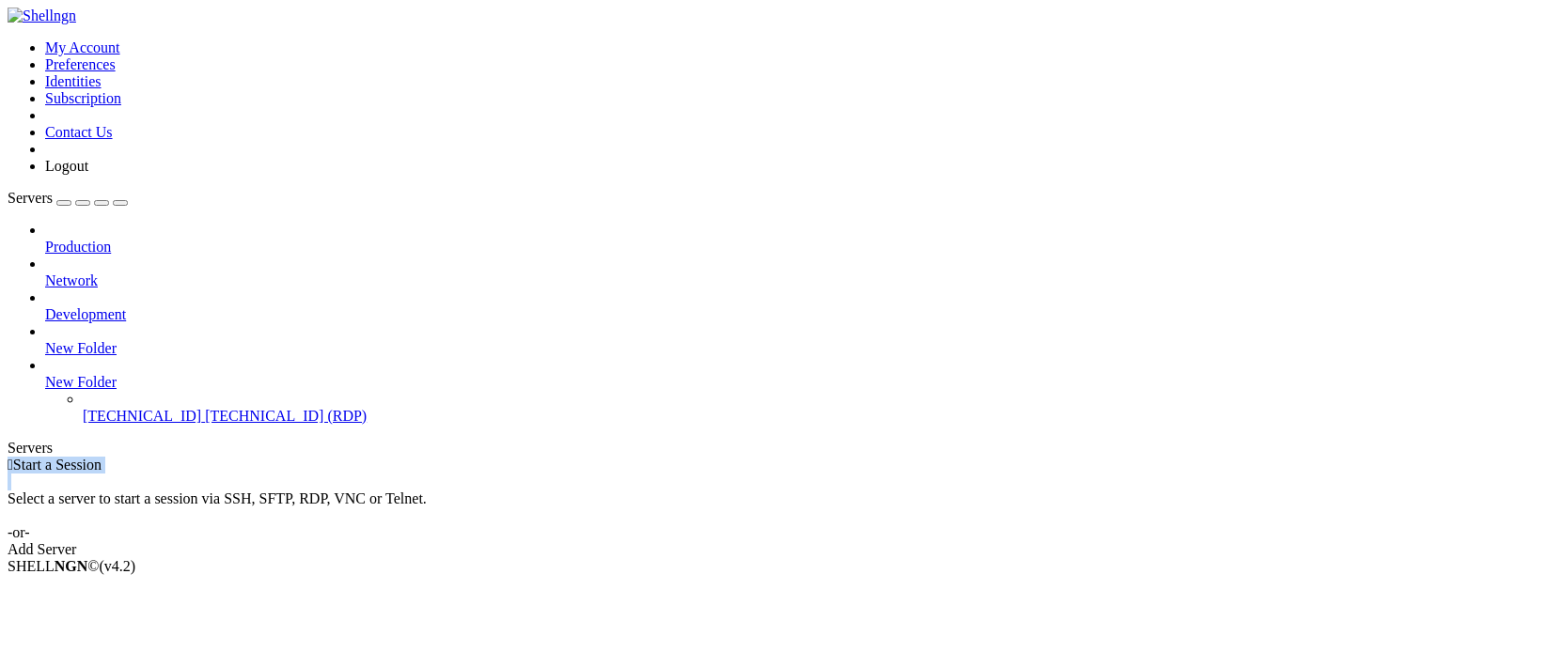 click on "  Start a Session
Select a server to start a session via SSH, SFTP, RDP, VNC or Telnet.   -or-
Add Server" at bounding box center (784, 507) 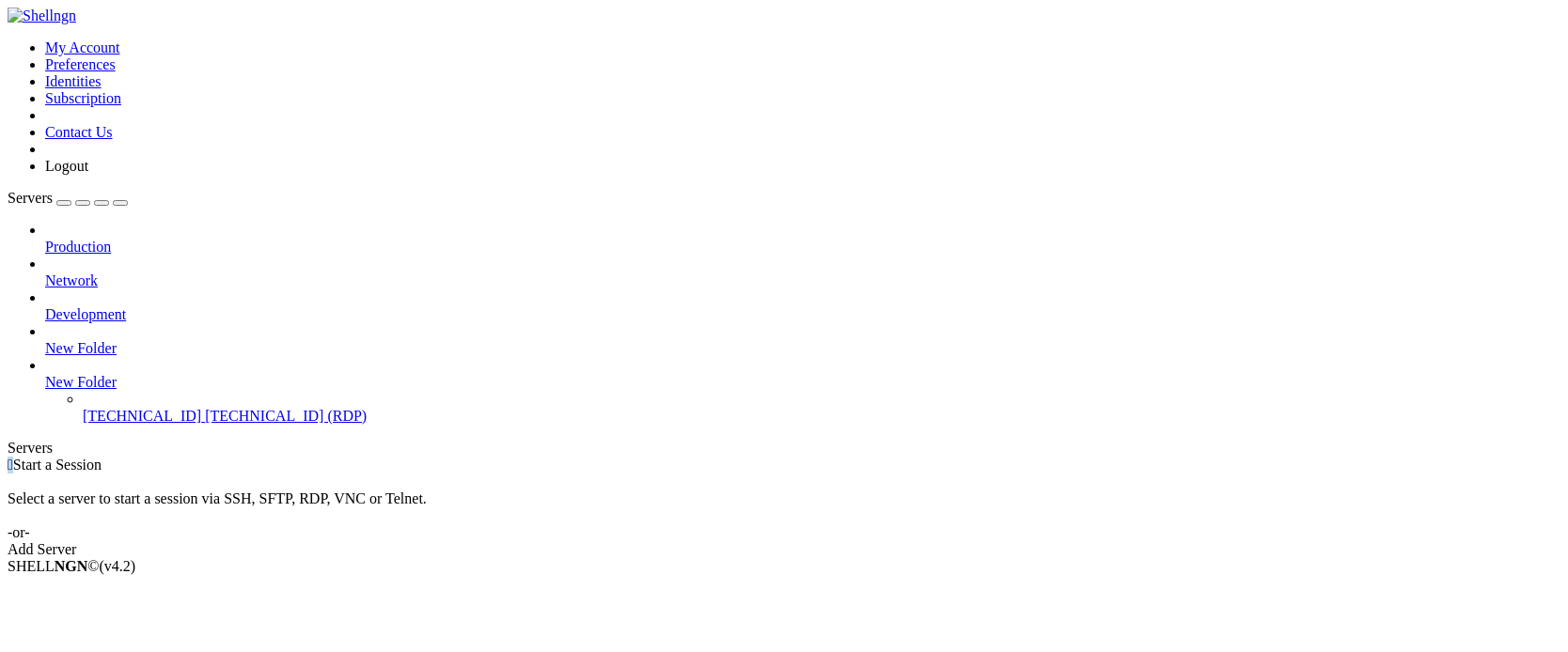 click on "  Start a Session
Select a server to start a session via SSH, SFTP, RDP, VNC or Telnet.   -or-
Add Server" at bounding box center (784, 507) 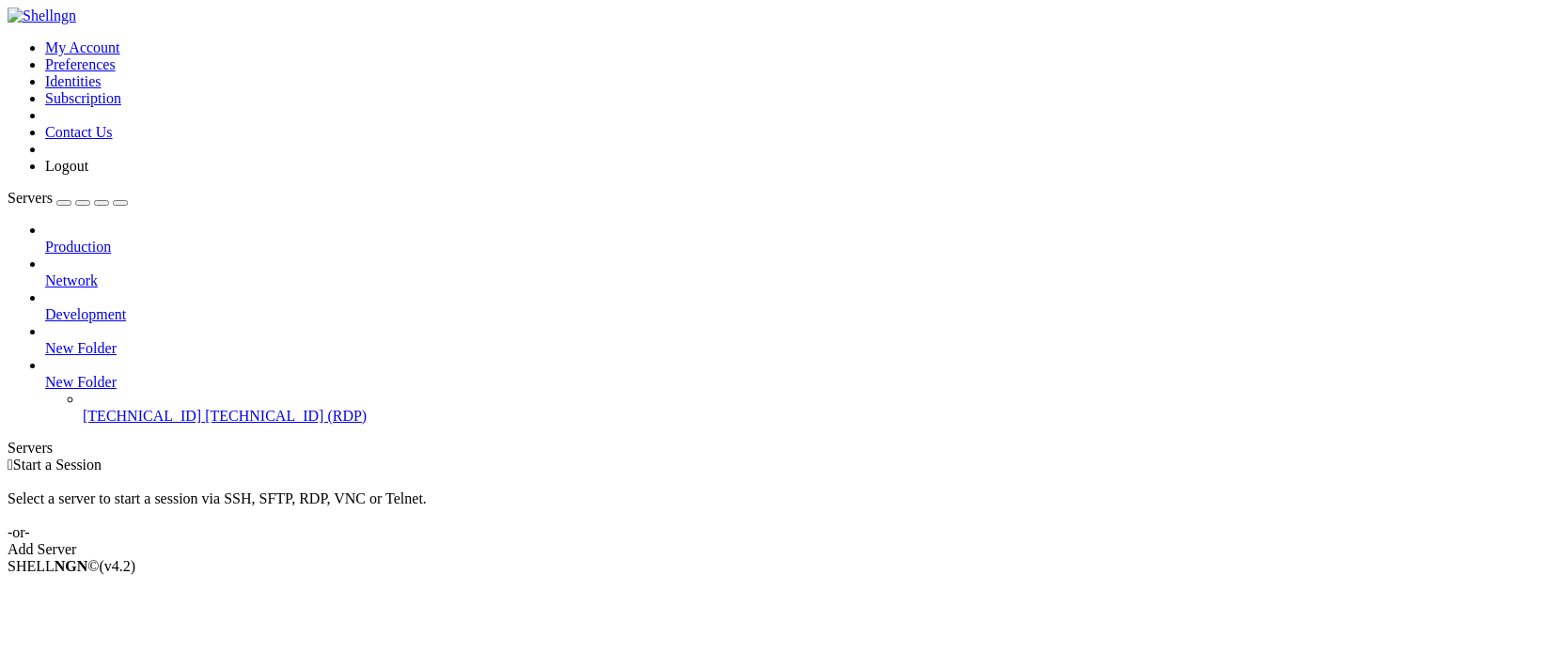 click on "  Start a Session
Select a server to start a session via SSH, SFTP, RDP, VNC or Telnet.   -or-
Add Server" at bounding box center (784, 507) 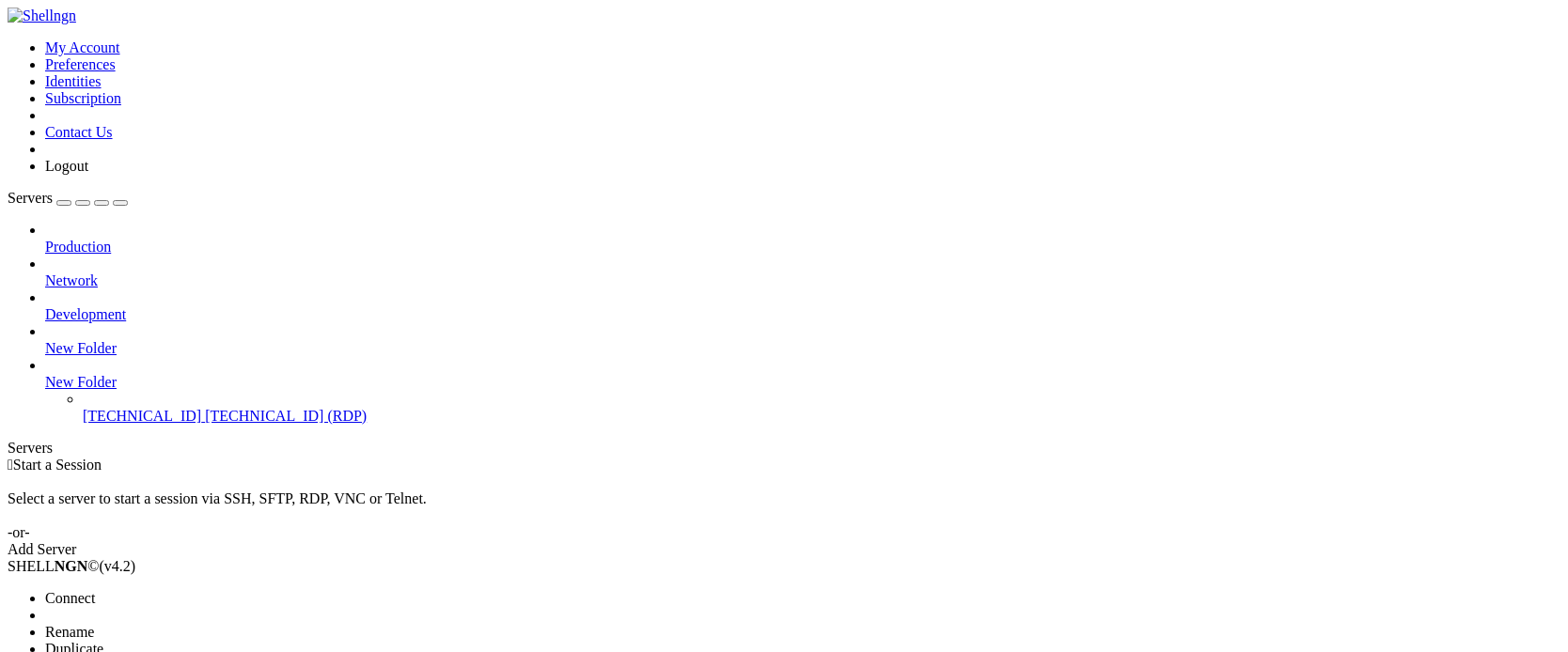 click on "Properties" at bounding box center [75, 699] 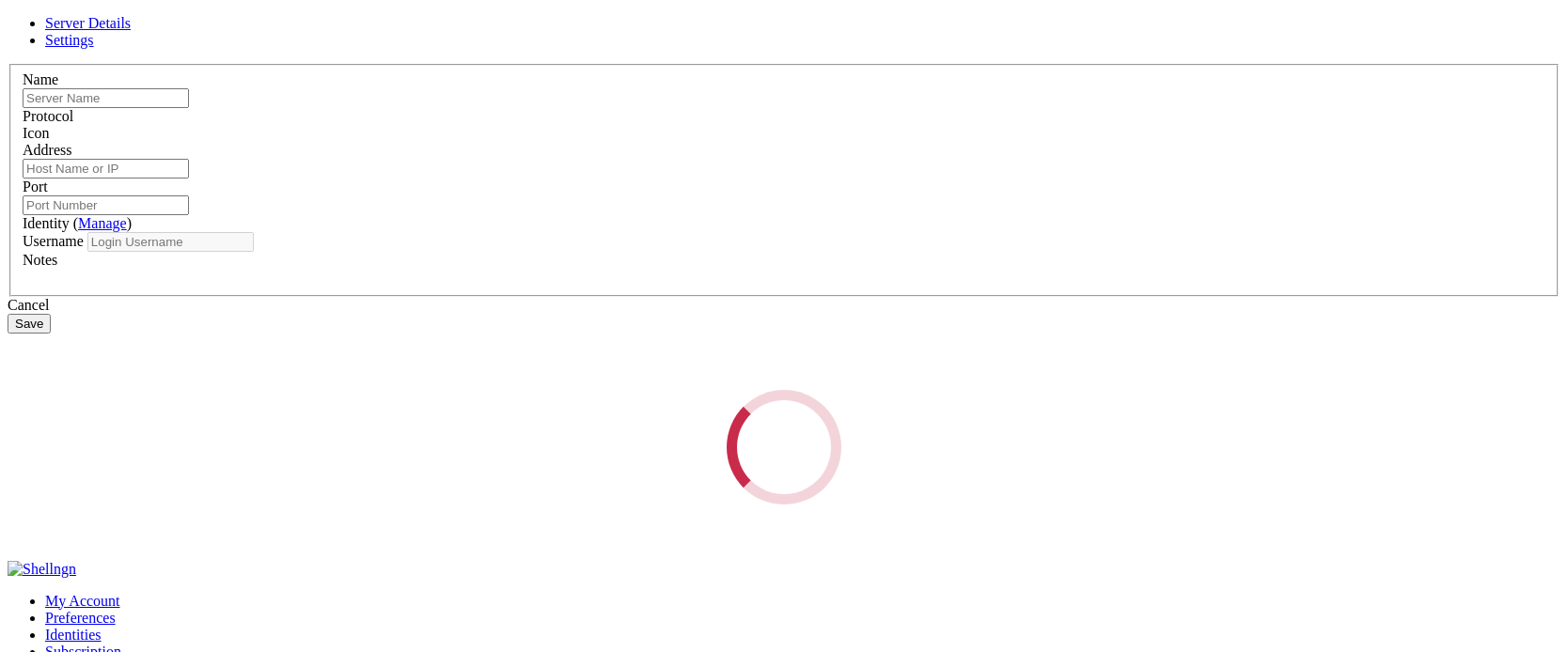 type on "[TECHNICAL_ID]" 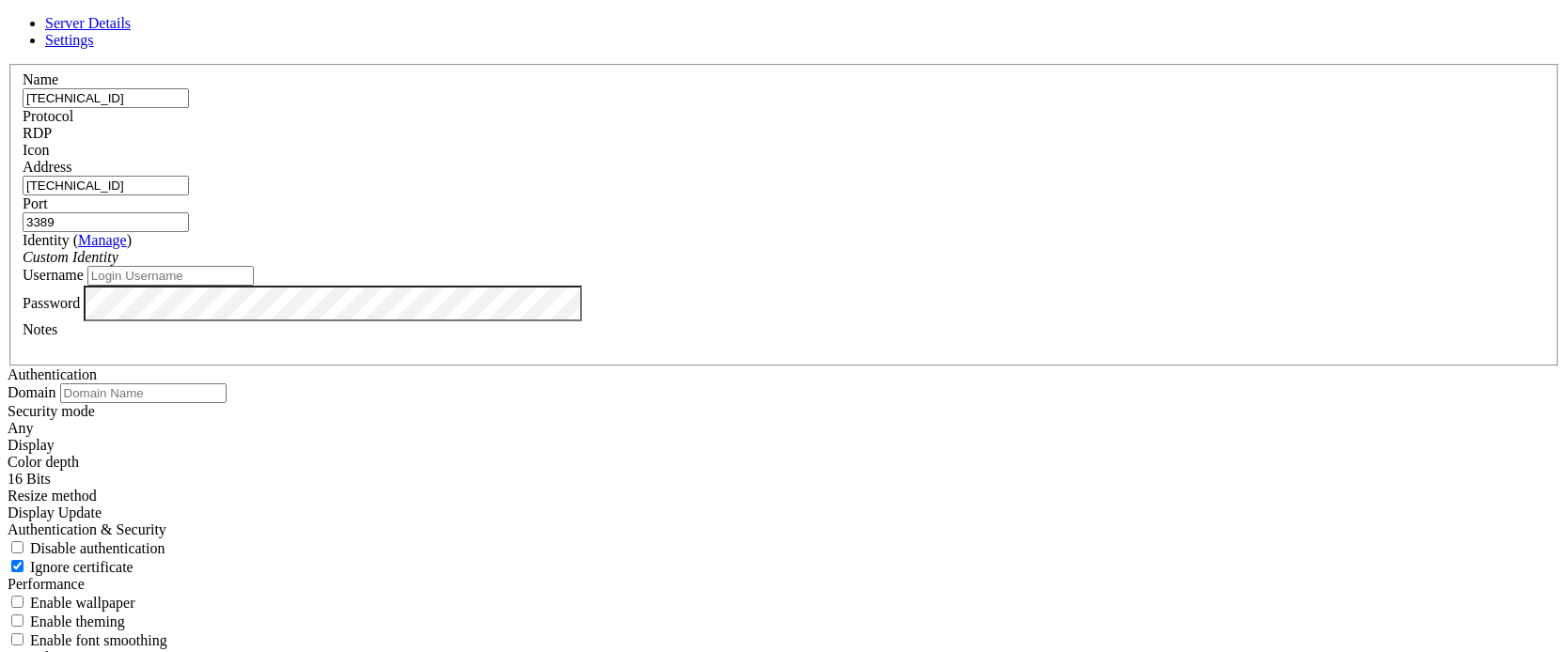 drag, startPoint x: 177, startPoint y: 358, endPoint x: 609, endPoint y: 151, distance: 479.0334 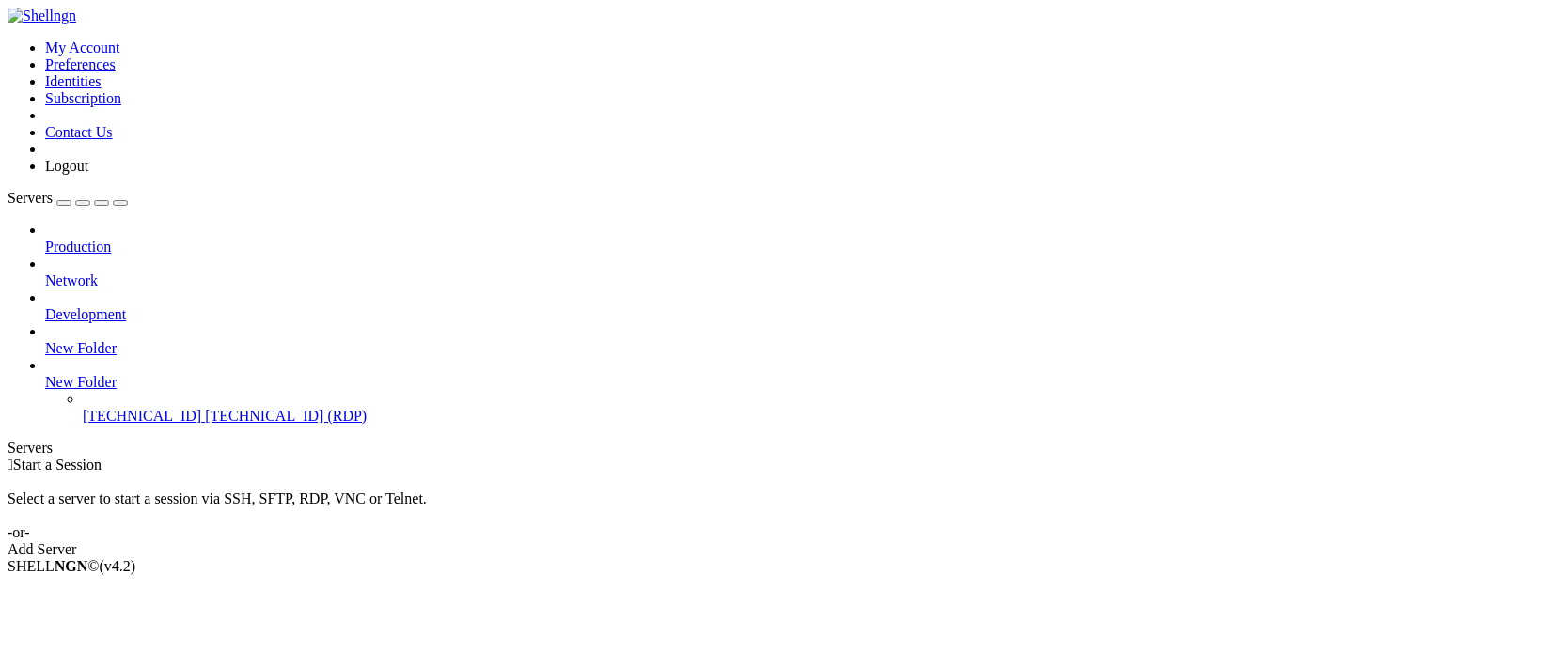 click on "  Start a Session
Select a server to start a session via SSH, SFTP, RDP, VNC or Telnet.   -or-
Add Server" at bounding box center (784, 507) 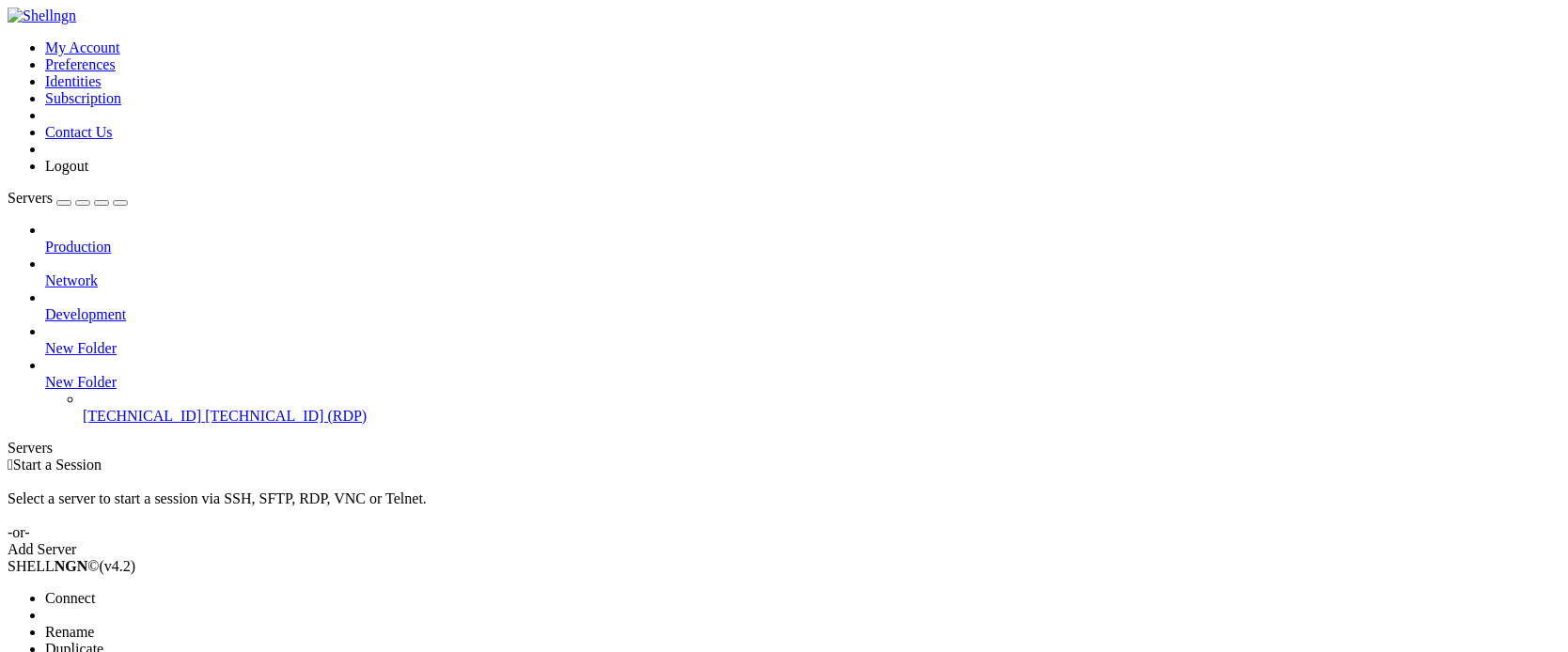 click on "Connect" at bounding box center (70, 598) 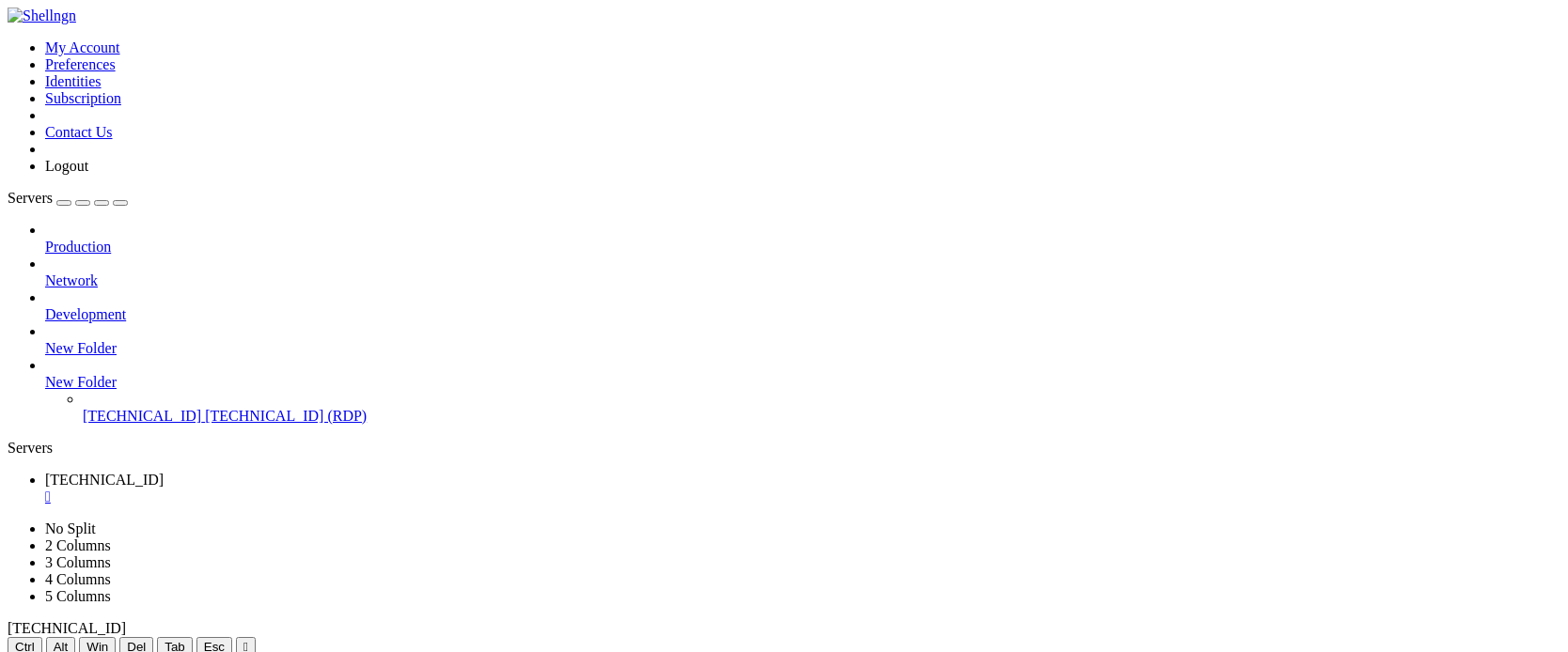 scroll, scrollTop: 0, scrollLeft: 0, axis: both 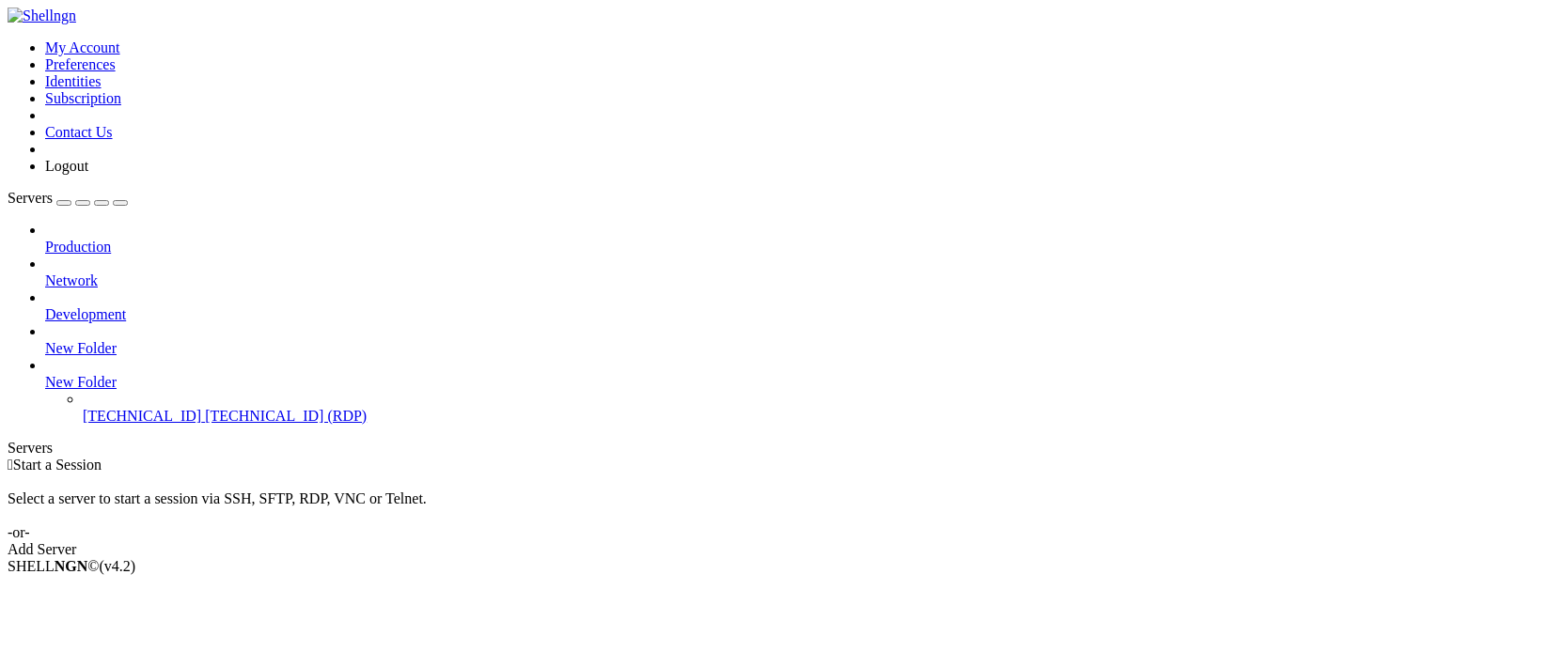 click on "  Start a Session
Select a server to start a session via SSH, SFTP, RDP, VNC or Telnet.   -or-
Add Server" at bounding box center (784, 507) 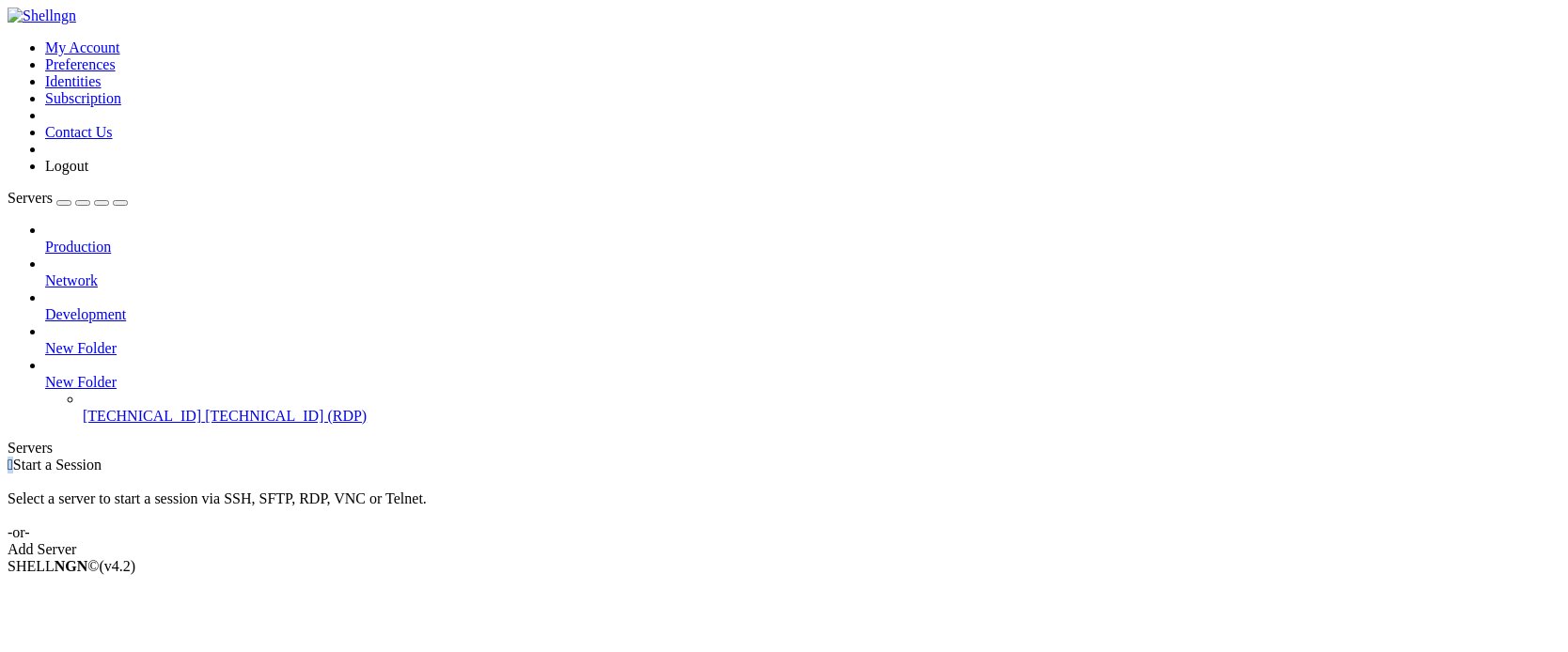 click on "  Start a Session
Select a server to start a session via SSH, SFTP, RDP, VNC or Telnet.   -or-
Add Server" at bounding box center (784, 507) 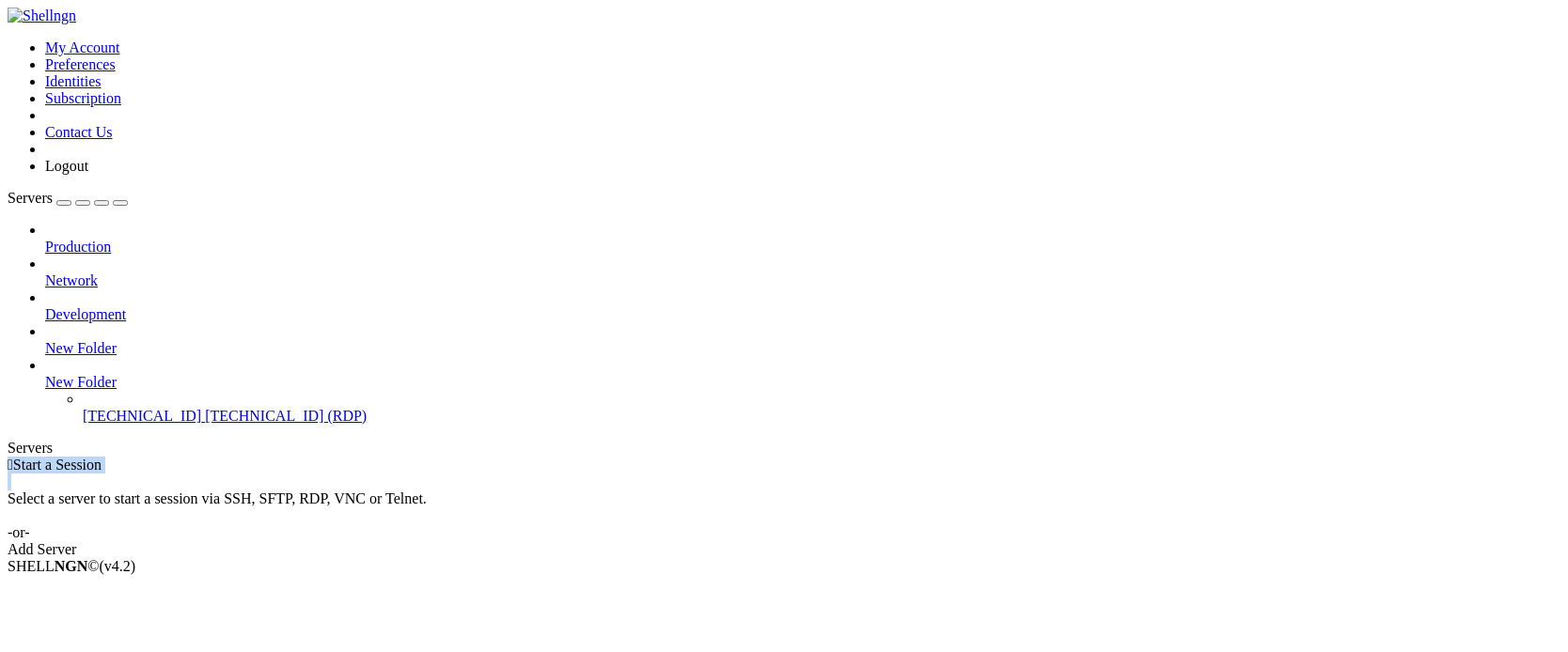 click on "  Start a Session
Select a server to start a session via SSH, SFTP, RDP, VNC or Telnet.   -or-
Add Server" at bounding box center [784, 507] 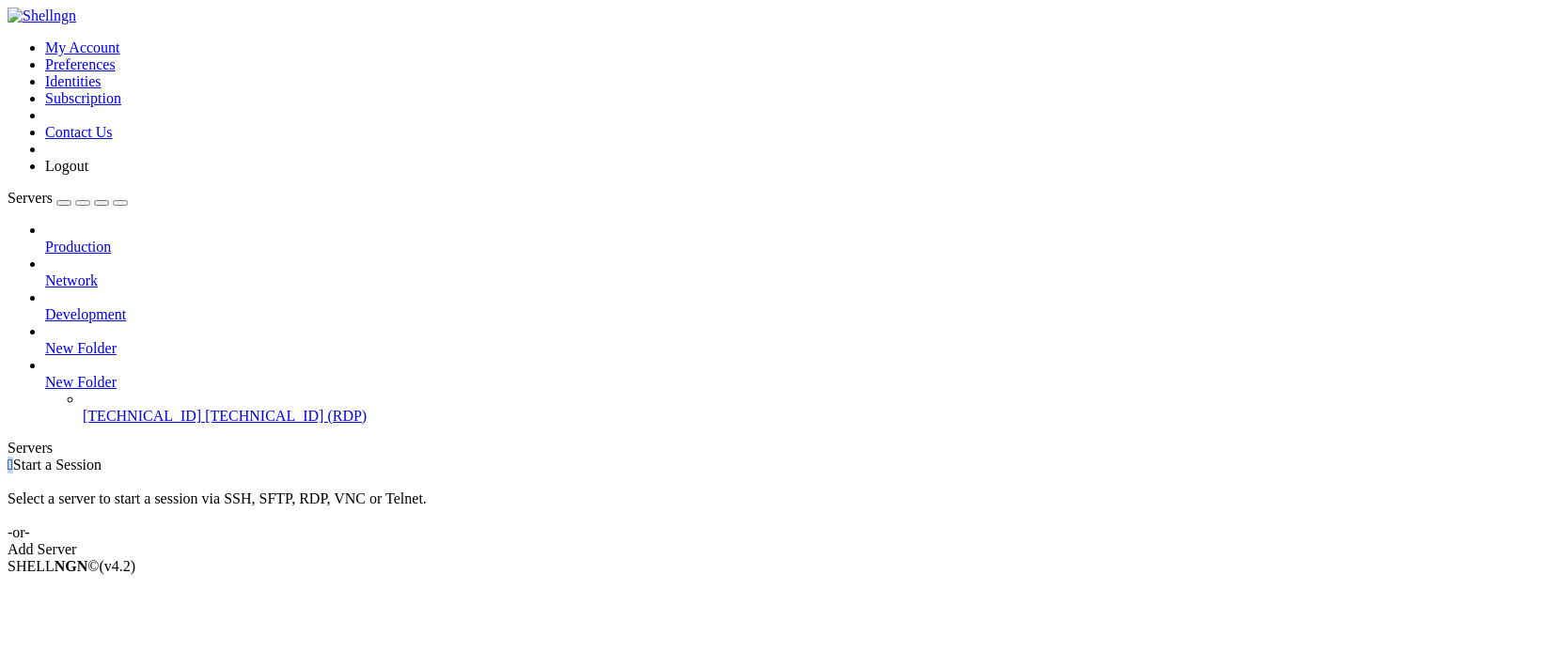 click on "  Start a Session
Select a server to start a session via SSH, SFTP, RDP, VNC or Telnet.   -or-
Add Server" at bounding box center (784, 507) 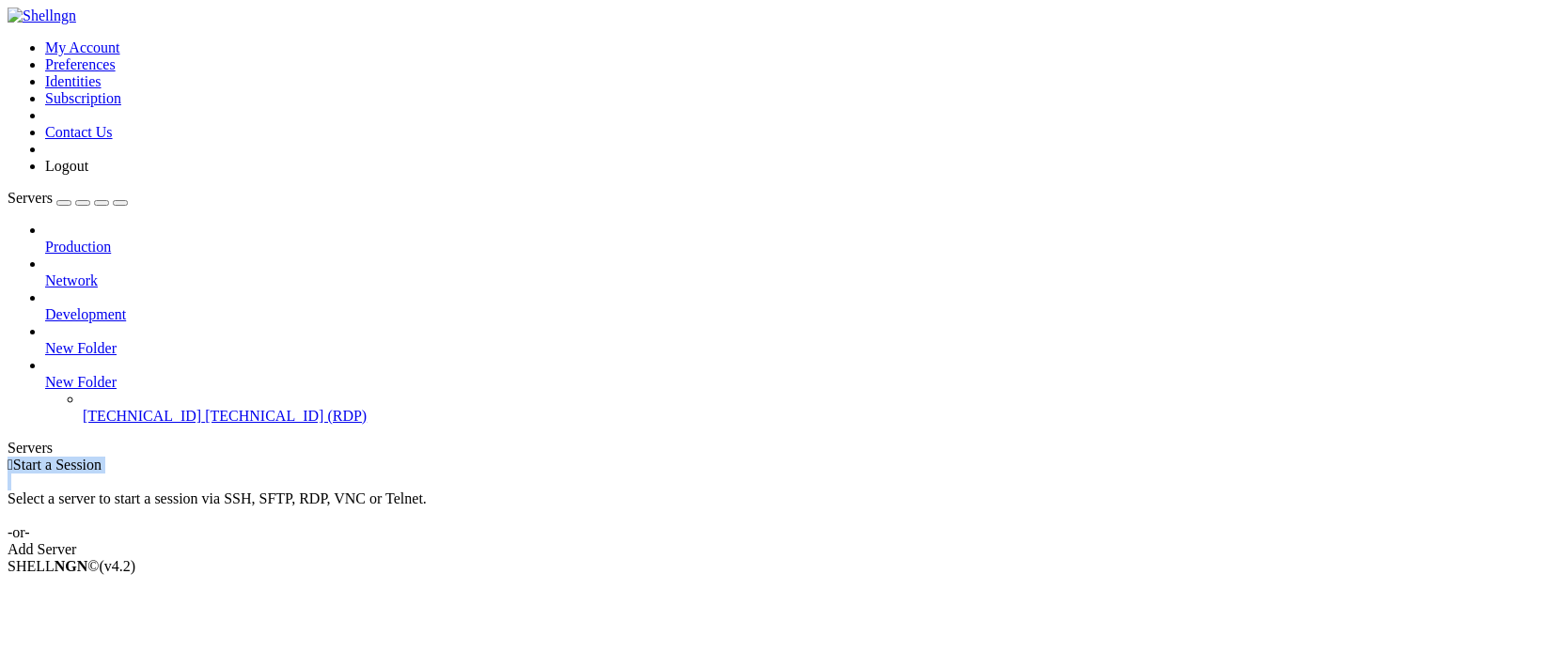 click on "  Start a Session
Select a server to start a session via SSH, SFTP, RDP, VNC or Telnet.   -or-
Add Server" at bounding box center [784, 507] 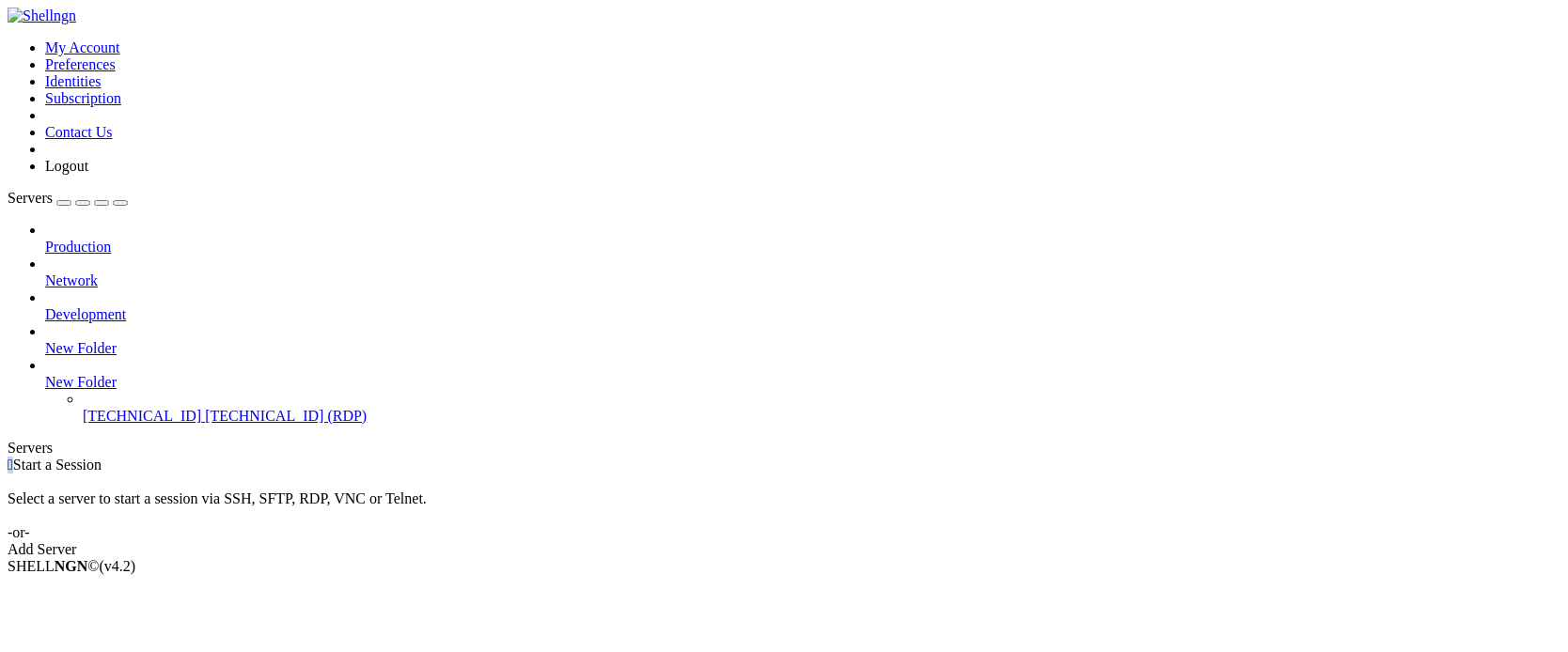 click on "  Start a Session
Select a server to start a session via SSH, SFTP, RDP, VNC or Telnet.   -or-
Add Server" at bounding box center (784, 507) 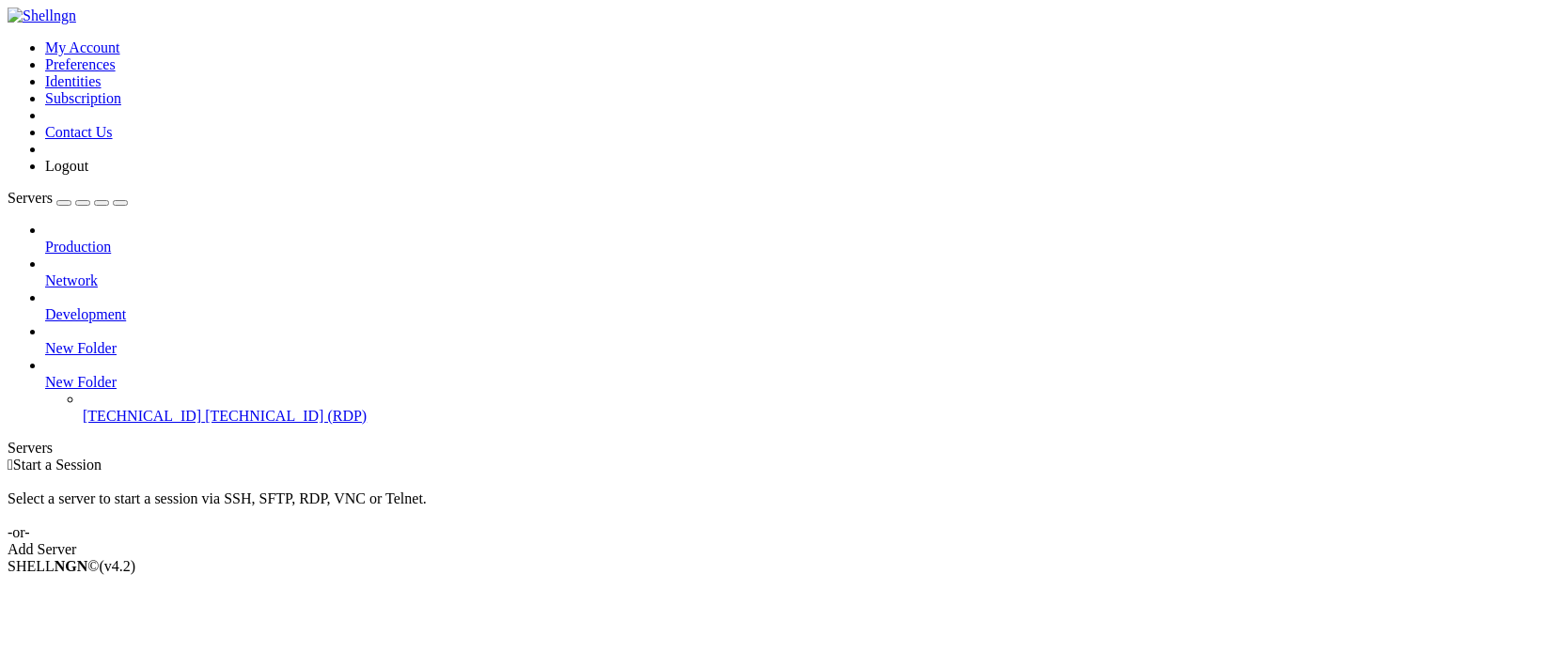 click on "  Start a Session
Select a server to start a session via SSH, SFTP, RDP, VNC or Telnet.   -or-
Add Server" at bounding box center (784, 507) 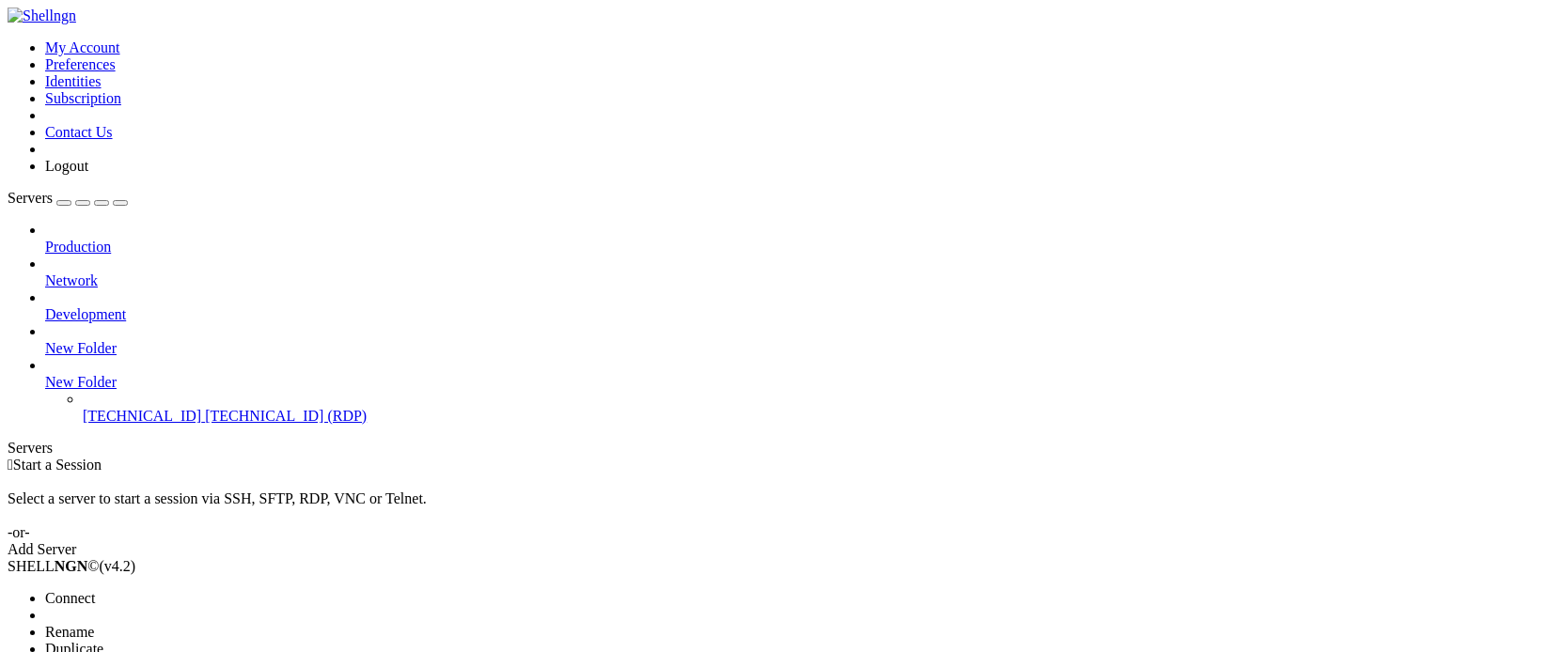 click on "Connect" at bounding box center [70, 598] 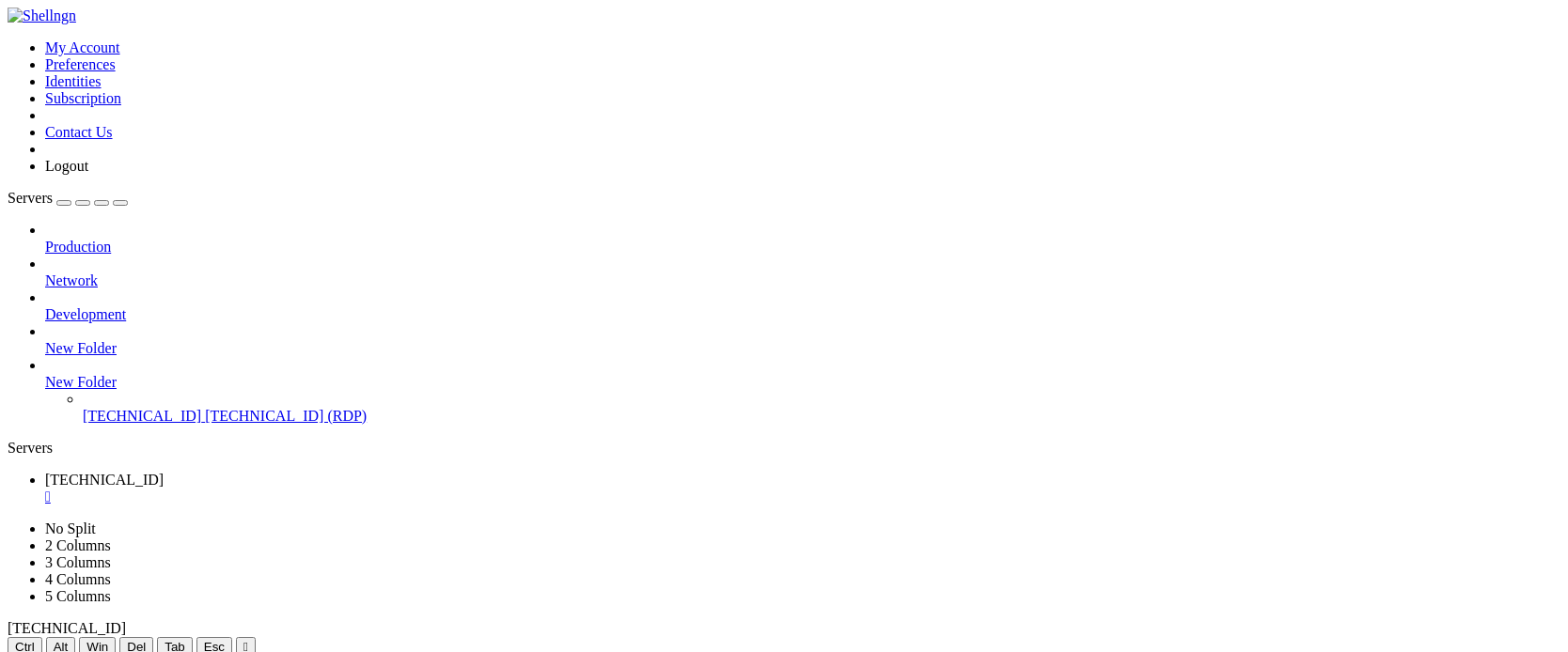 scroll, scrollTop: 0, scrollLeft: 0, axis: both 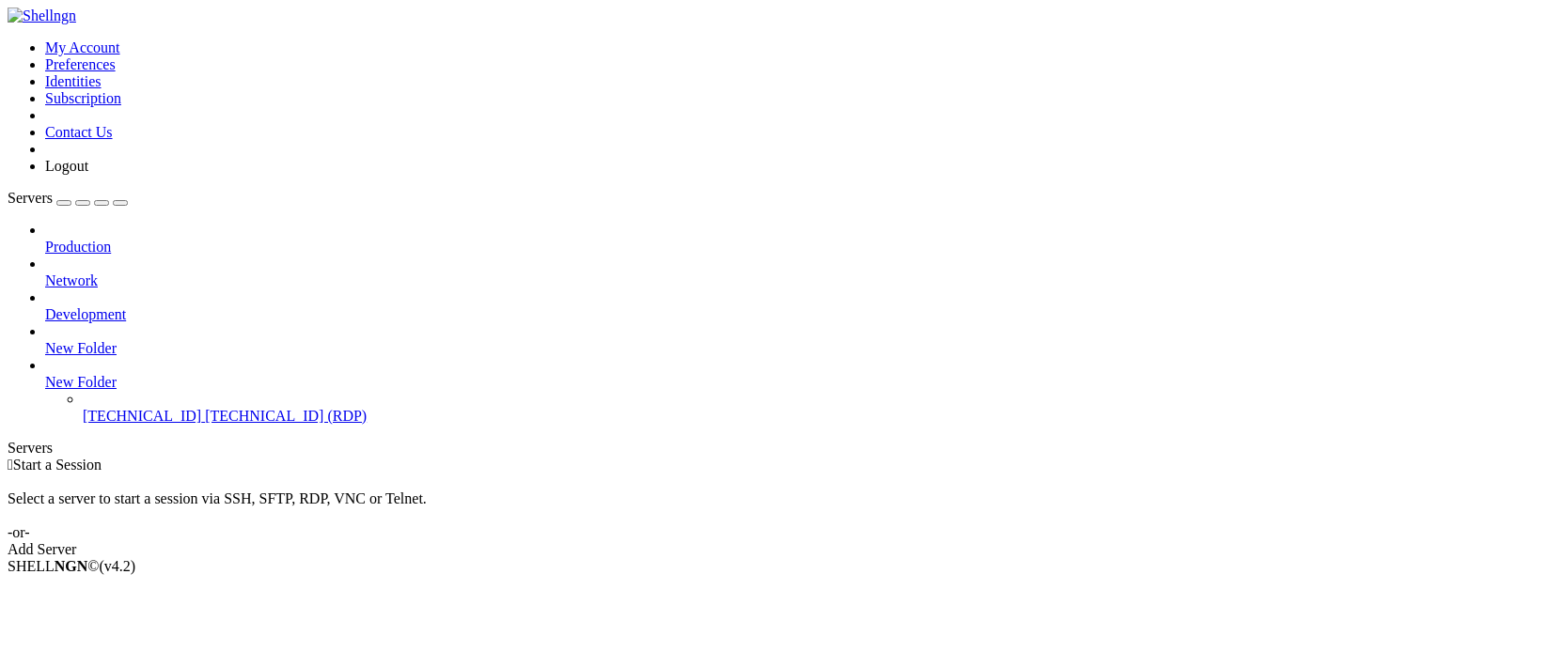 click on "  Start a Session
Select a server to start a session via SSH, SFTP, RDP, VNC or Telnet.   -or-
Add Server" at bounding box center (784, 507) 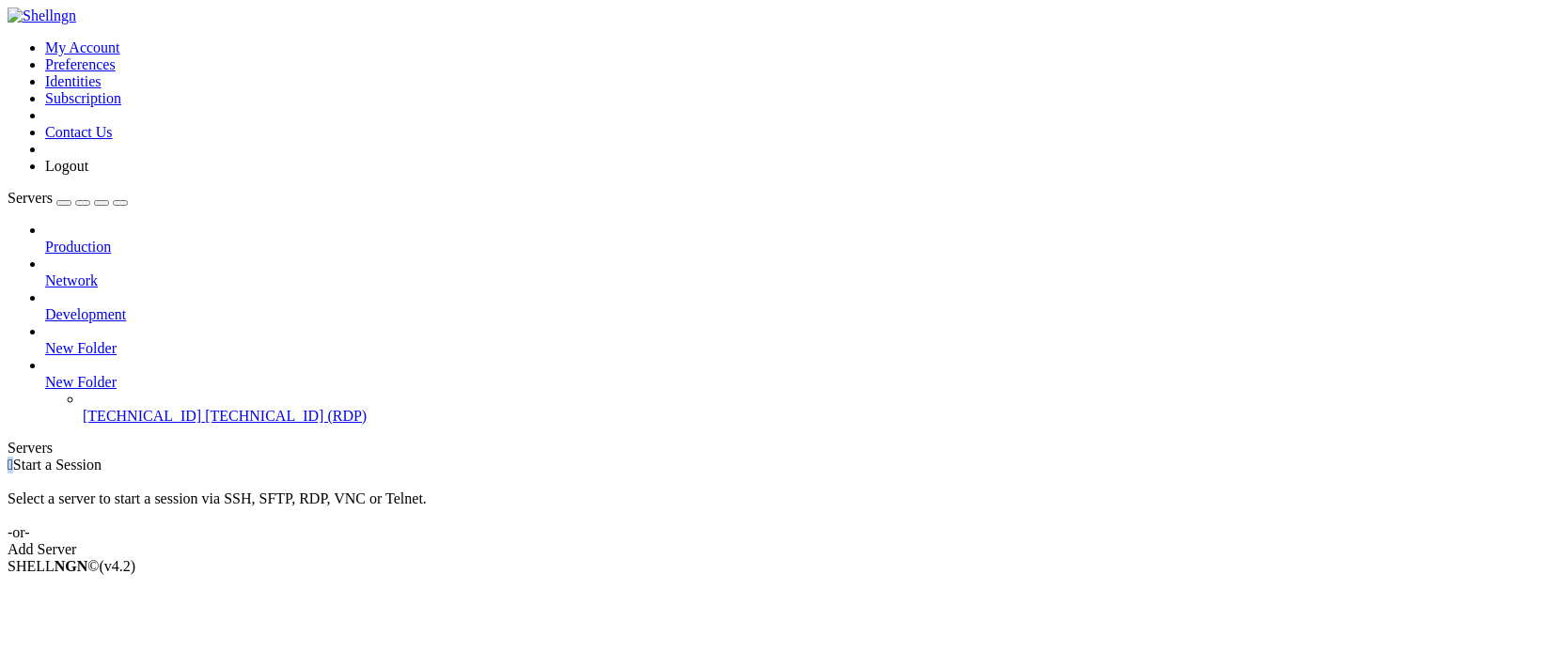 click on "  Start a Session
Select a server to start a session via SSH, SFTP, RDP, VNC or Telnet.   -or-
Add Server" at bounding box center [784, 507] 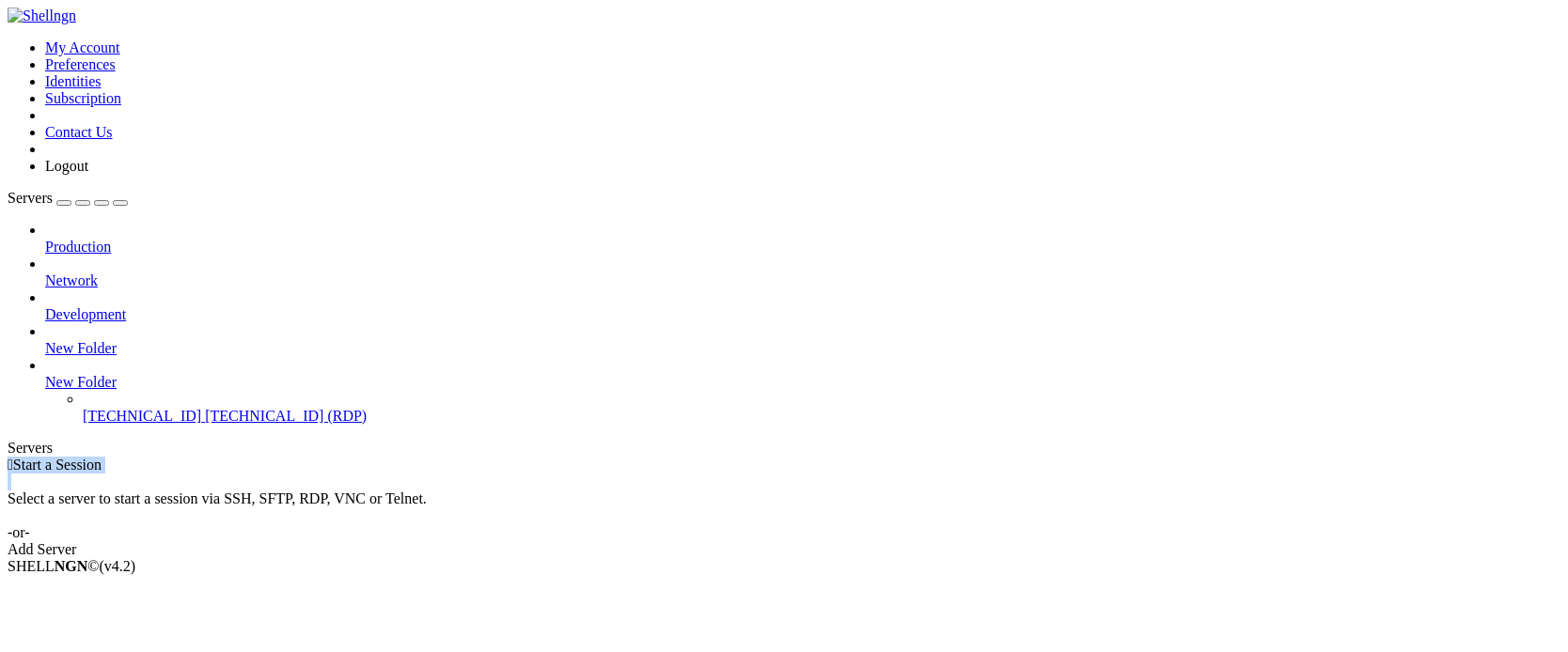 click on "  Start a Session
Select a server to start a session via SSH, SFTP, RDP, VNC or Telnet.   -or-
Add Server" at bounding box center [784, 507] 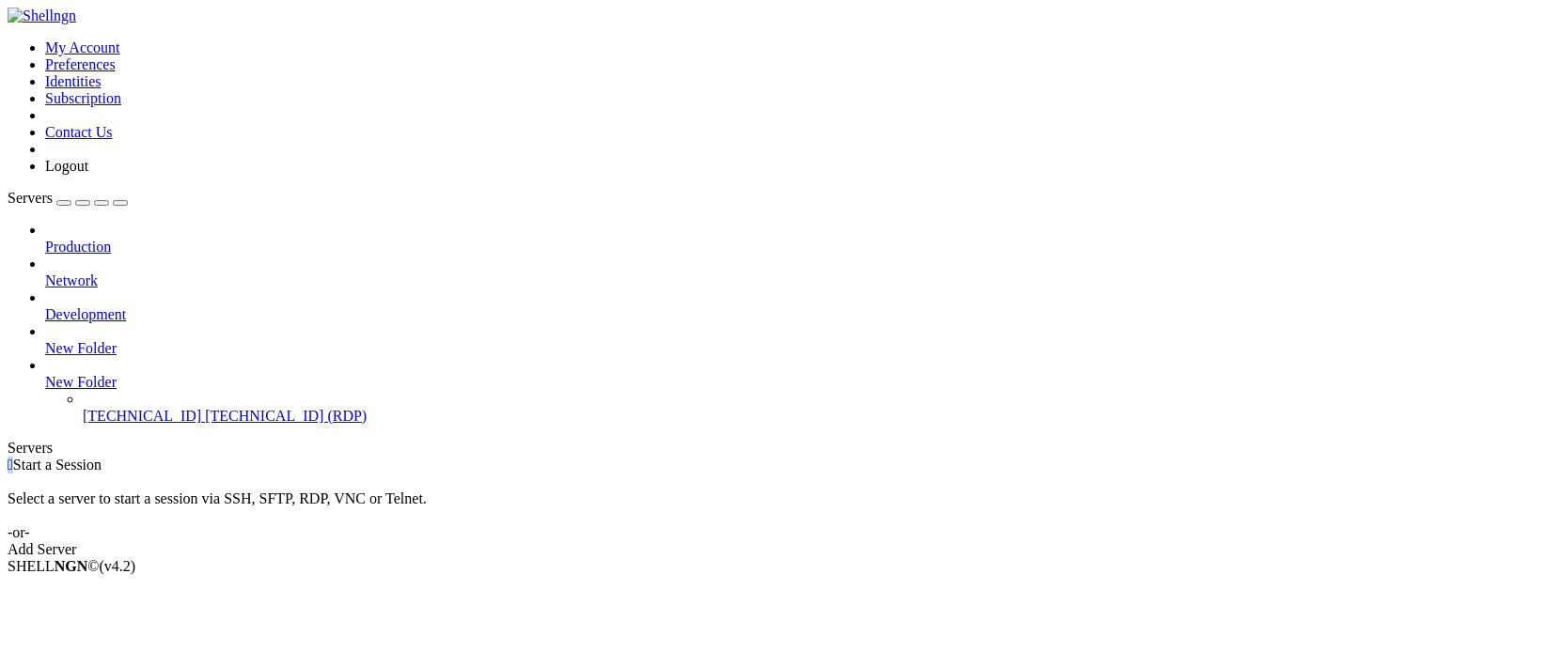 click on "  Start a Session
Select a server to start a session via SSH, SFTP, RDP, VNC or Telnet.   -or-
Add Server" at bounding box center (784, 507) 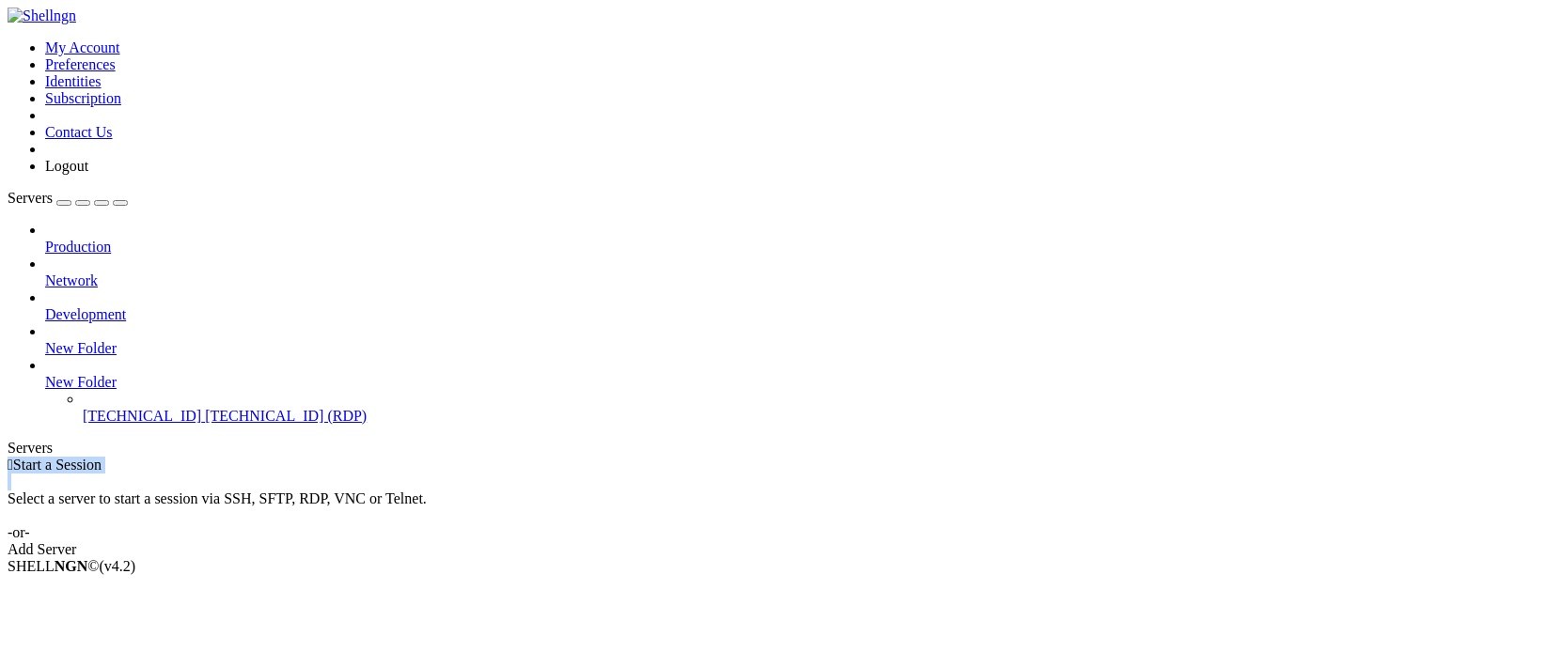 click on "  Start a Session
Select a server to start a session via SSH, SFTP, RDP, VNC or Telnet.   -or-
Add Server" at bounding box center (784, 507) 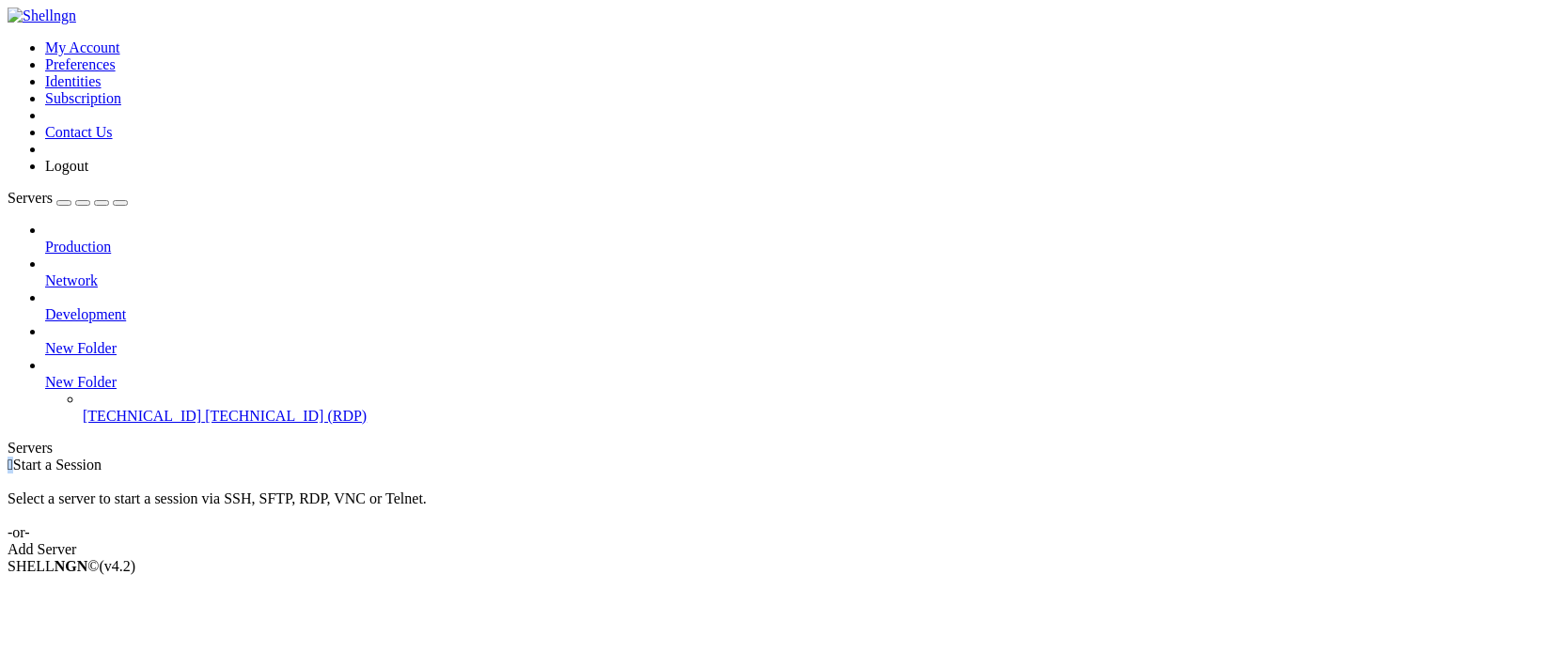 click on "  Start a Session
Select a server to start a session via SSH, SFTP, RDP, VNC or Telnet.   -or-
Add Server" at bounding box center [784, 507] 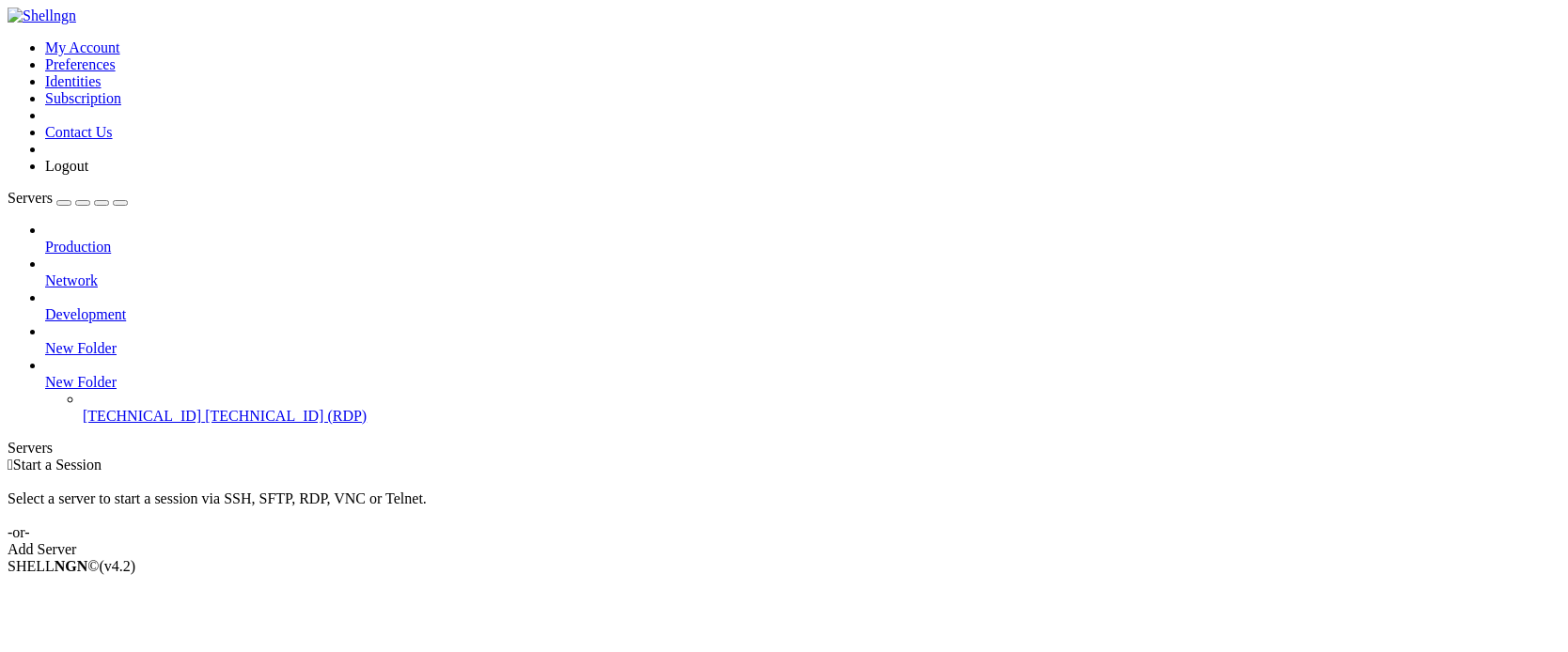 click on "  Start a Session
Select a server to start a session via SSH, SFTP, RDP, VNC or Telnet.   -or-
Add Server" at bounding box center [784, 507] 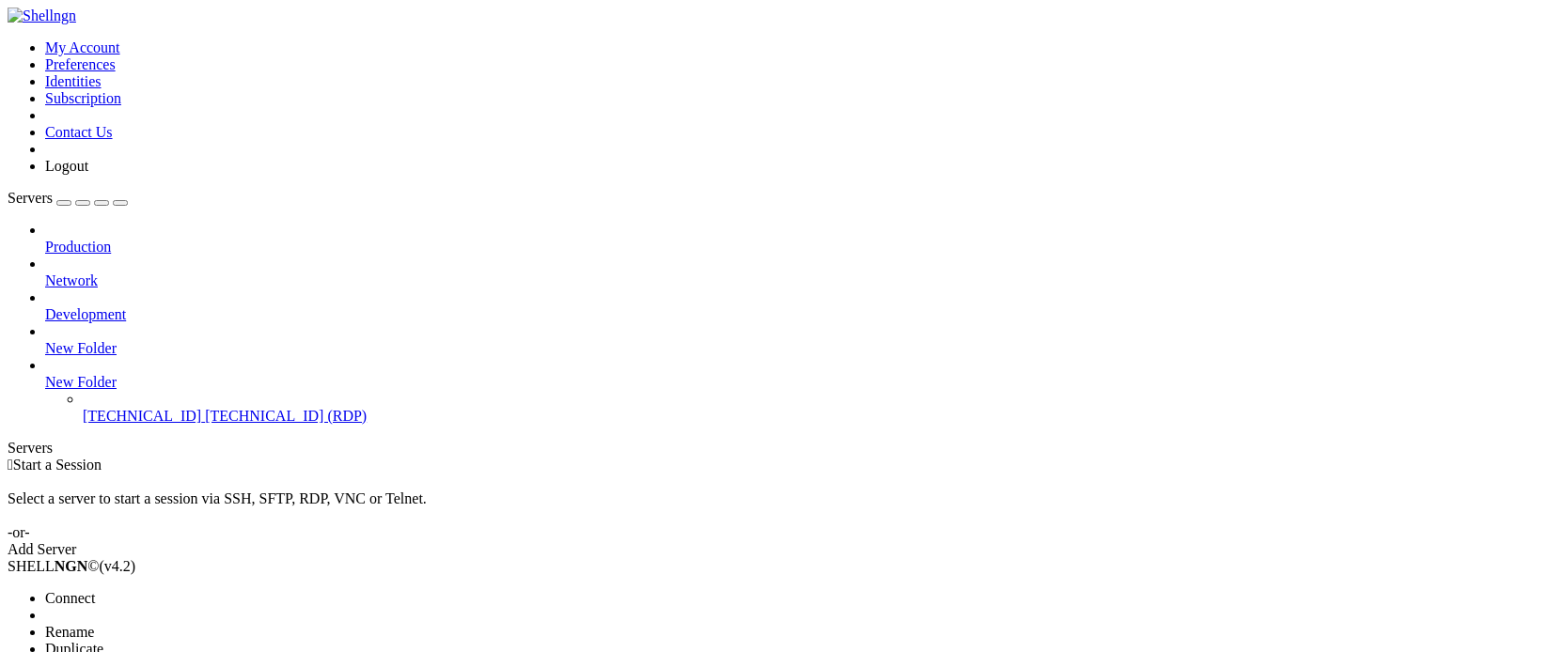 click on "Connect" at bounding box center (70, 598) 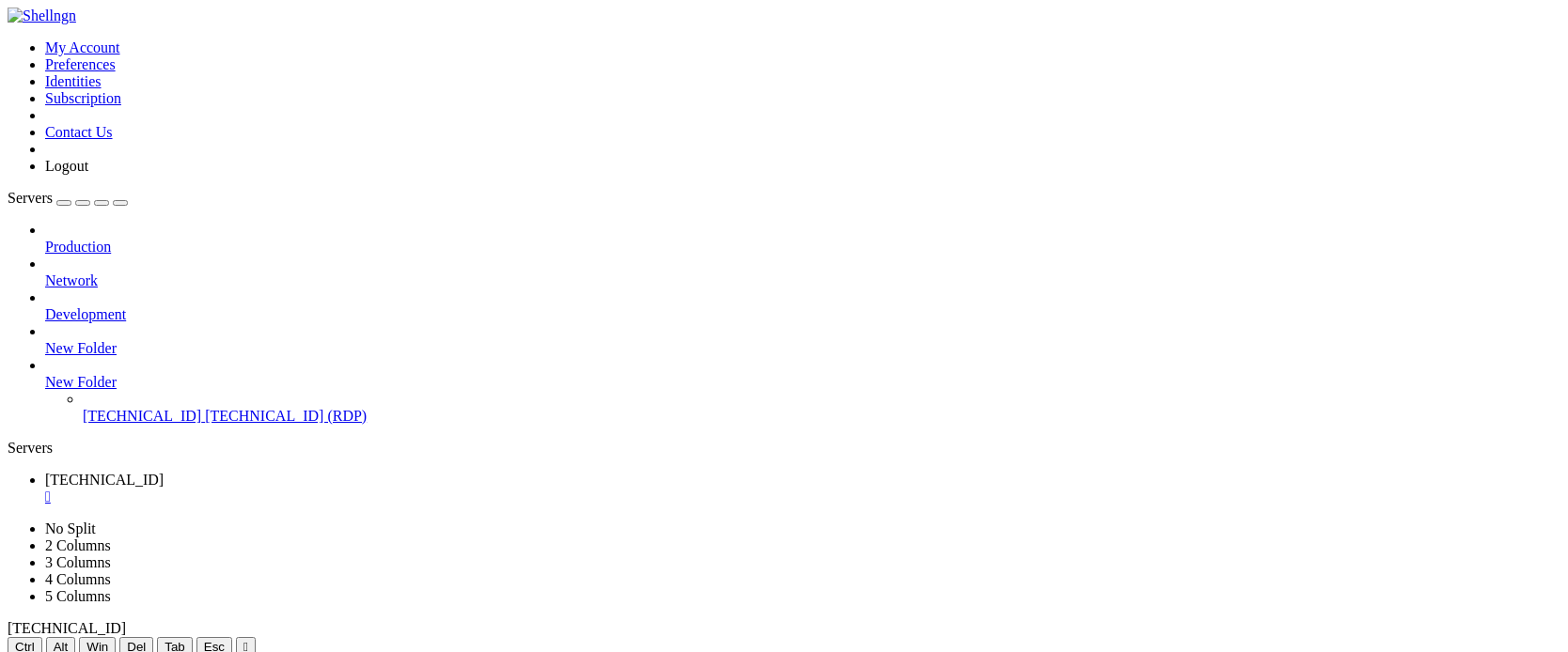 scroll, scrollTop: 0, scrollLeft: 0, axis: both 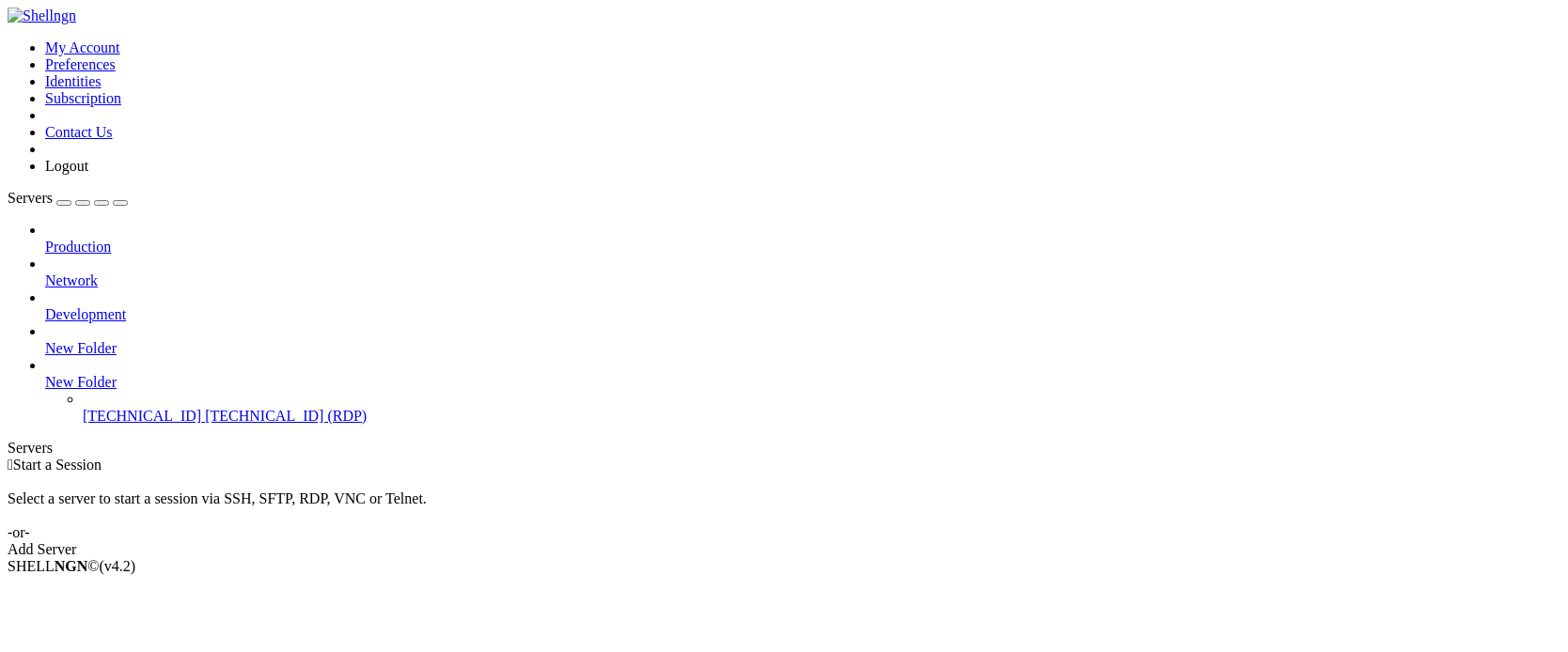 click on "  Start a Session
Select a server to start a session via SSH, SFTP, RDP, VNC or Telnet.   -or-
Add Server" at bounding box center [784, 507] 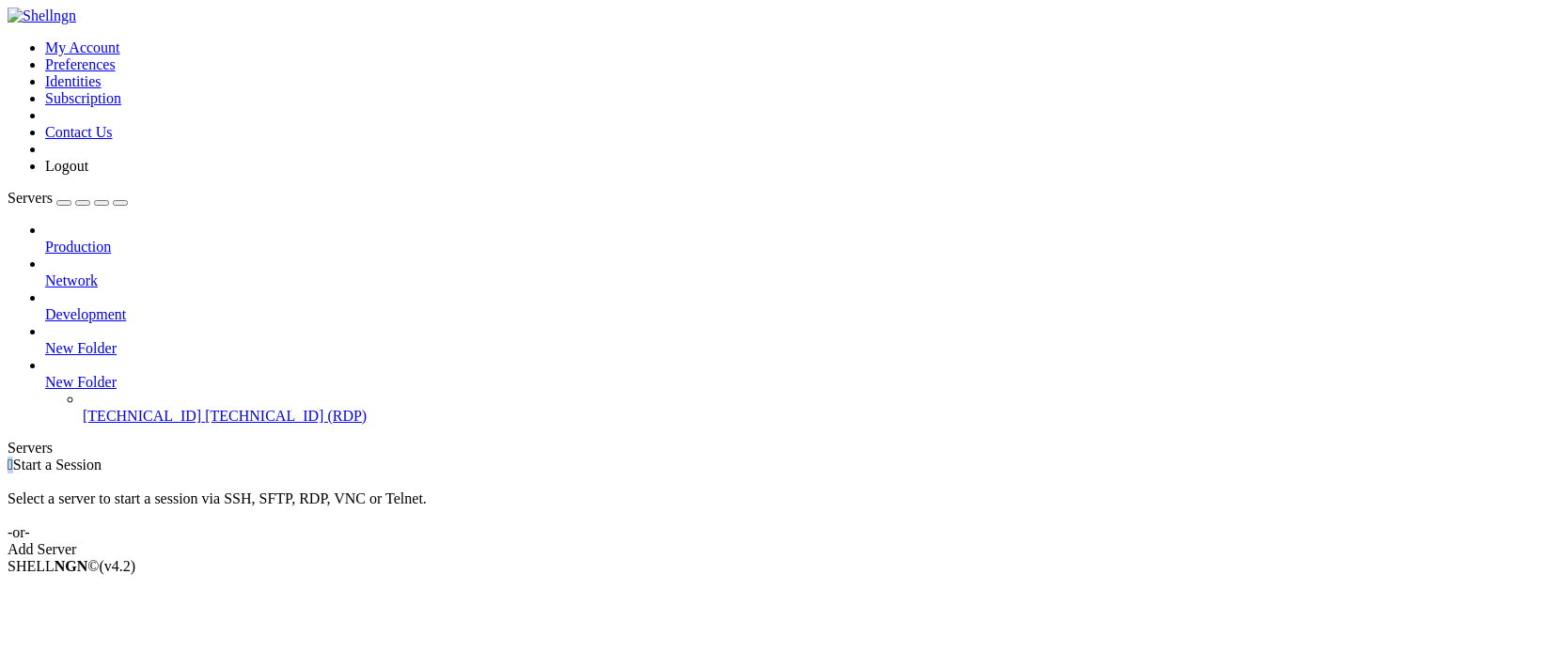 click on "  Start a Session
Select a server to start a session via SSH, SFTP, RDP, VNC or Telnet.   -or-
Add Server" at bounding box center (784, 507) 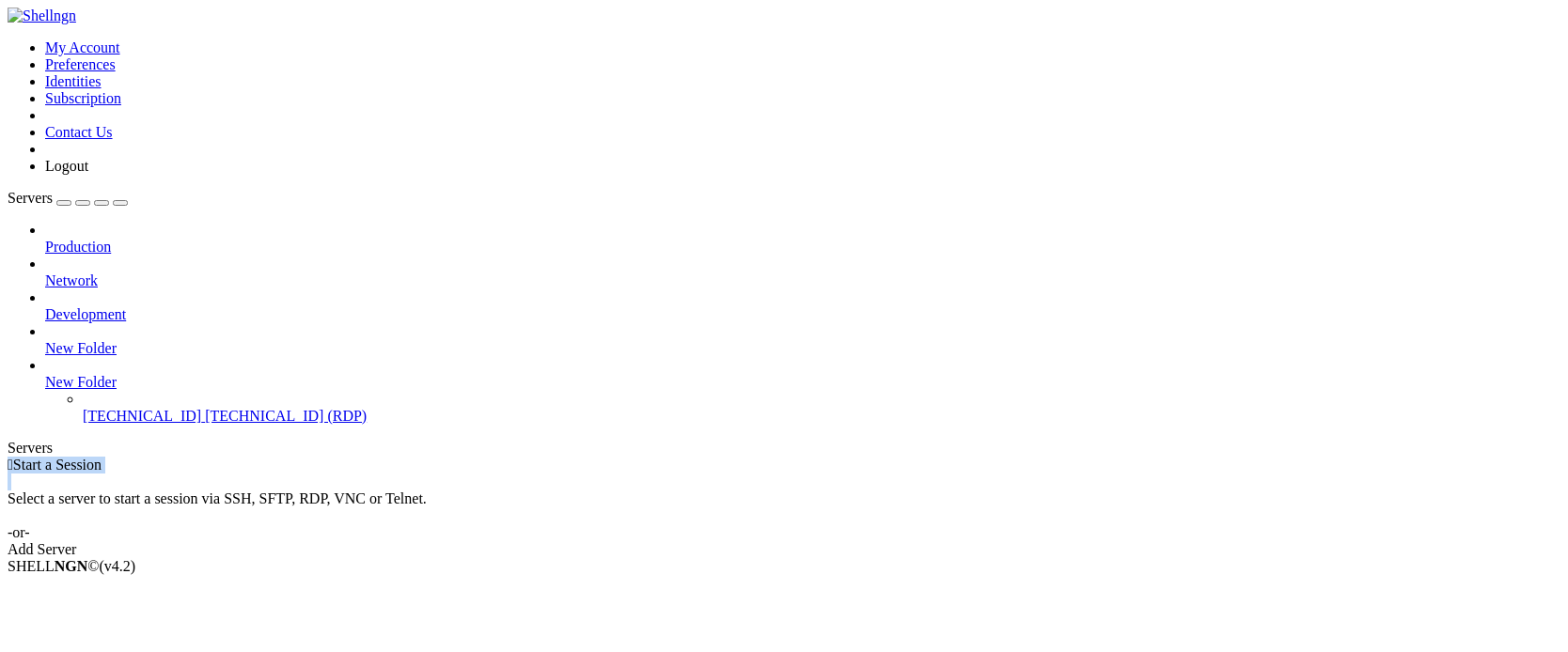 click on "  Start a Session
Select a server to start a session via SSH, SFTP, RDP, VNC or Telnet.   -or-
Add Server" at bounding box center [784, 507] 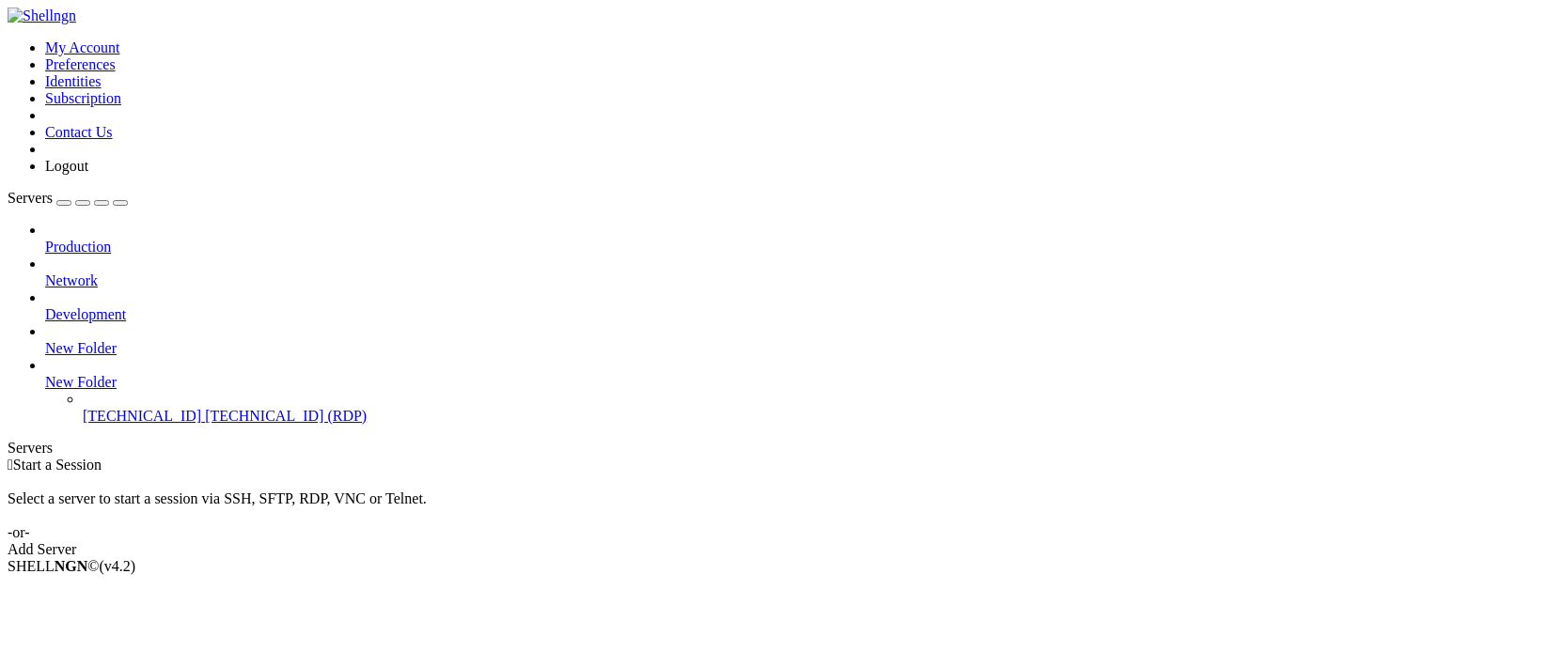 click on "  Start a Session
Select a server to start a session via SSH, SFTP, RDP, VNC or Telnet.   -or-
Add Server" at bounding box center (784, 507) 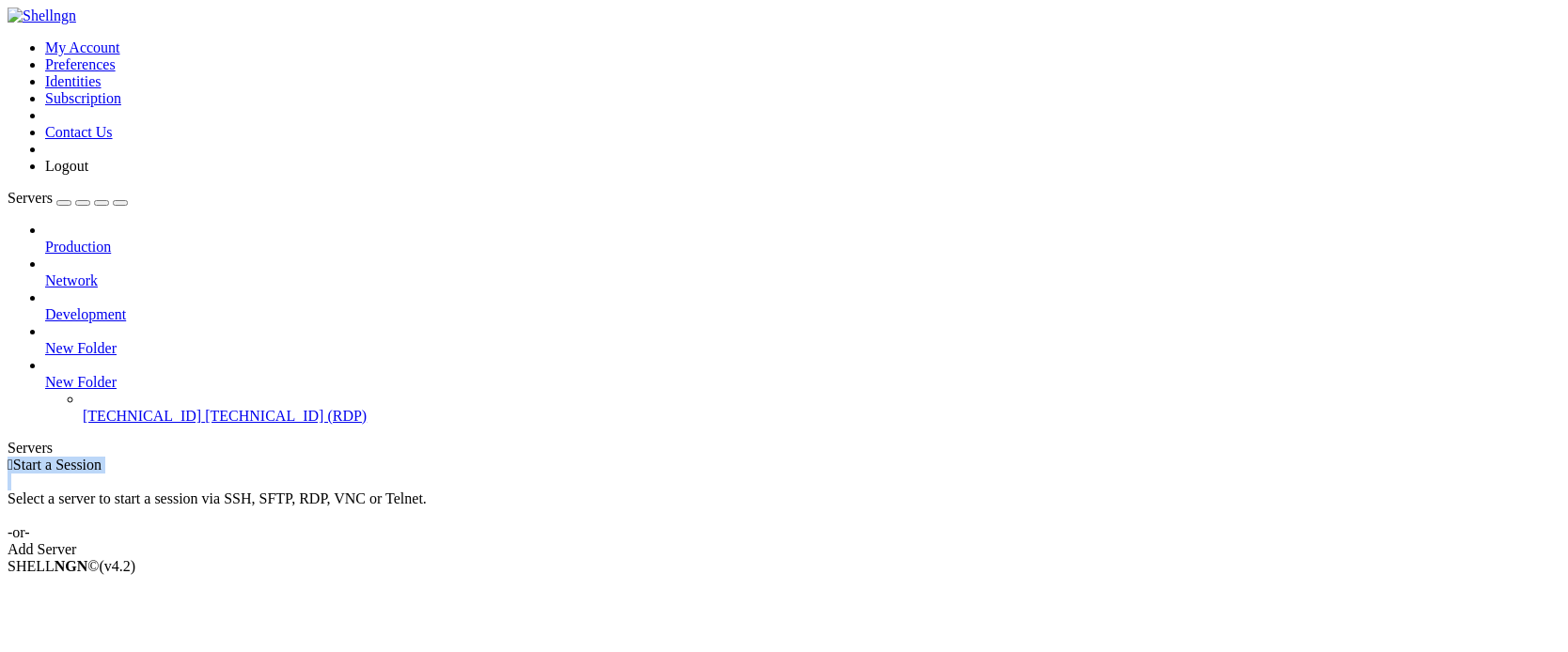 click on "  Start a Session
Select a server to start a session via SSH, SFTP, RDP, VNC or Telnet.   -or-
Add Server" at bounding box center [784, 507] 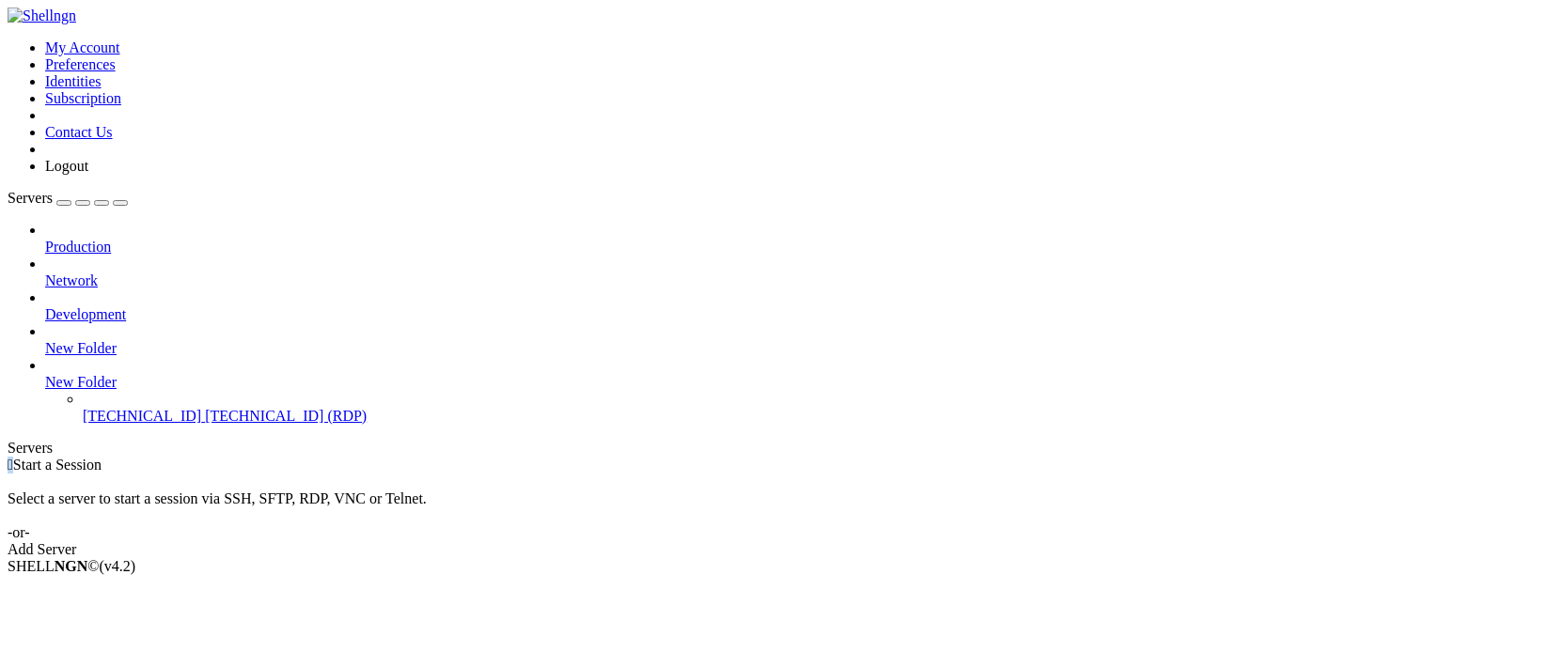 click on "  Start a Session
Select a server to start a session via SSH, SFTP, RDP, VNC or Telnet.   -or-
Add Server" at bounding box center [784, 507] 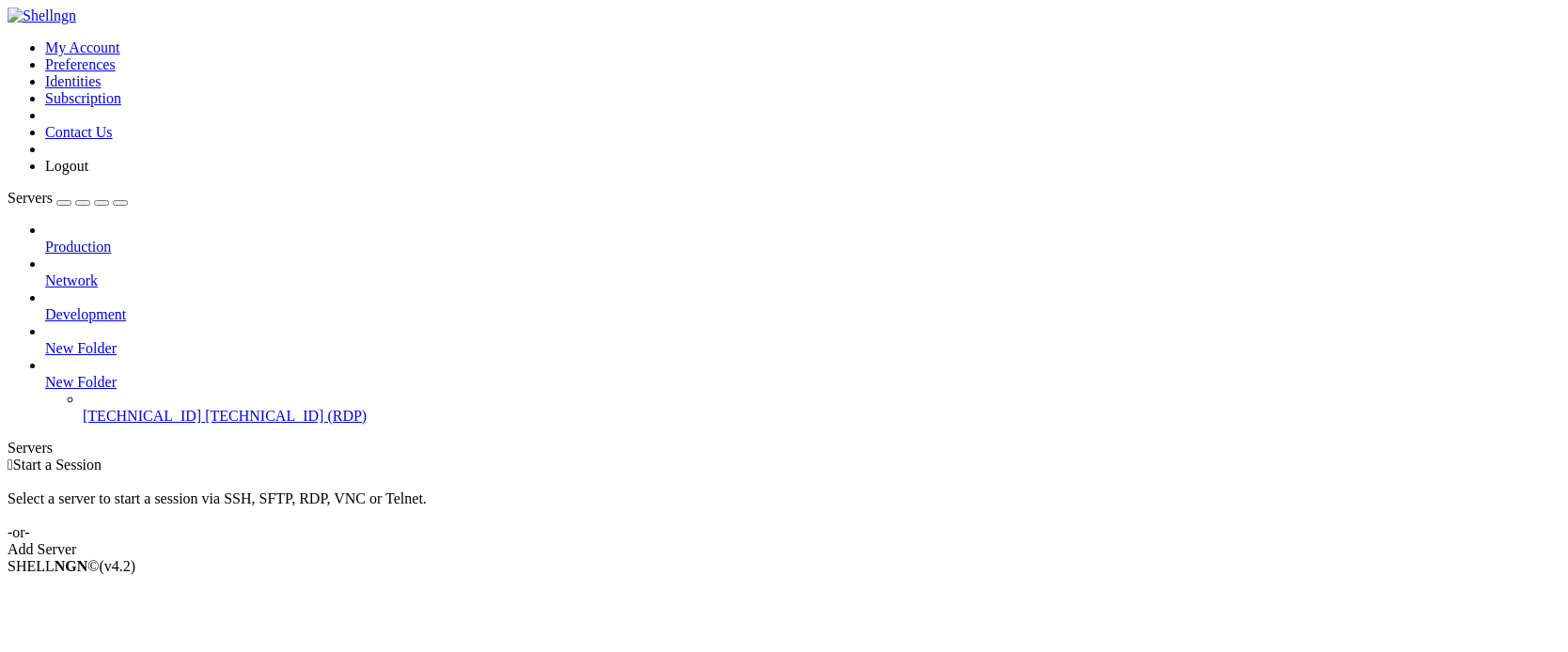 click on "  Start a Session
Select a server to start a session via SSH, SFTP, RDP, VNC or Telnet.   -or-
Add Server" at bounding box center [784, 507] 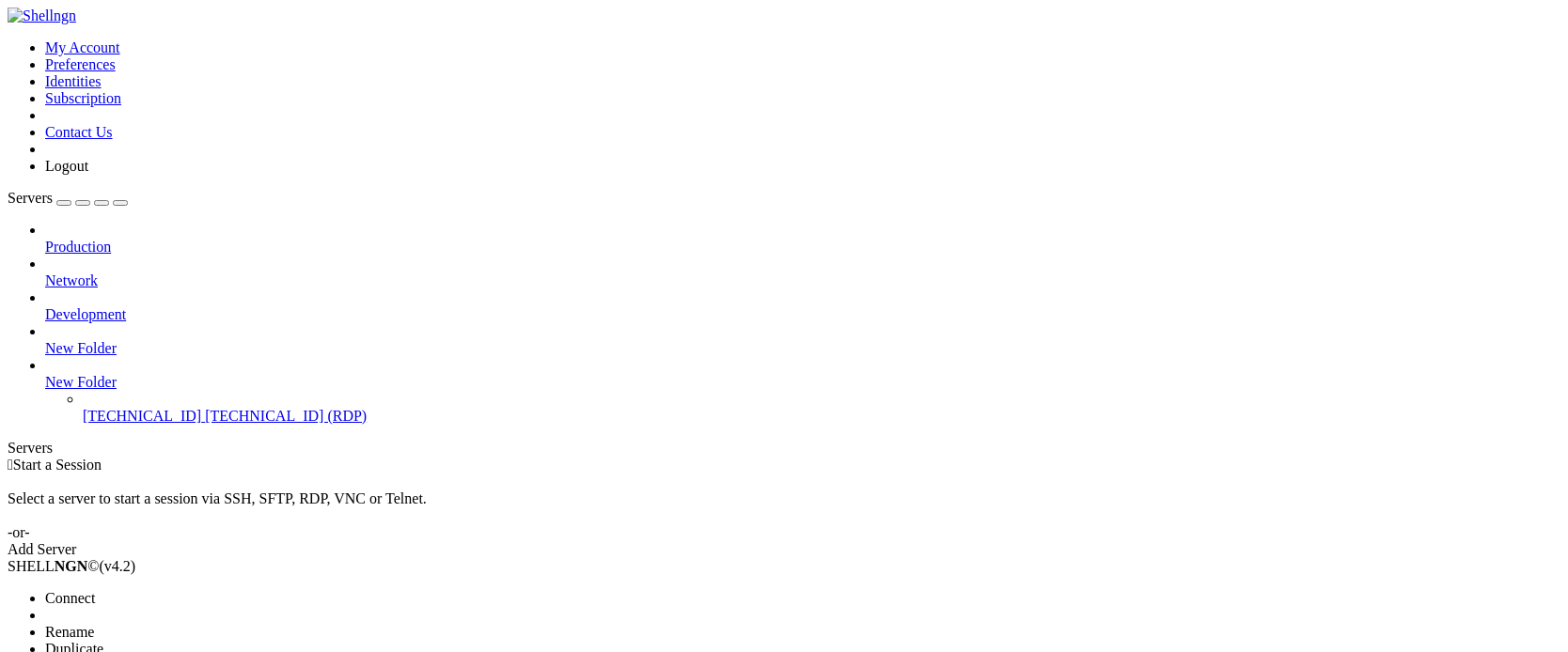 click on "Connect" at bounding box center [70, 598] 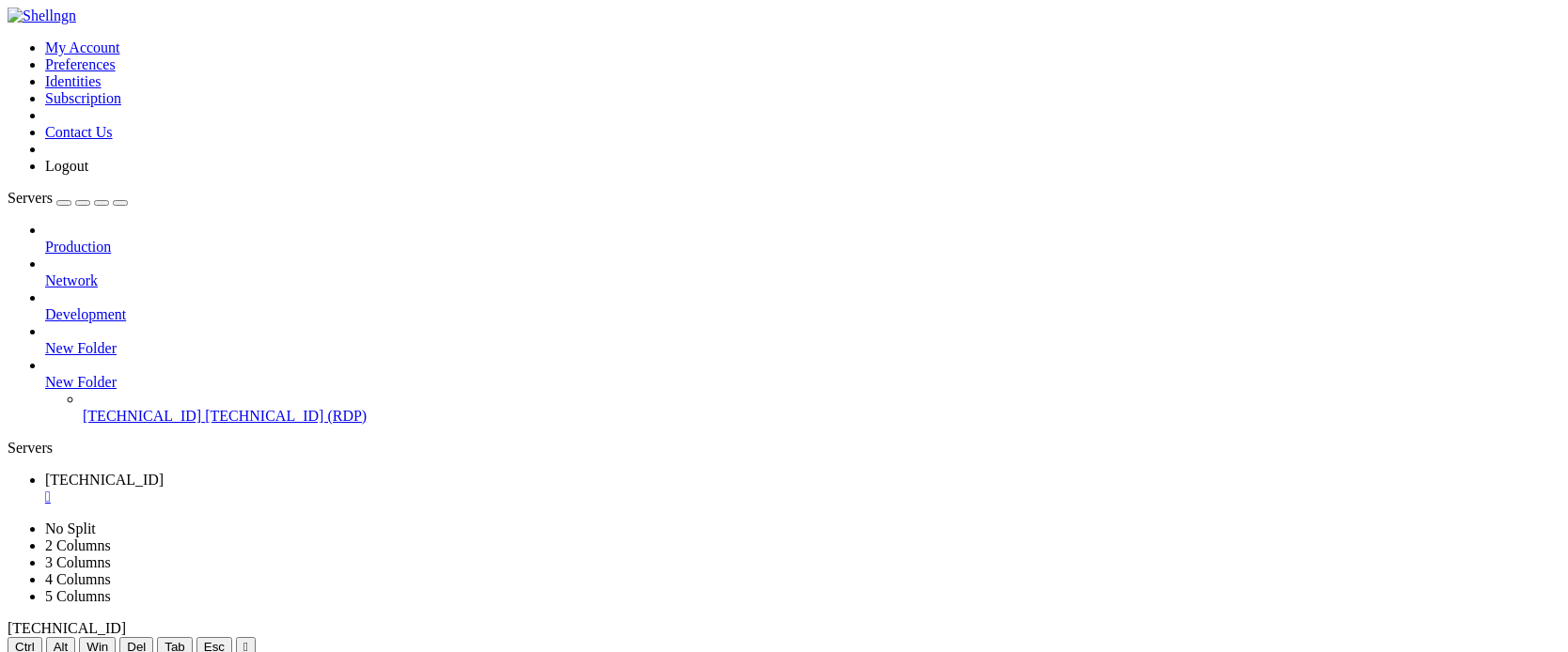 scroll, scrollTop: 0, scrollLeft: 0, axis: both 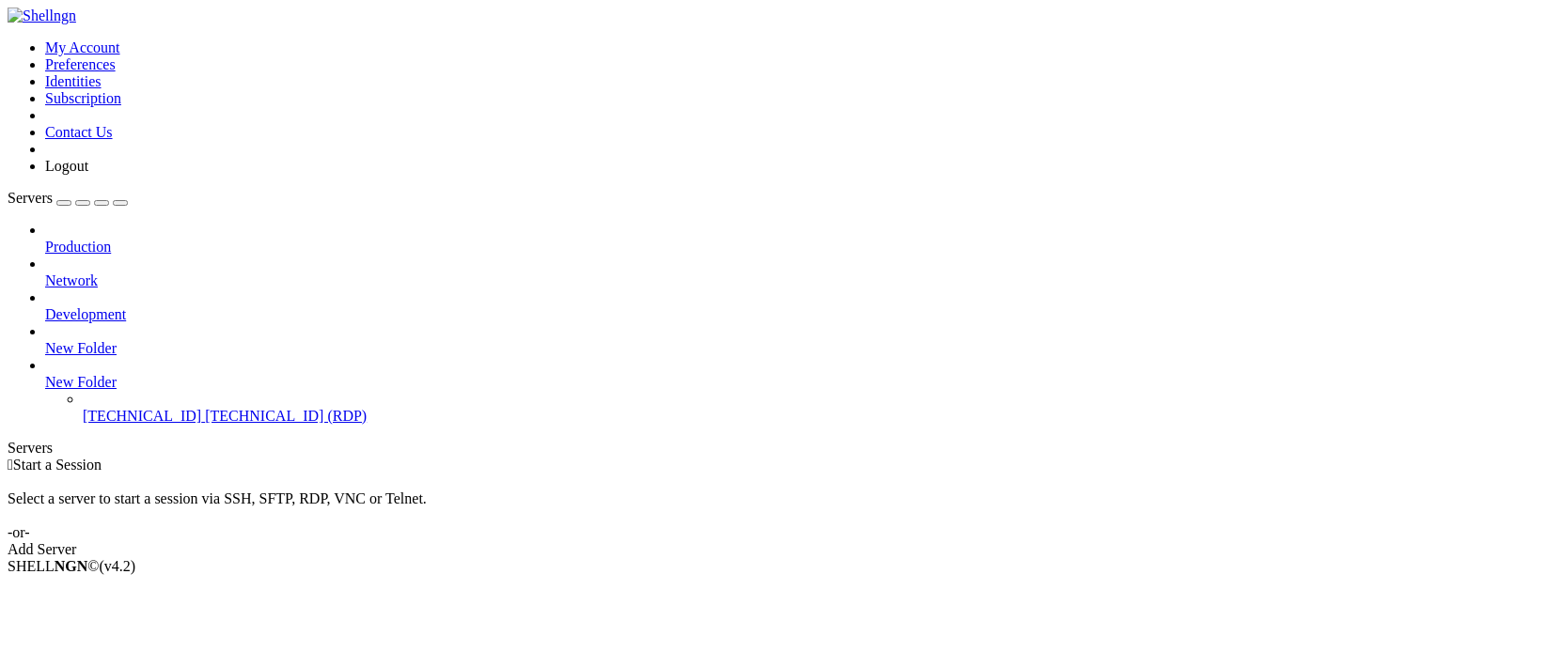 click on "  Start a Session
Select a server to start a session via SSH, SFTP, RDP, VNC or Telnet.   -or-
Add Server" at bounding box center (784, 507) 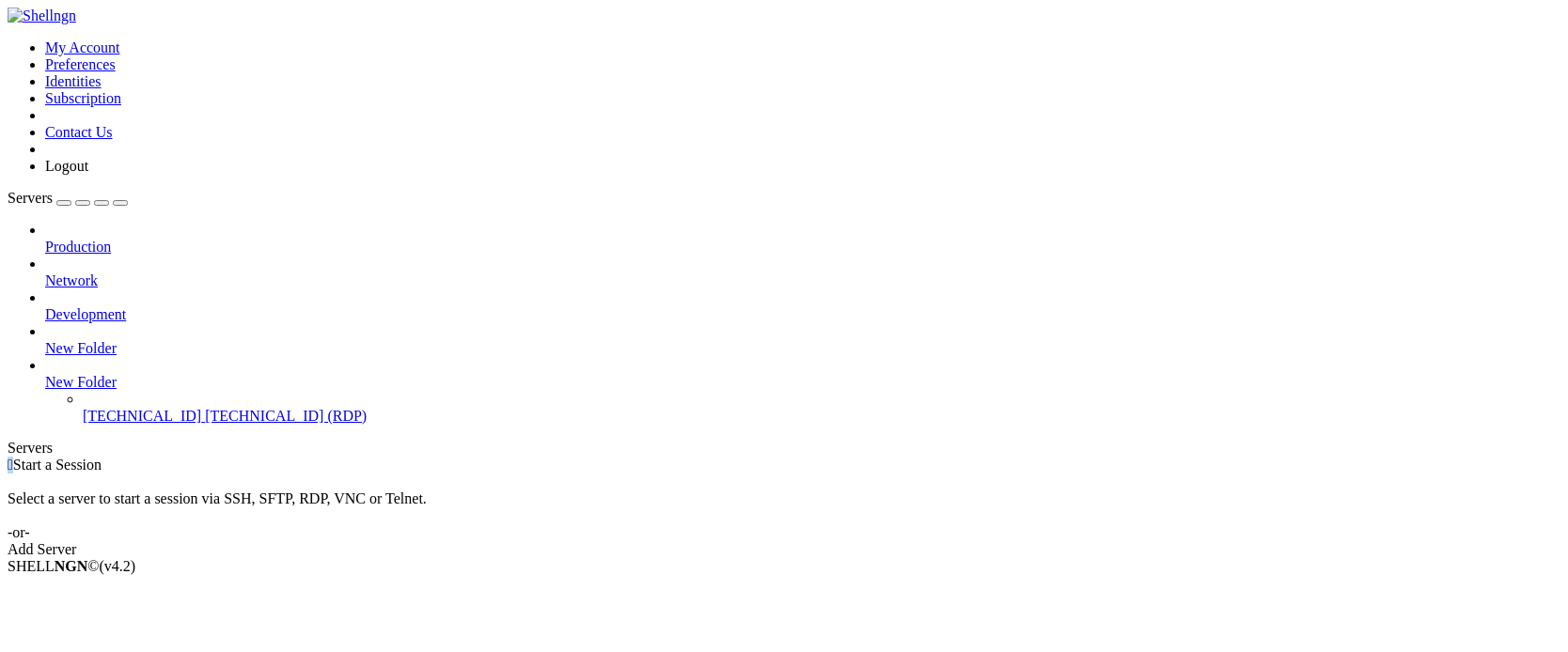 click on "  Start a Session
Select a server to start a session via SSH, SFTP, RDP, VNC or Telnet.   -or-
Add Server" at bounding box center [784, 507] 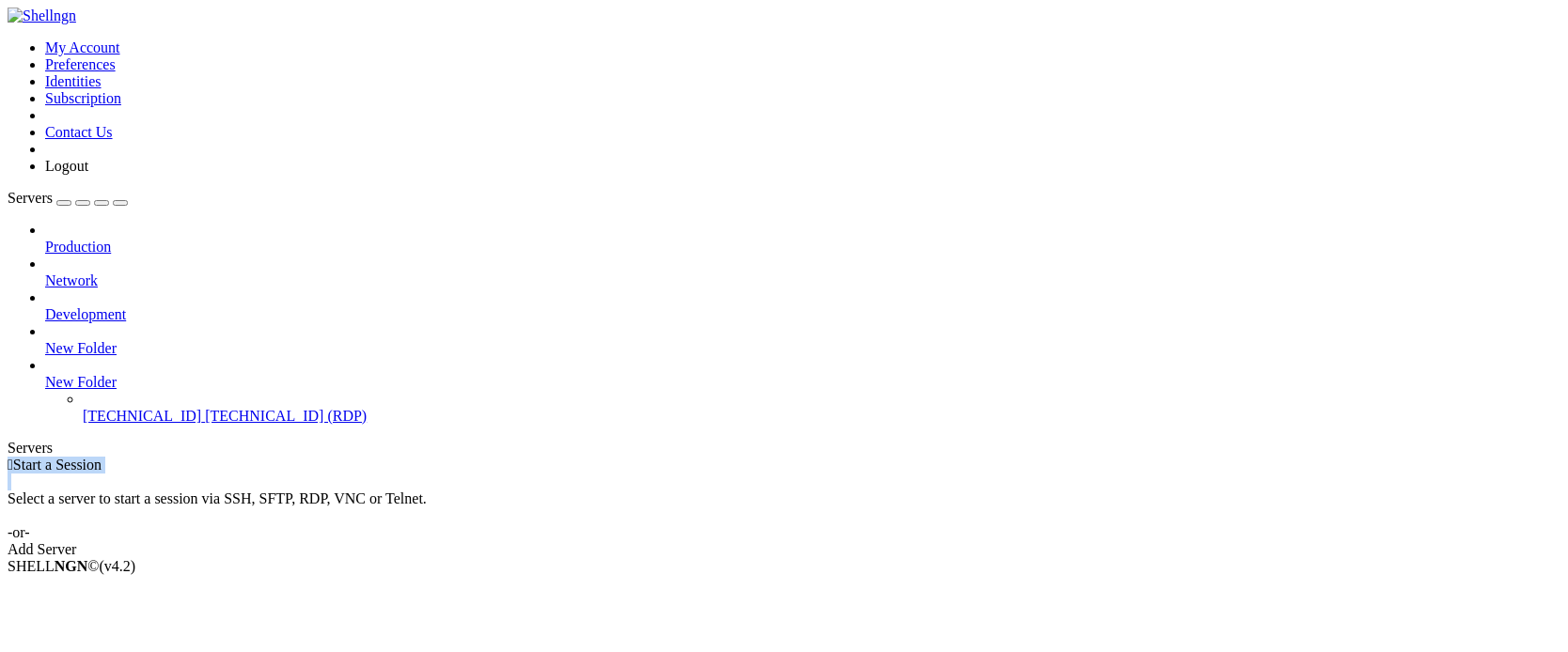 click on "  Start a Session
Select a server to start a session via SSH, SFTP, RDP, VNC or Telnet.   -or-
Add Server" at bounding box center [784, 507] 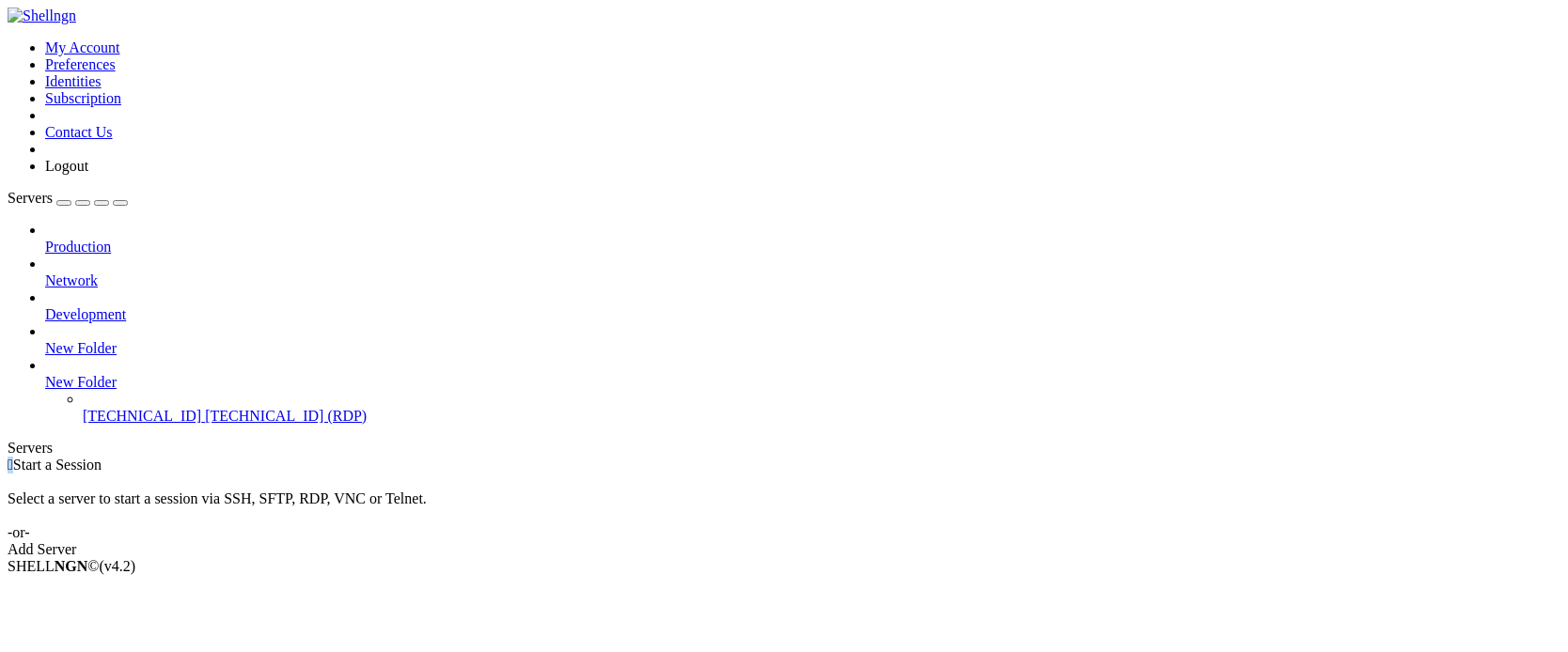 click on "  Start a Session
Select a server to start a session via SSH, SFTP, RDP, VNC or Telnet.   -or-
Add Server" at bounding box center [784, 507] 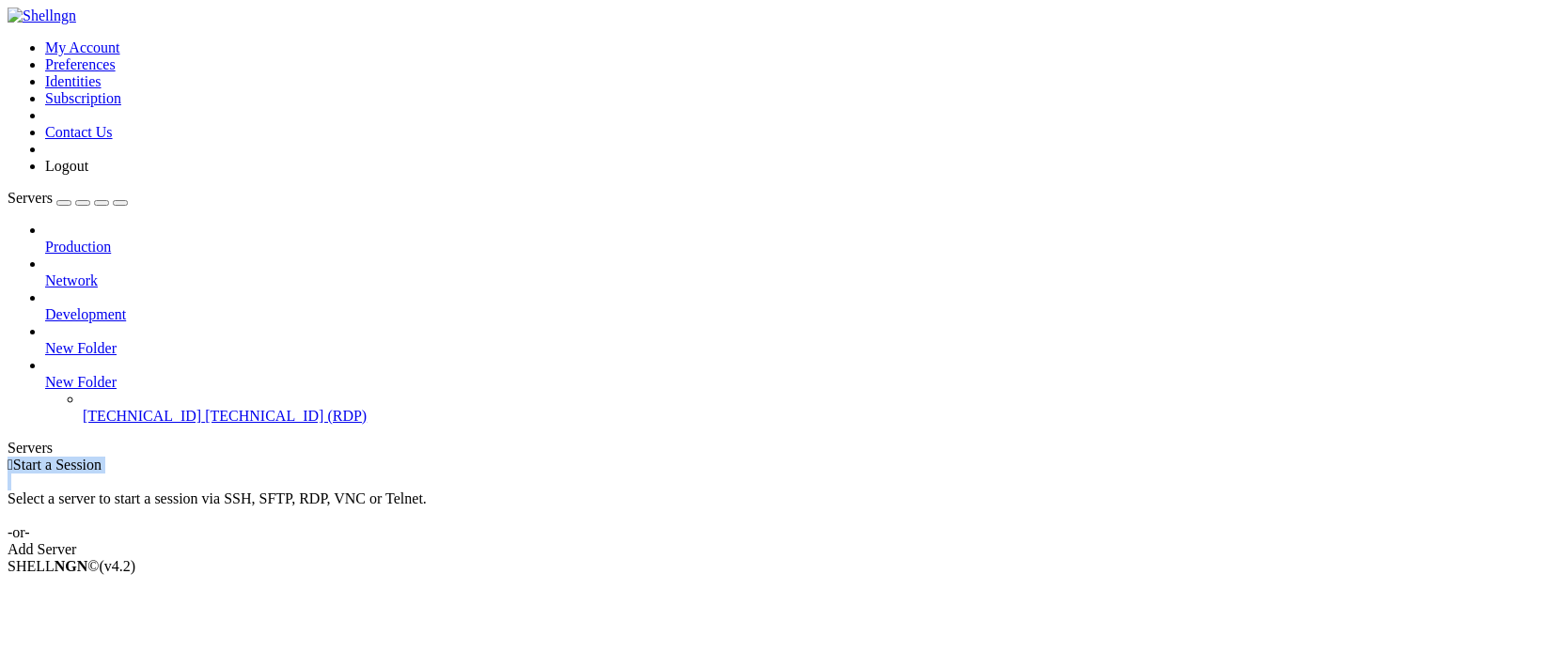 click on "  Start a Session
Select a server to start a session via SSH, SFTP, RDP, VNC or Telnet.   -or-
Add Server" at bounding box center [784, 507] 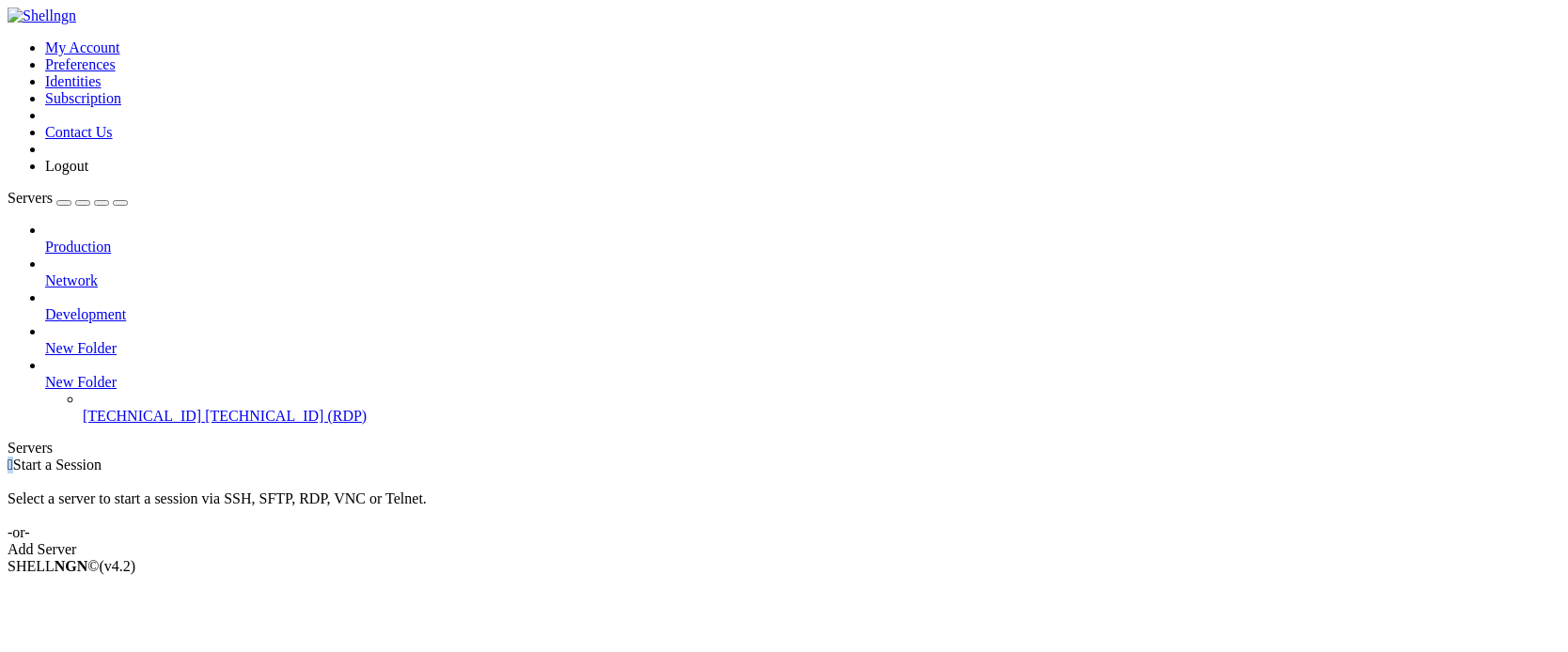 click on "  Start a Session
Select a server to start a session via SSH, SFTP, RDP, VNC or Telnet.   -or-
Add Server" at bounding box center (784, 507) 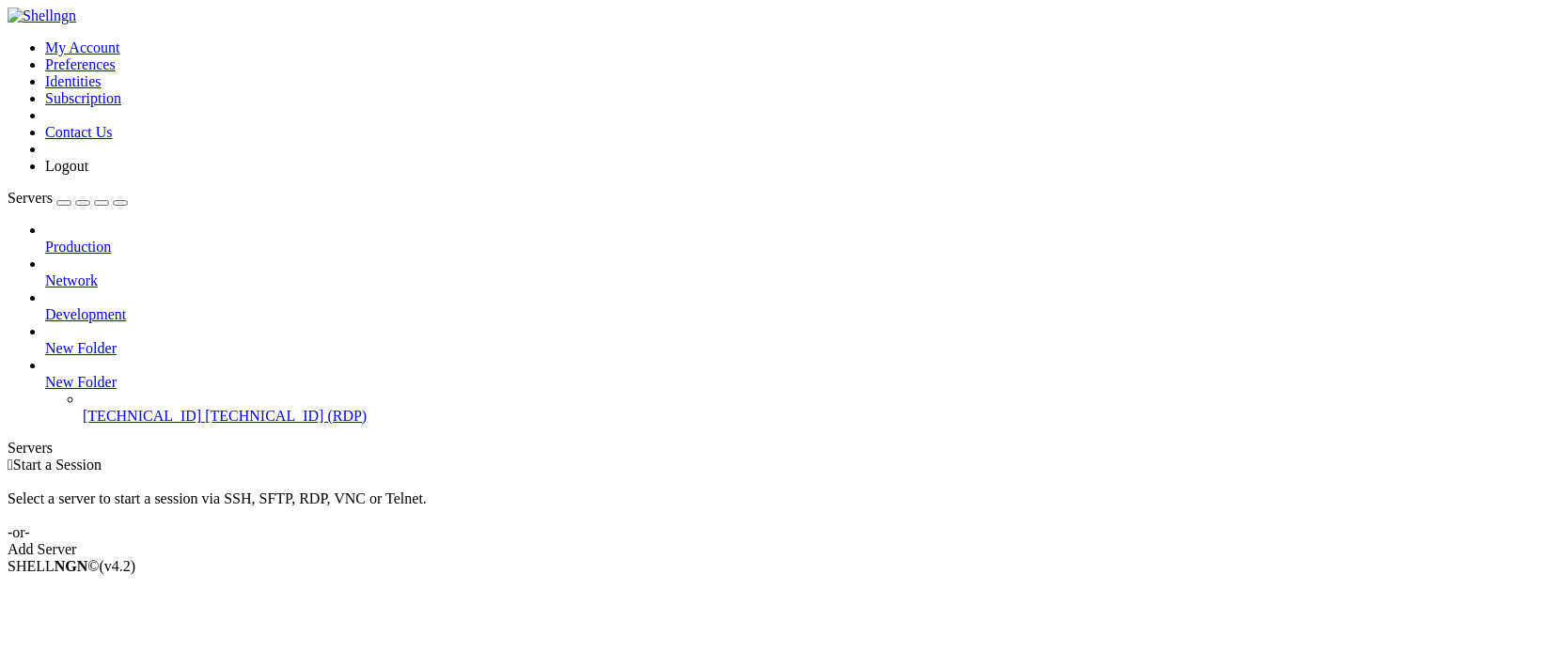 click on "  Start a Session
Select a server to start a session via SSH, SFTP, RDP, VNC or Telnet.   -or-
Add Server" at bounding box center [784, 507] 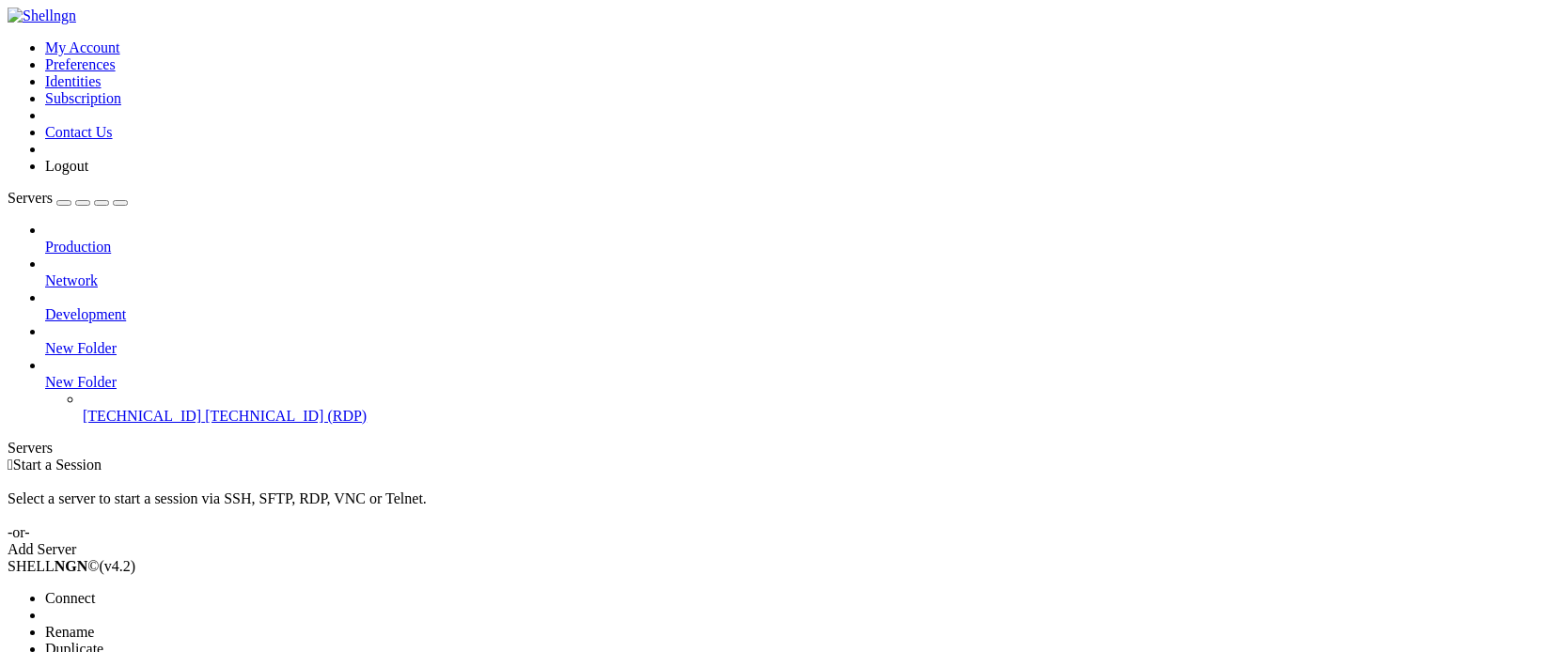click on "Properties" at bounding box center [131, 700] 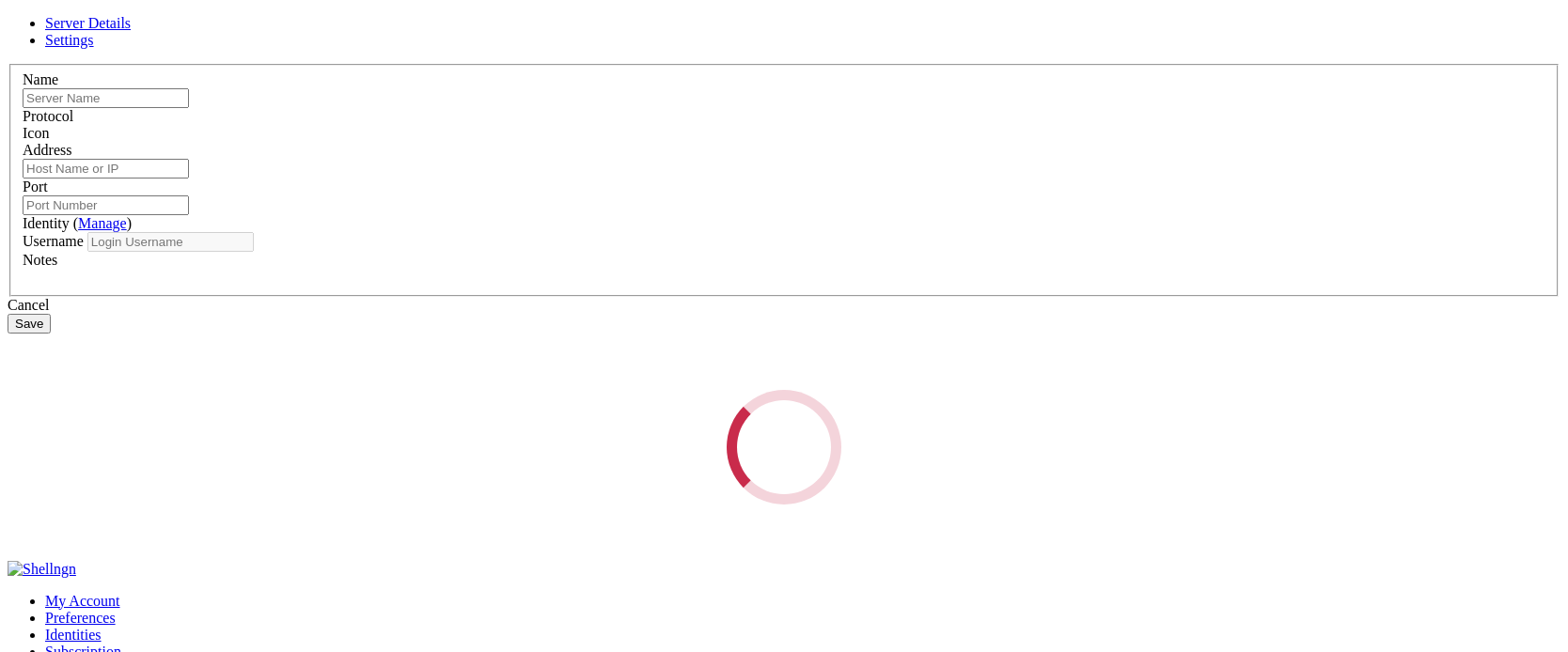 type on "40.233.30.21" 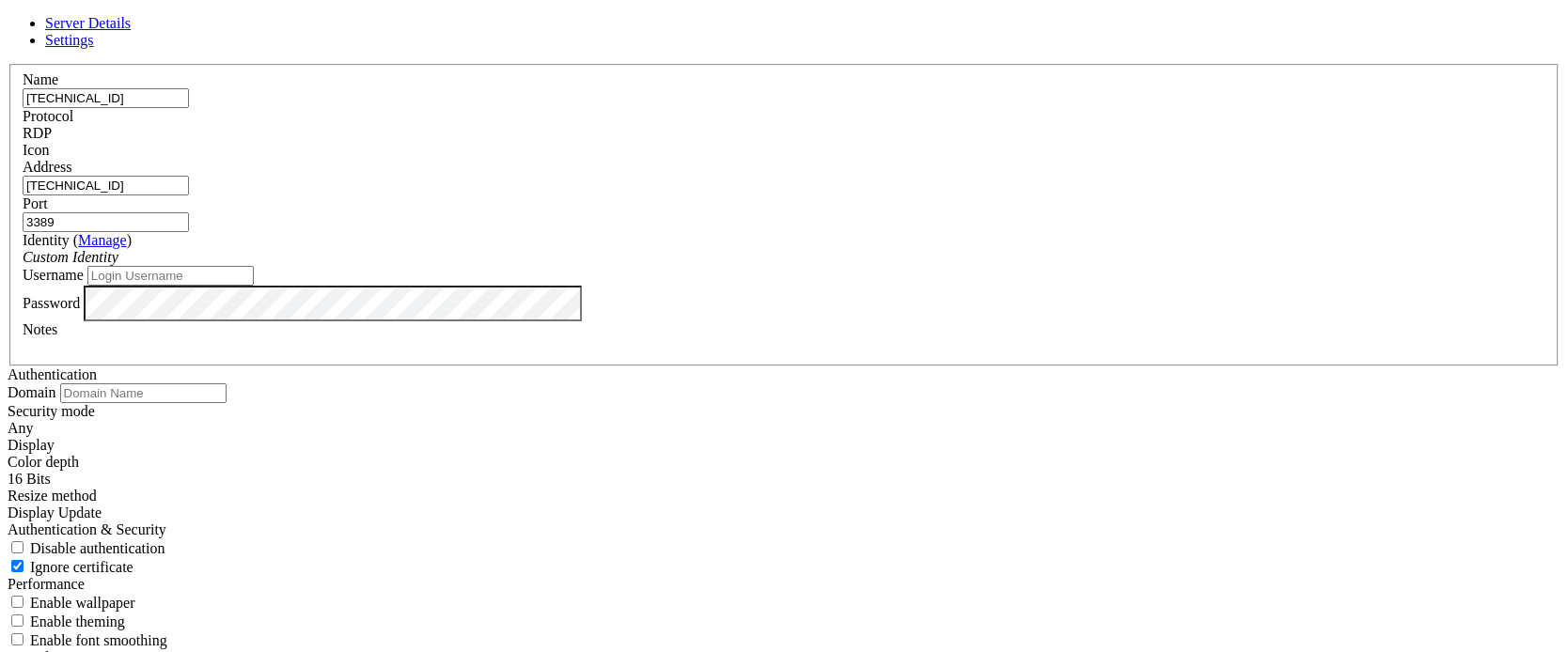 drag, startPoint x: 590, startPoint y: 153, endPoint x: 653, endPoint y: 151, distance: 63.03174 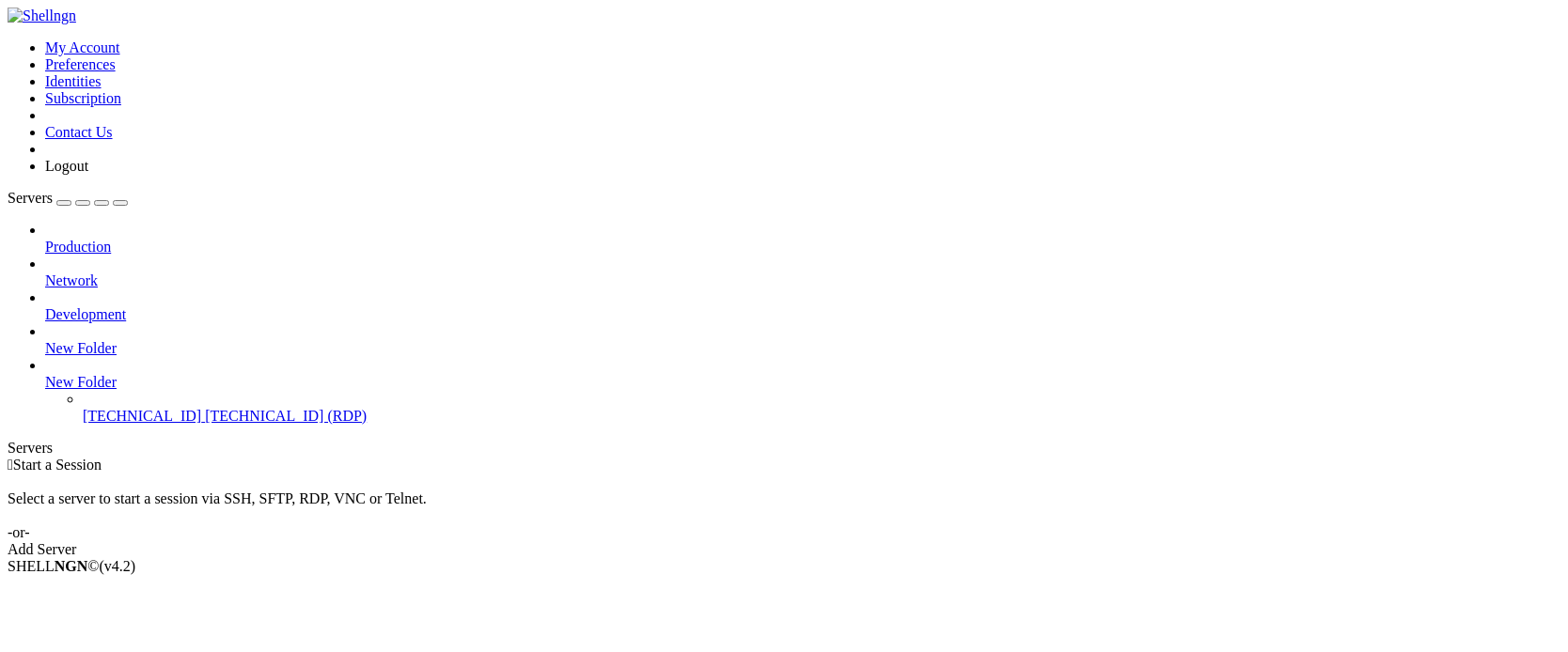 click on "  Start a Session
Select a server to start a session via SSH, SFTP, RDP, VNC or Telnet.   -or-
Add Server" at bounding box center [784, 507] 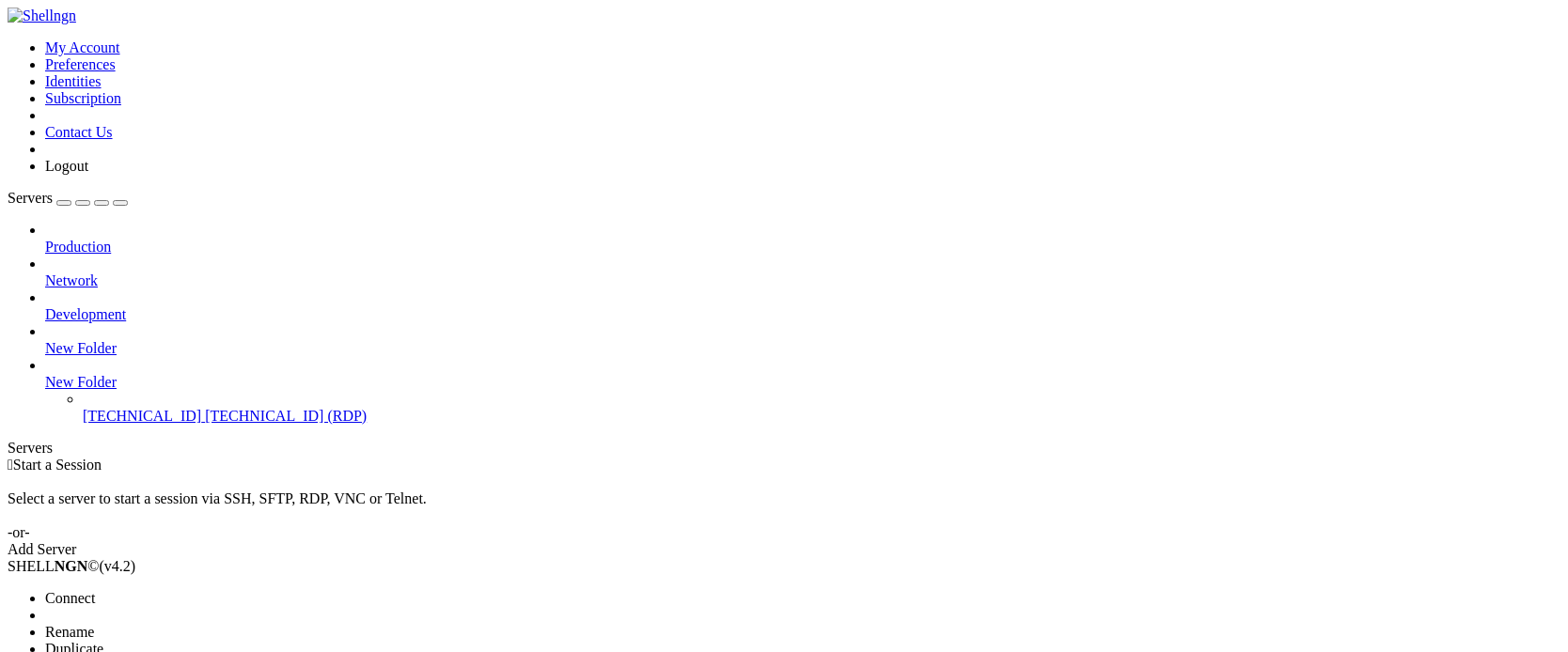click on "Connect" at bounding box center (70, 598) 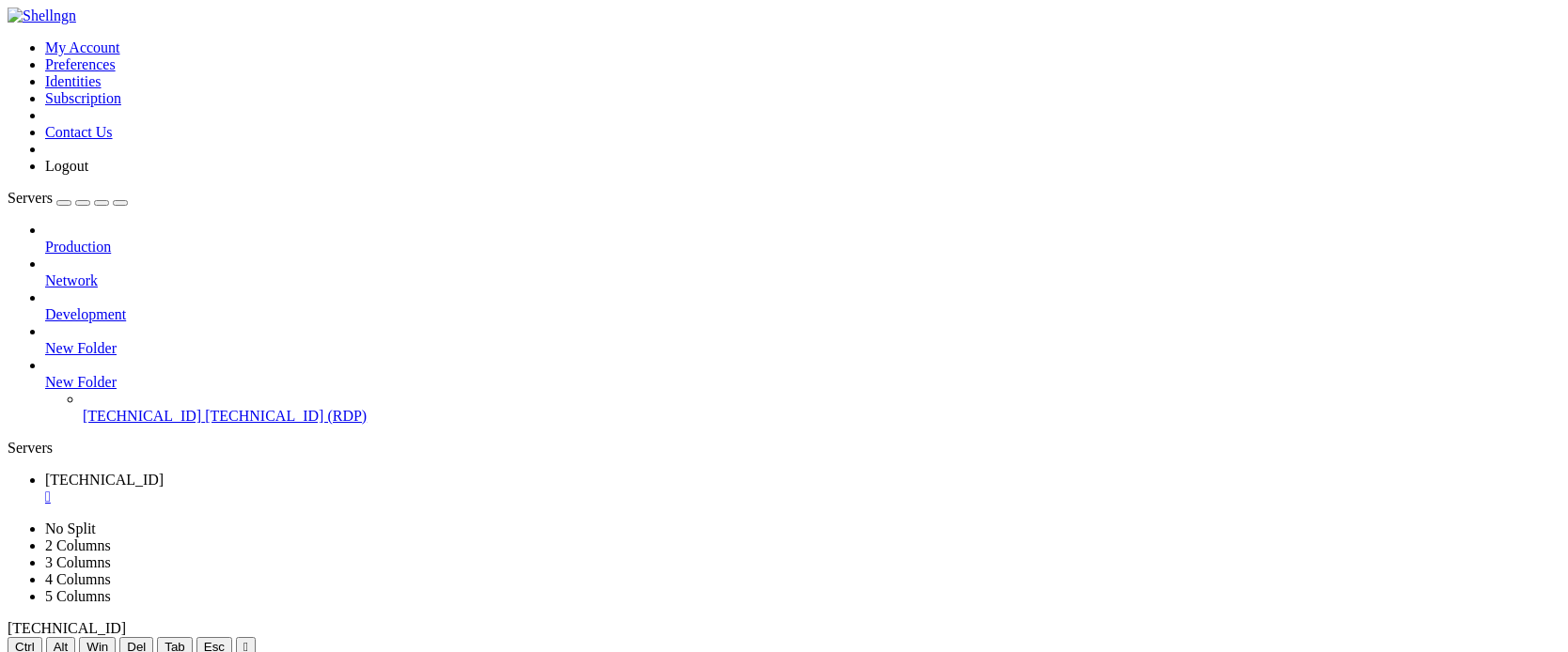 scroll, scrollTop: 0, scrollLeft: 0, axis: both 